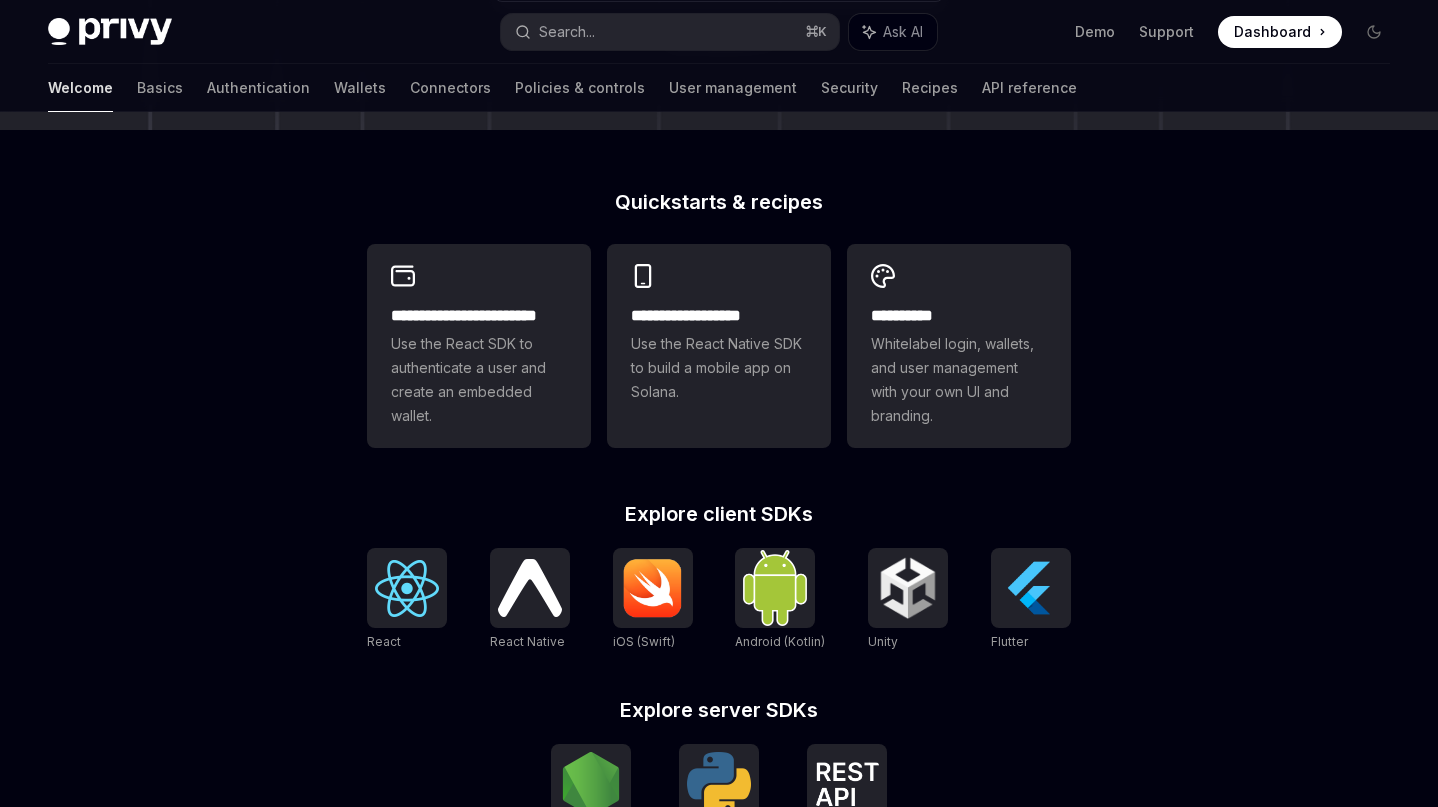 scroll, scrollTop: 440, scrollLeft: 0, axis: vertical 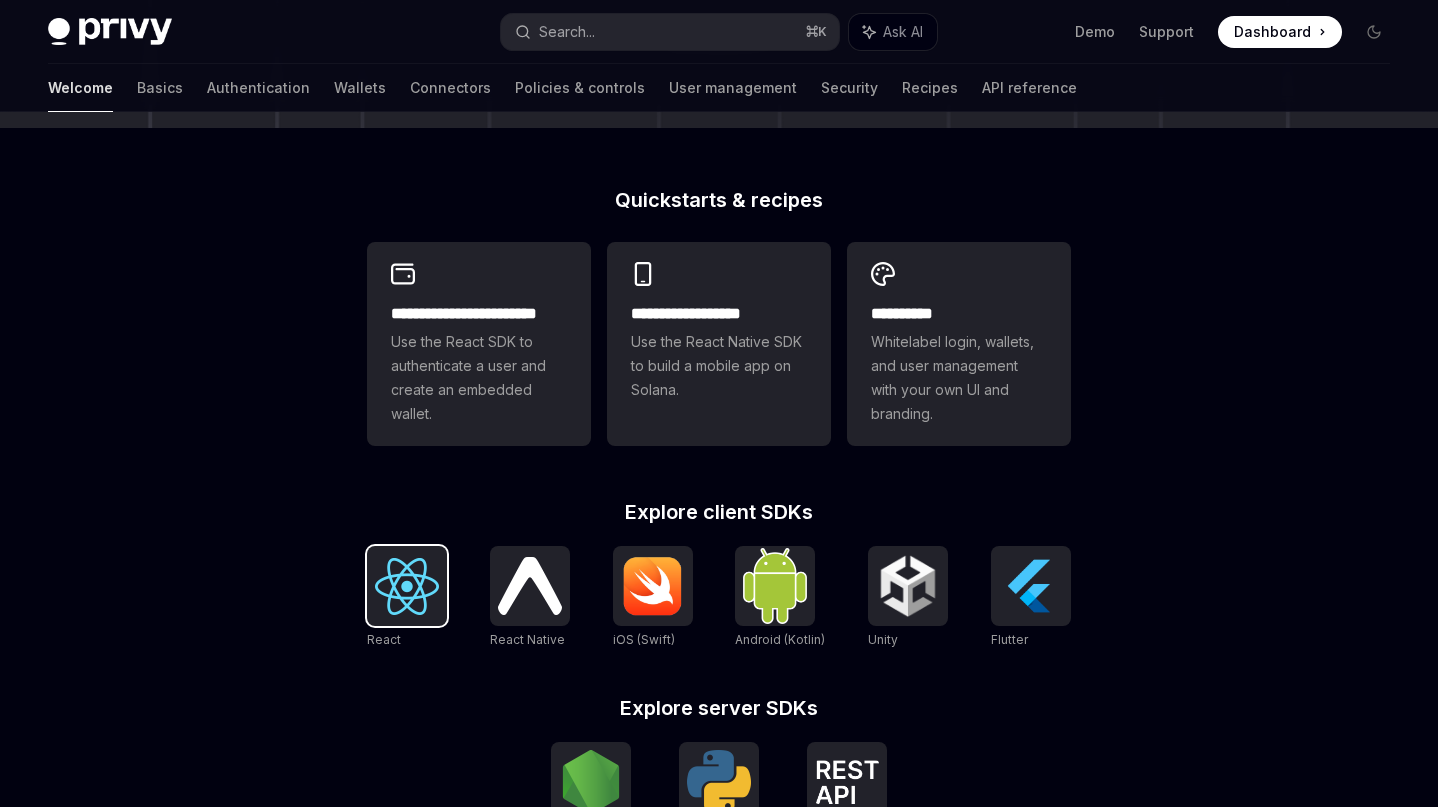 click at bounding box center [407, 586] 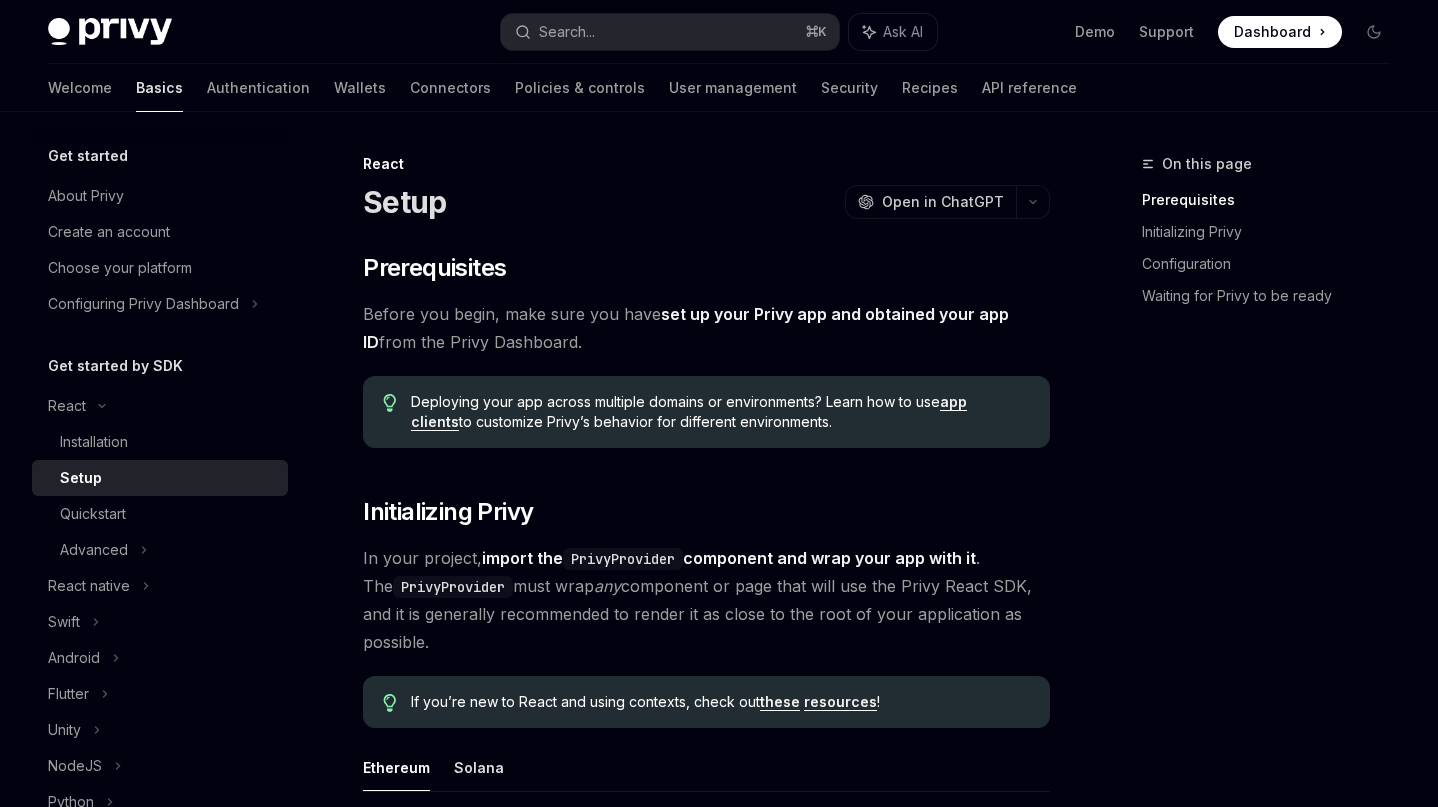 scroll, scrollTop: 0, scrollLeft: 0, axis: both 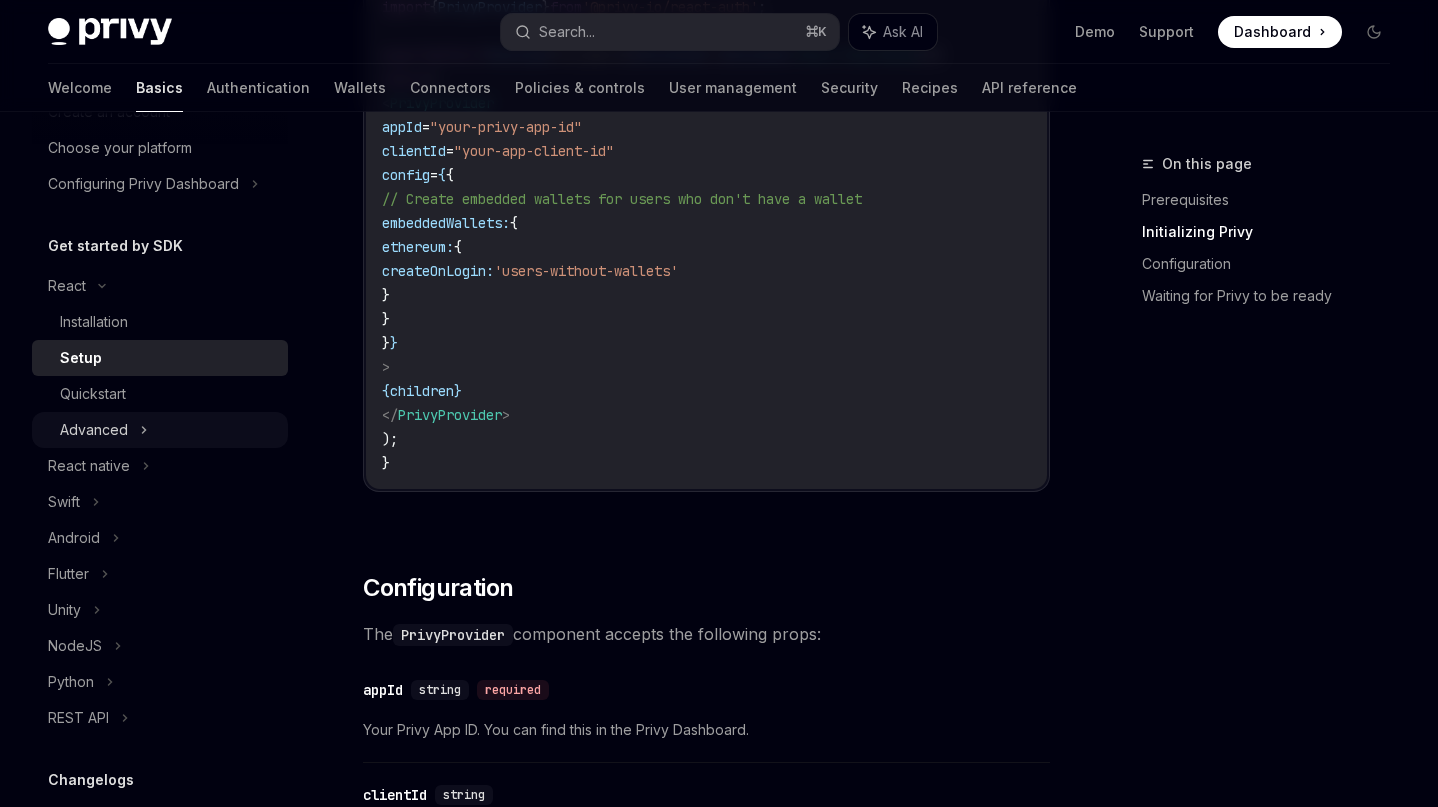 click 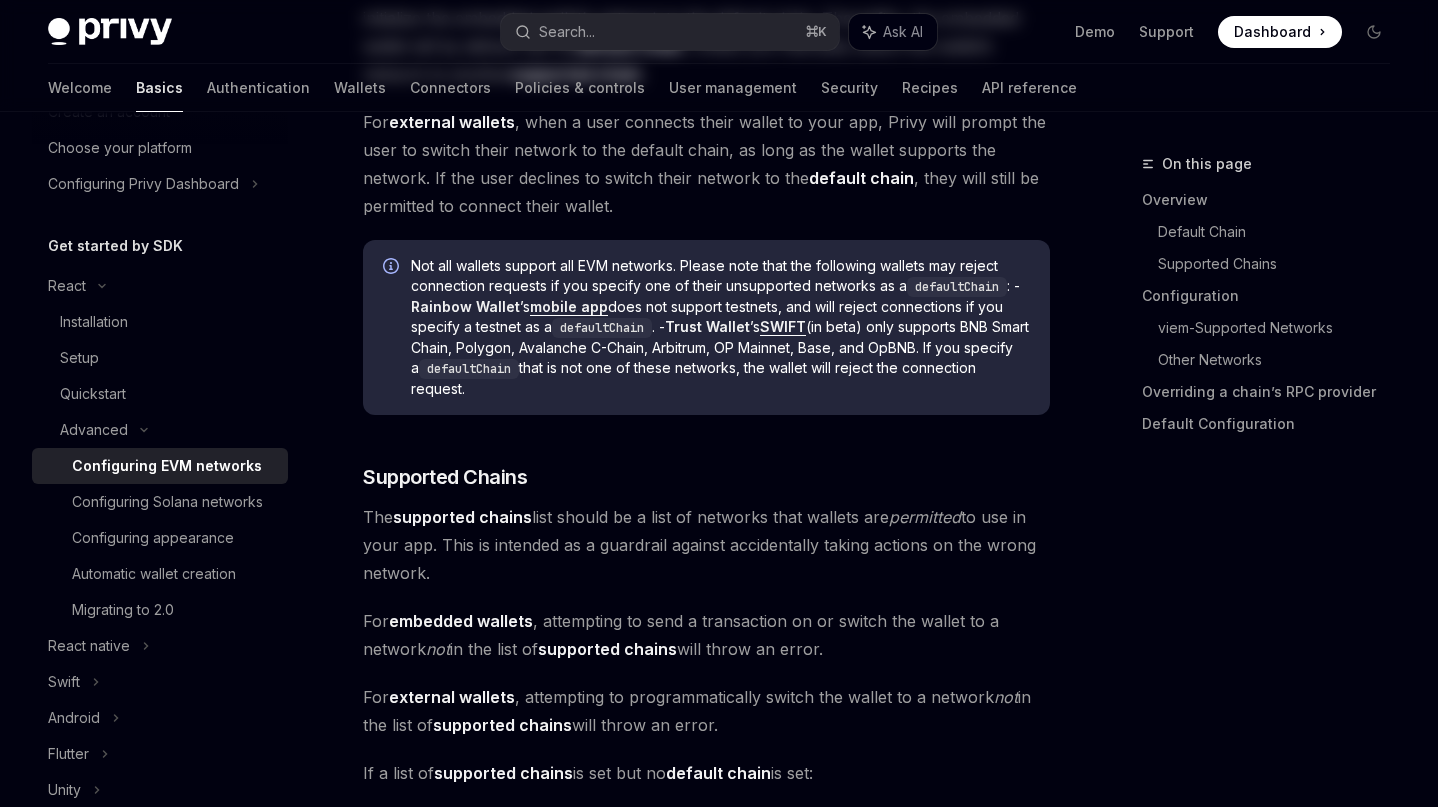 scroll, scrollTop: 0, scrollLeft: 0, axis: both 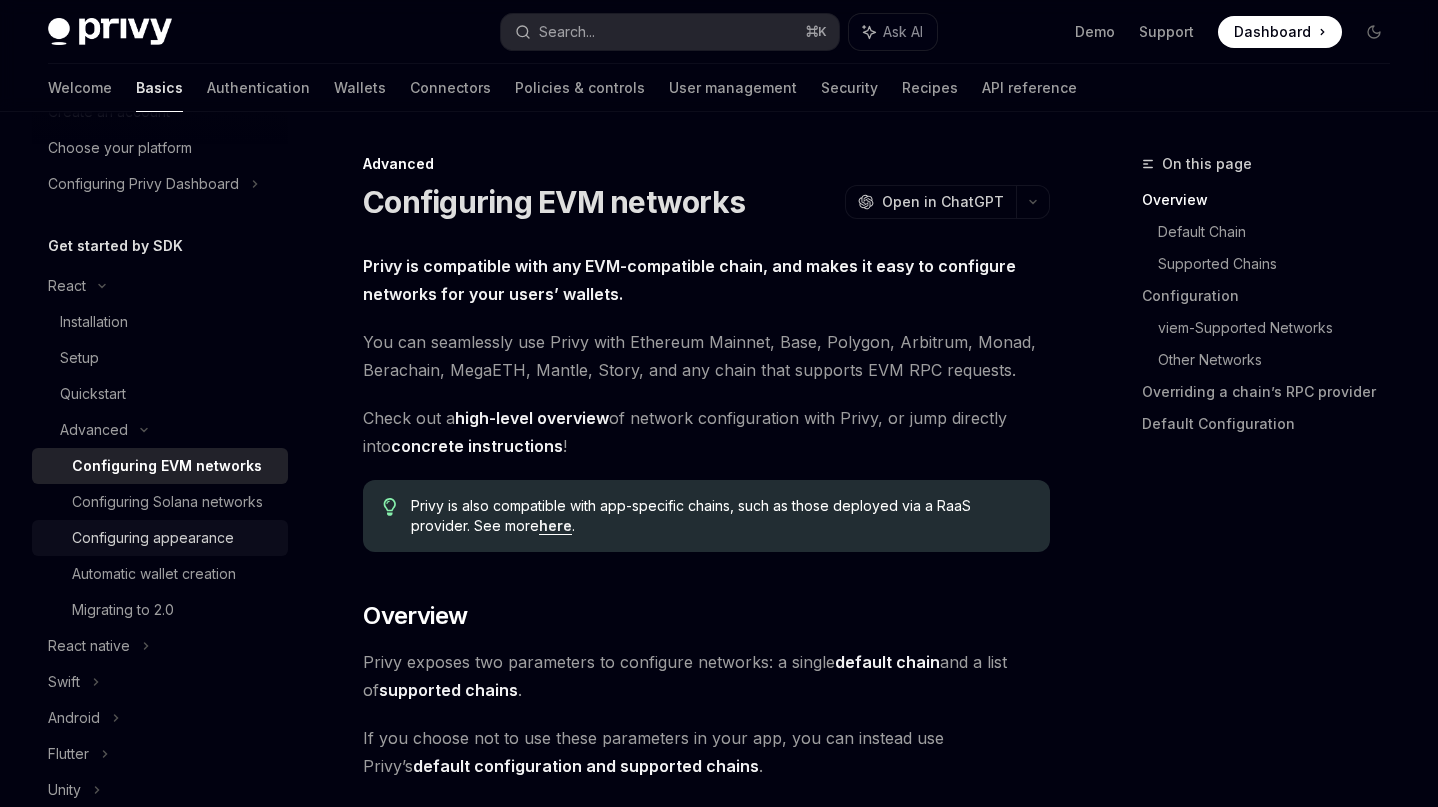 click on "Configuring appearance" at bounding box center (153, 538) 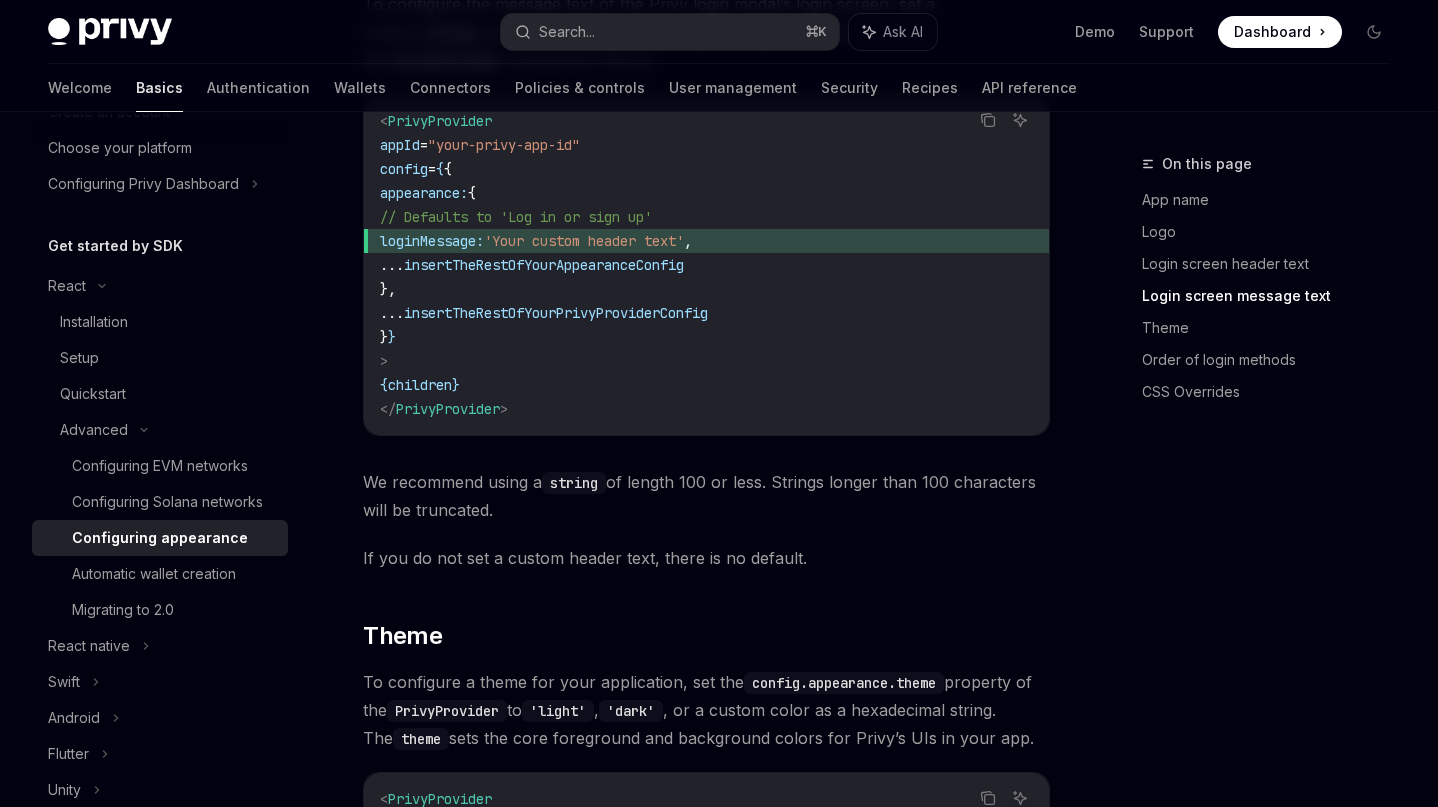 scroll, scrollTop: 2473, scrollLeft: 0, axis: vertical 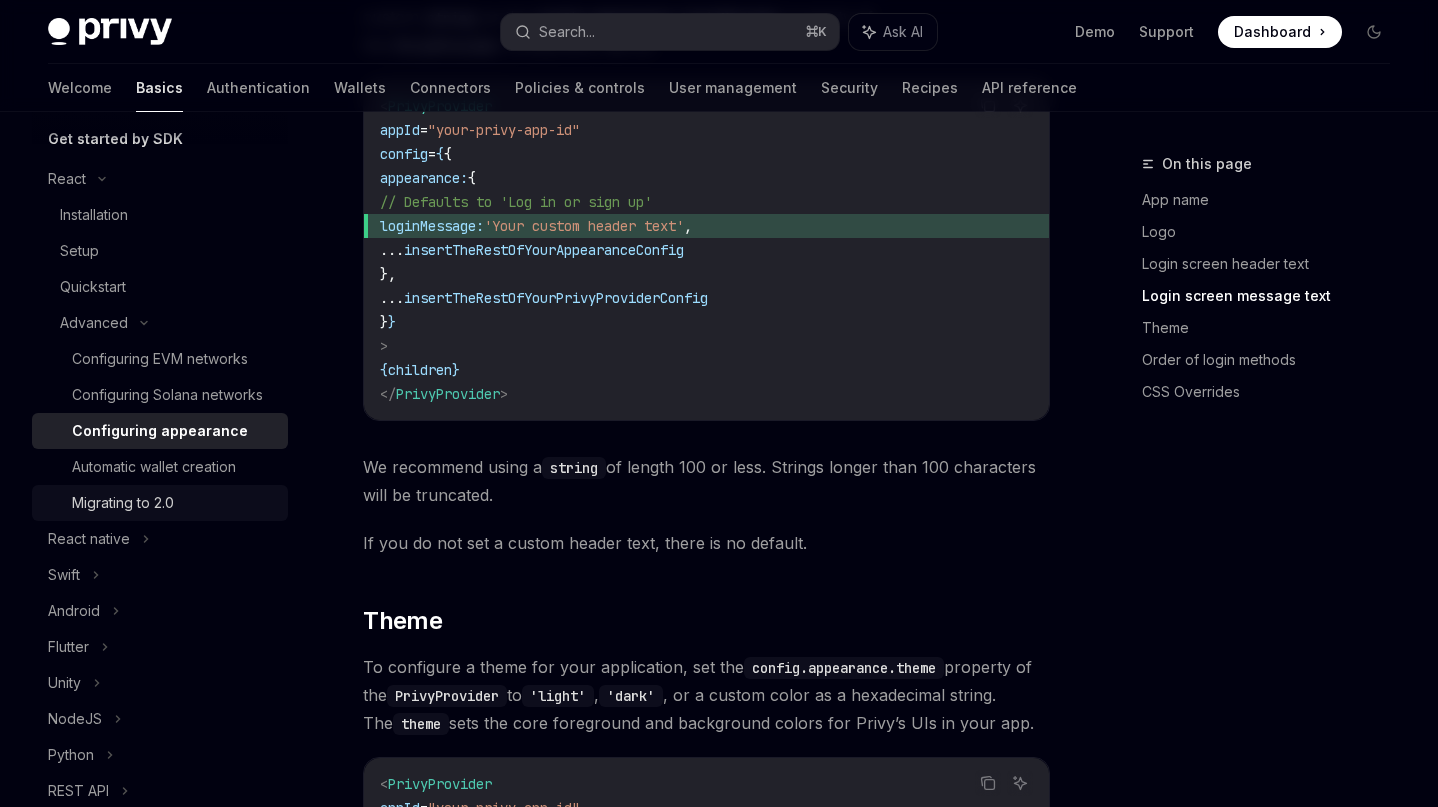 click on "Migrating to 2.0" at bounding box center (123, 503) 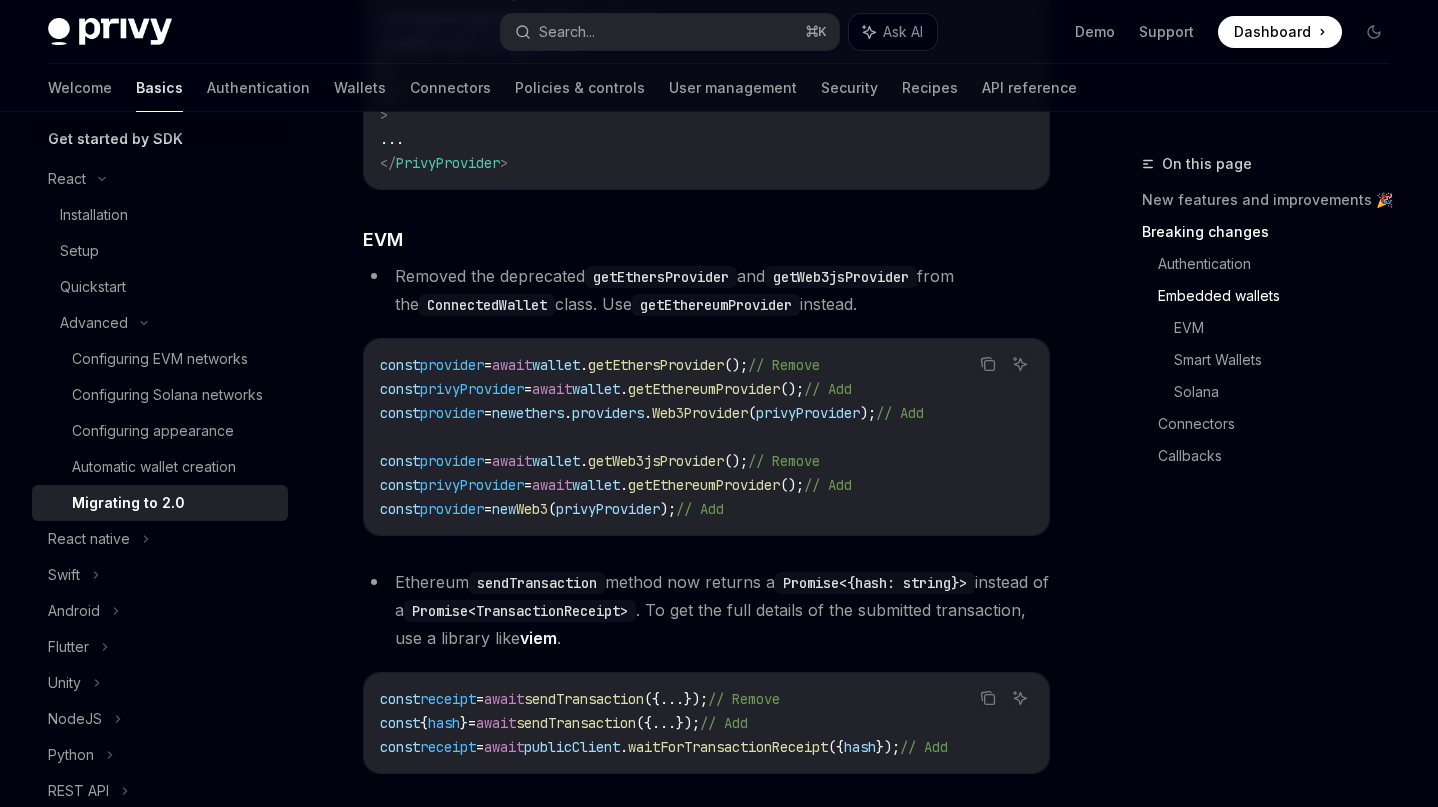 scroll, scrollTop: 2071, scrollLeft: 0, axis: vertical 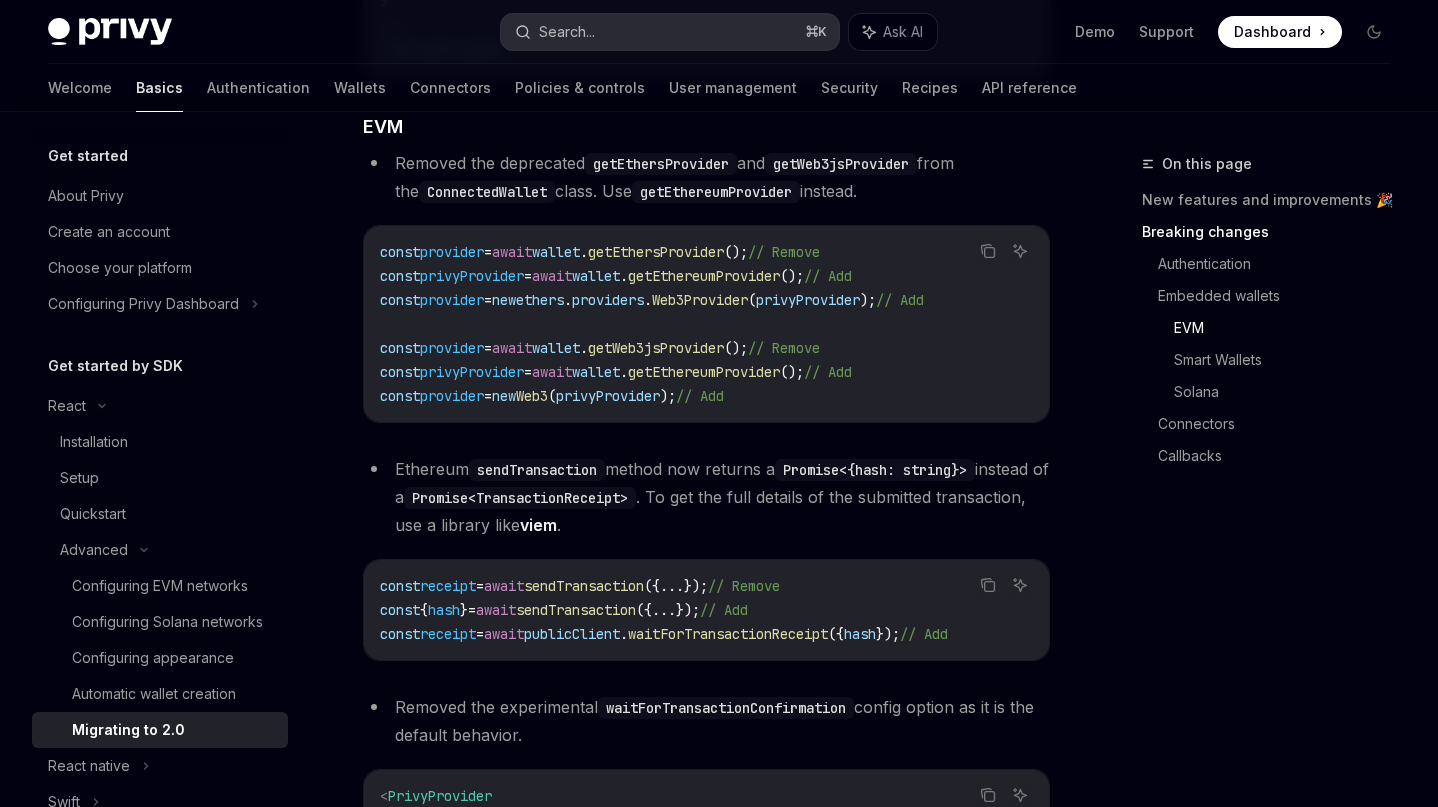 click on "Search..." at bounding box center [567, 32] 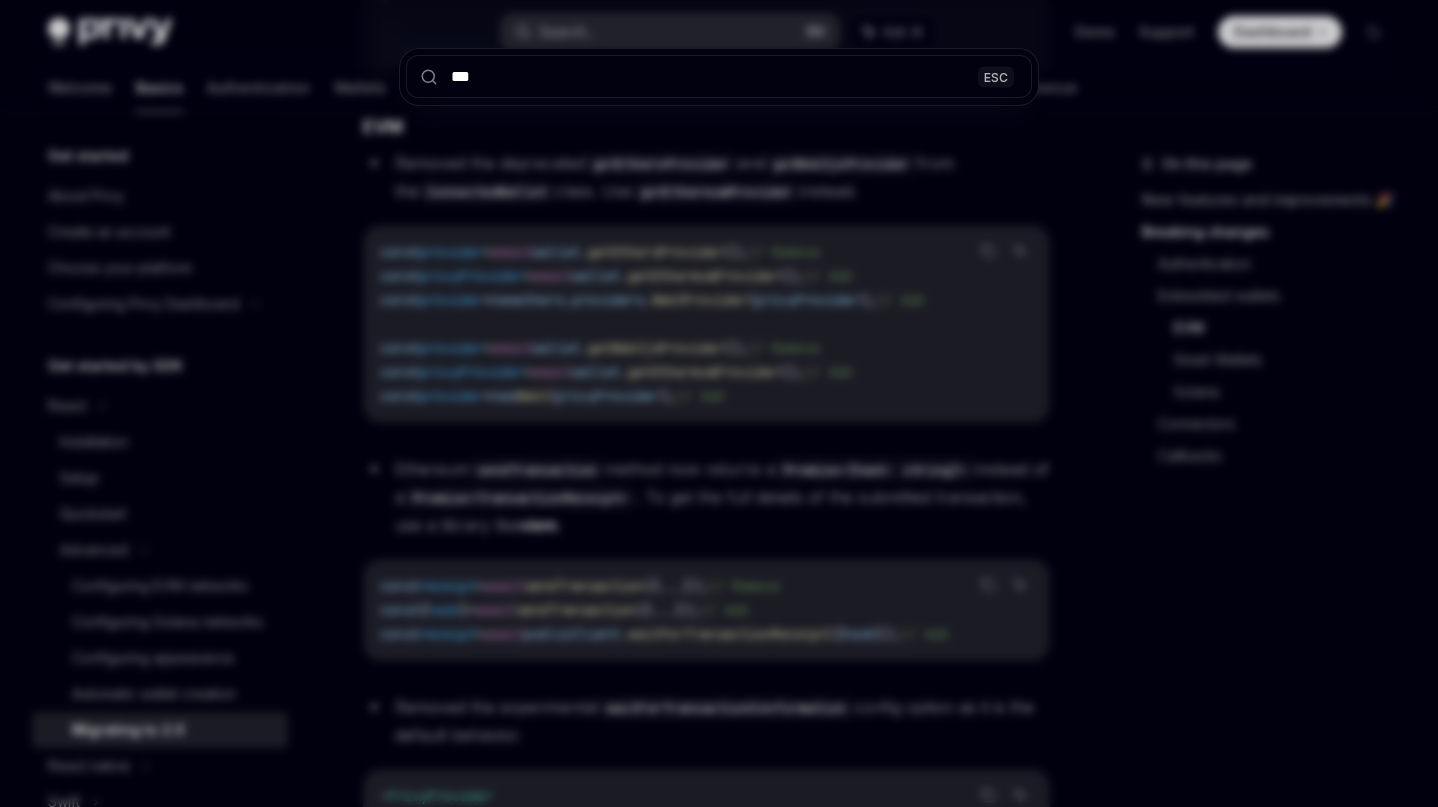 type on "***" 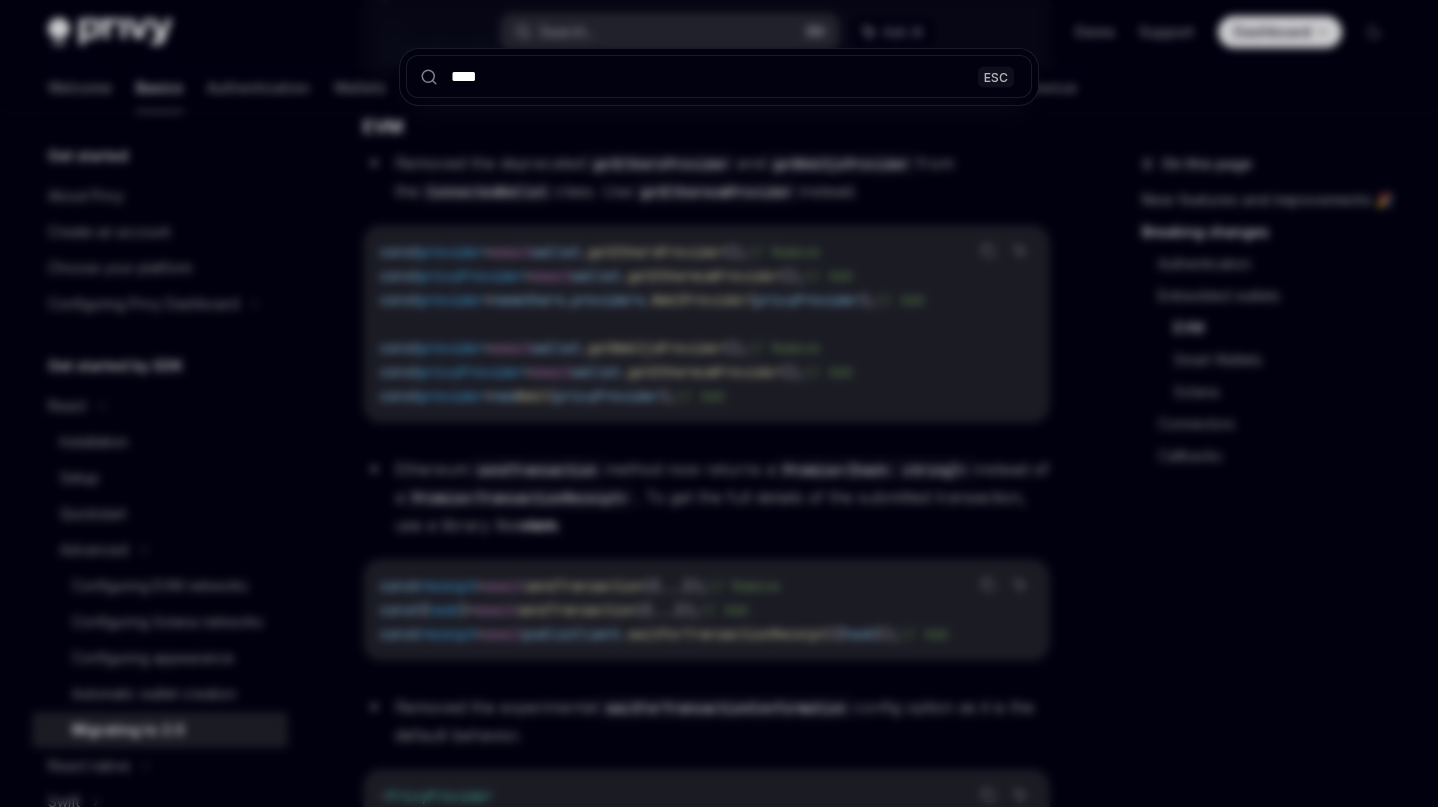 type on "*****" 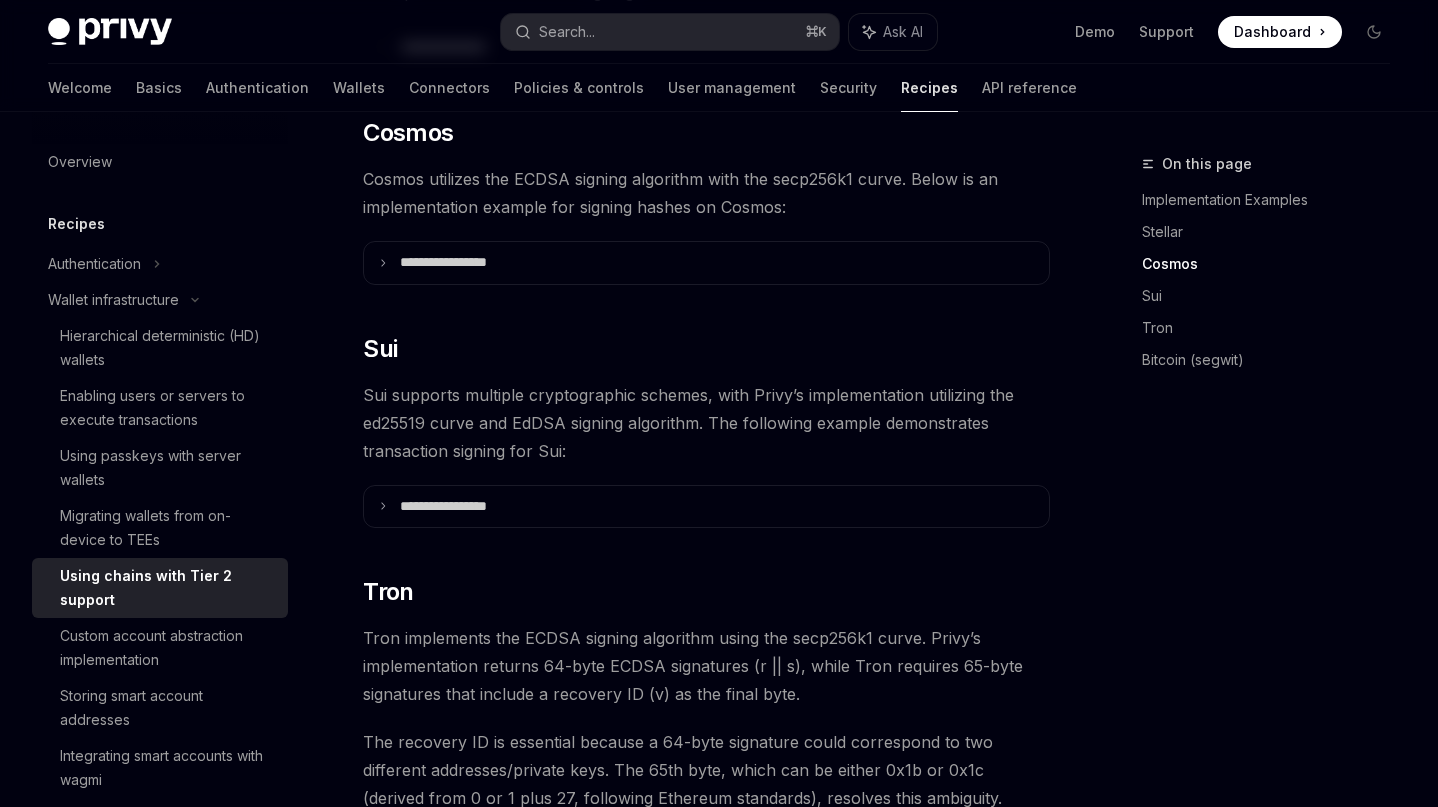 scroll, scrollTop: 1003, scrollLeft: 0, axis: vertical 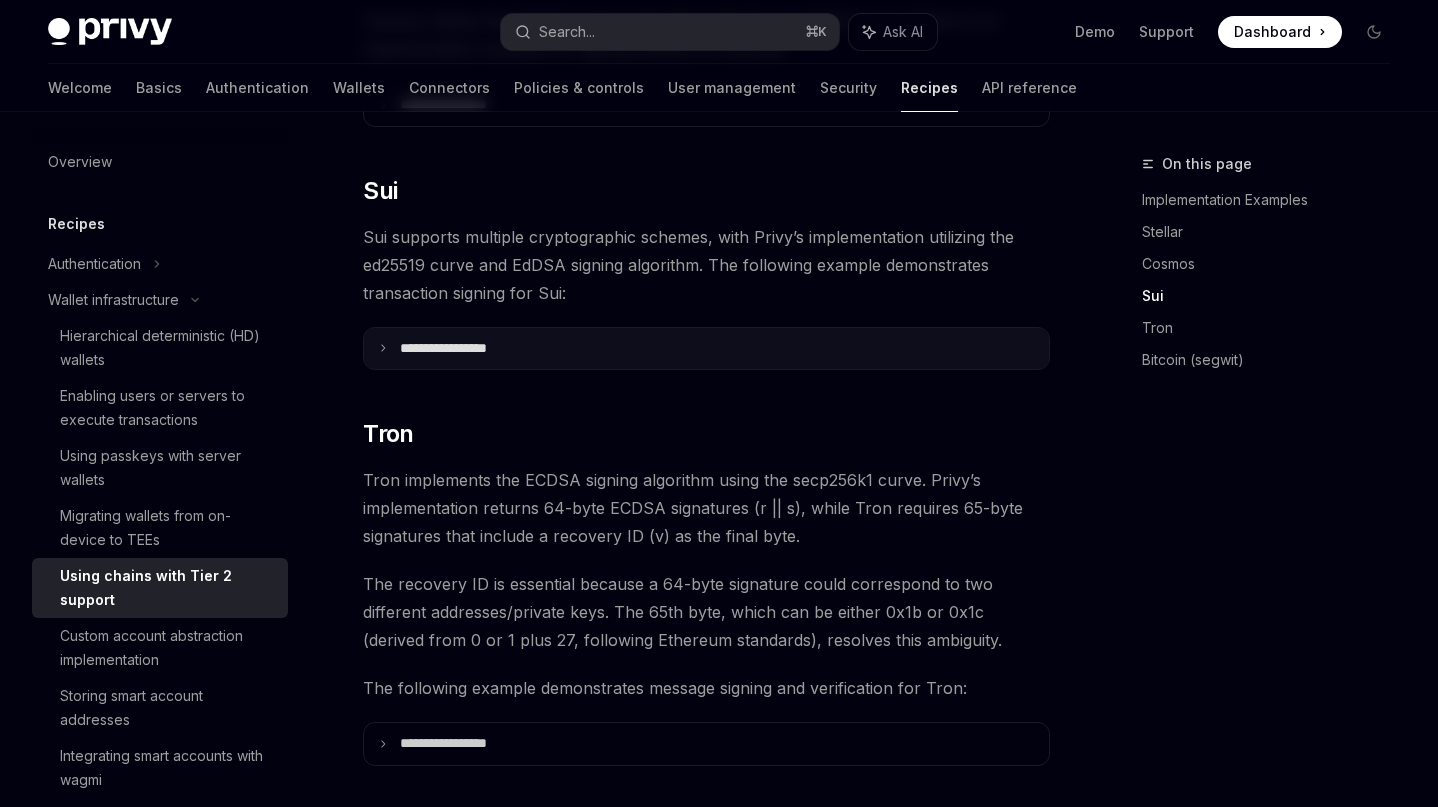 click on "**********" at bounding box center [468, 349] 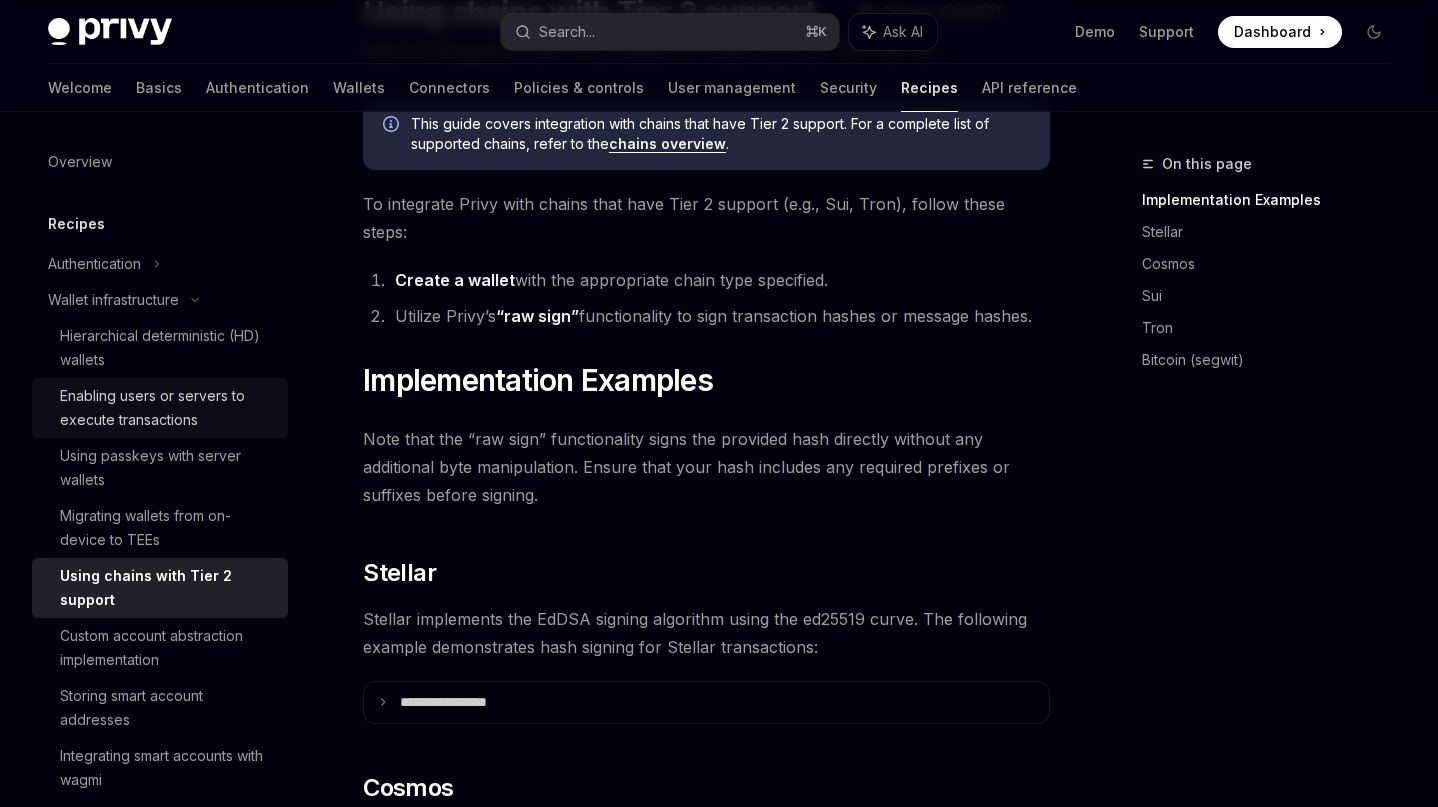 scroll, scrollTop: 0, scrollLeft: 0, axis: both 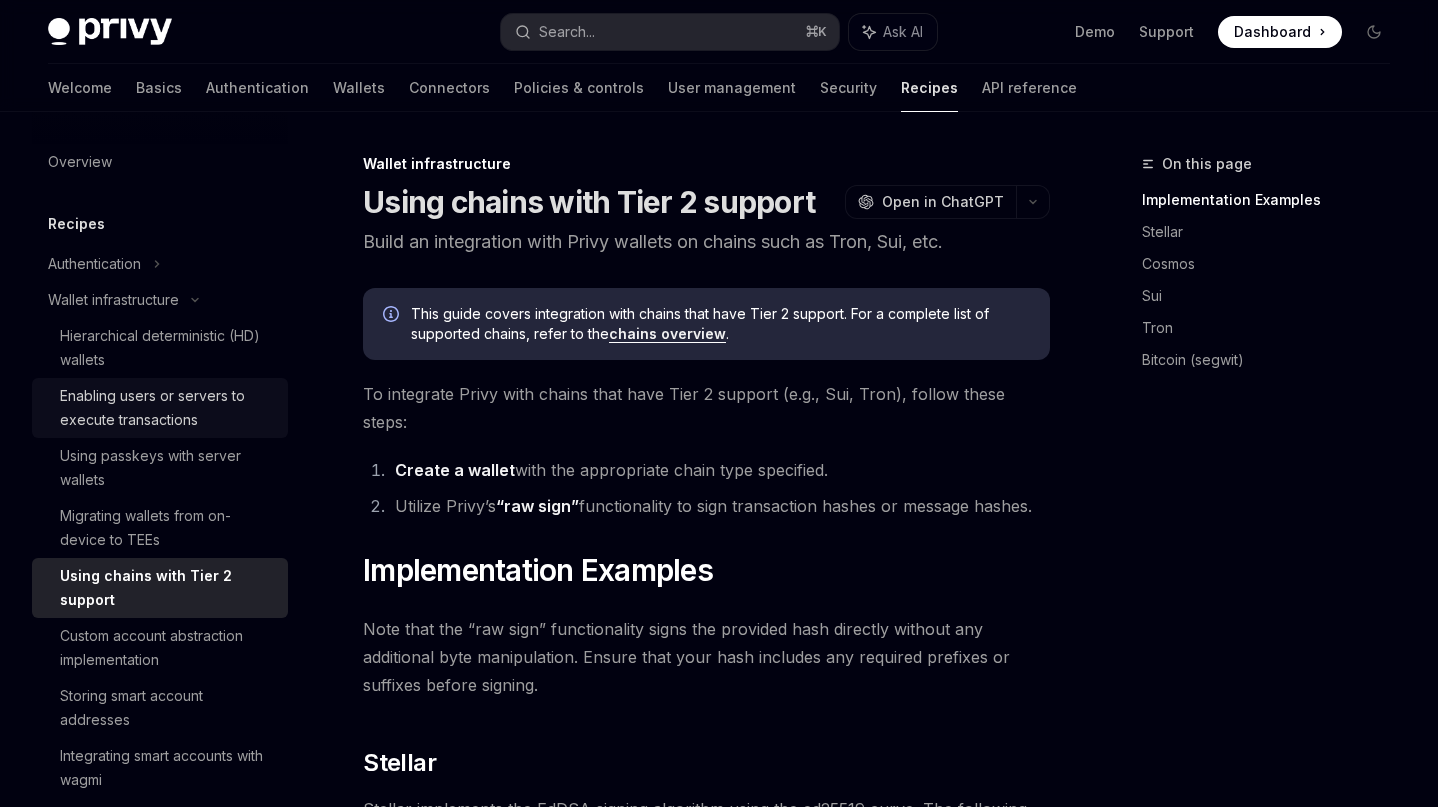 click on "Enabling users or servers to execute transactions" at bounding box center (168, 408) 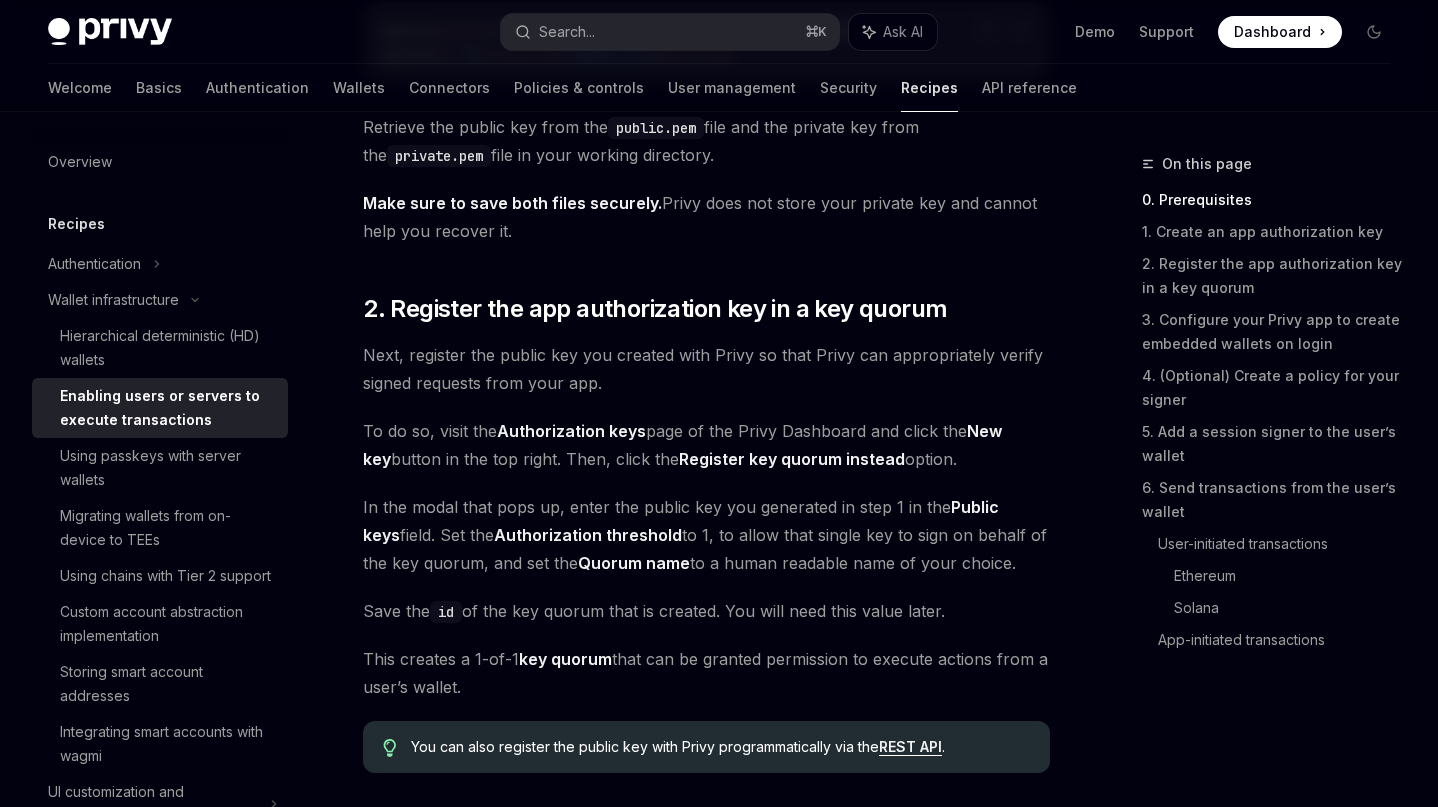 scroll, scrollTop: 1222, scrollLeft: 0, axis: vertical 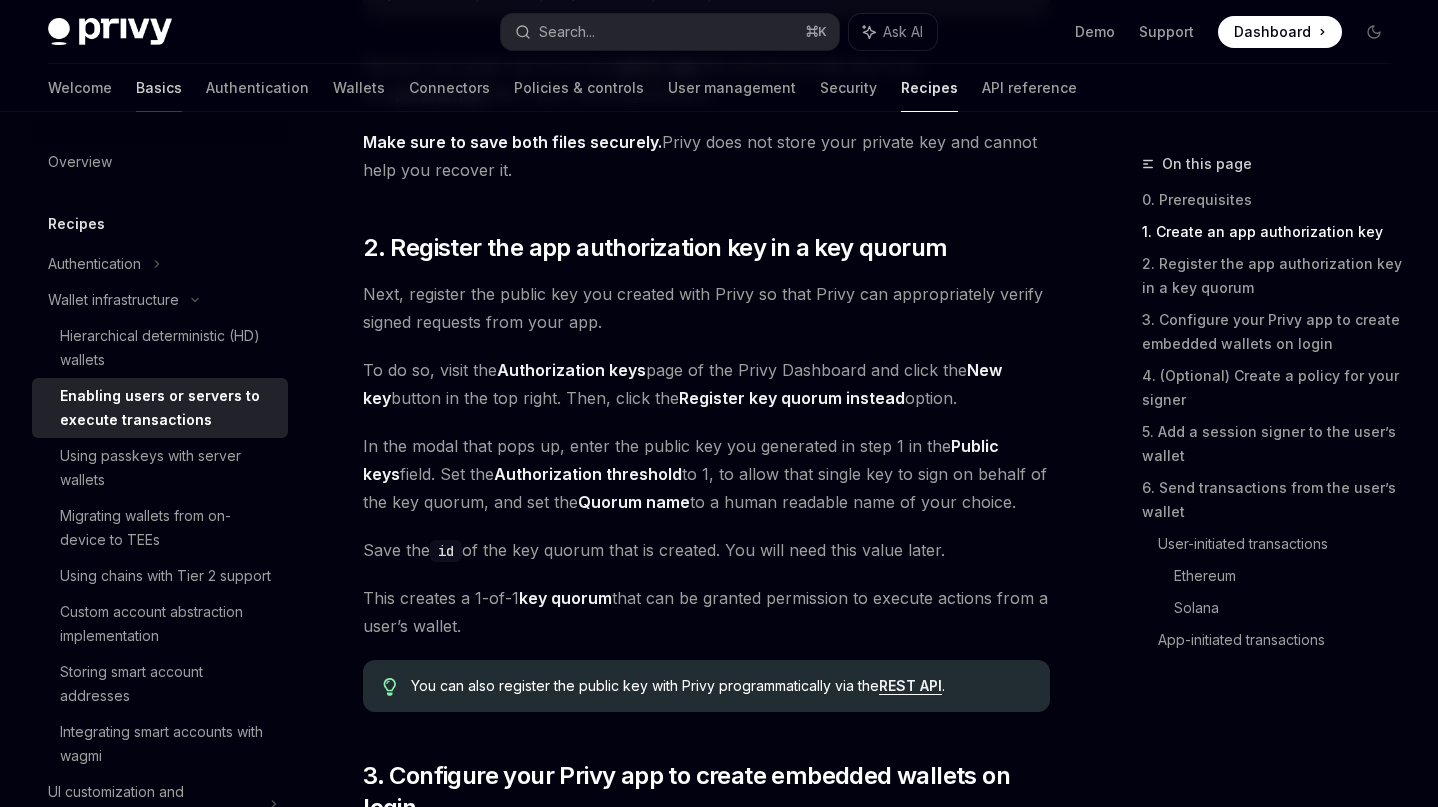 click on "Basics" at bounding box center (159, 88) 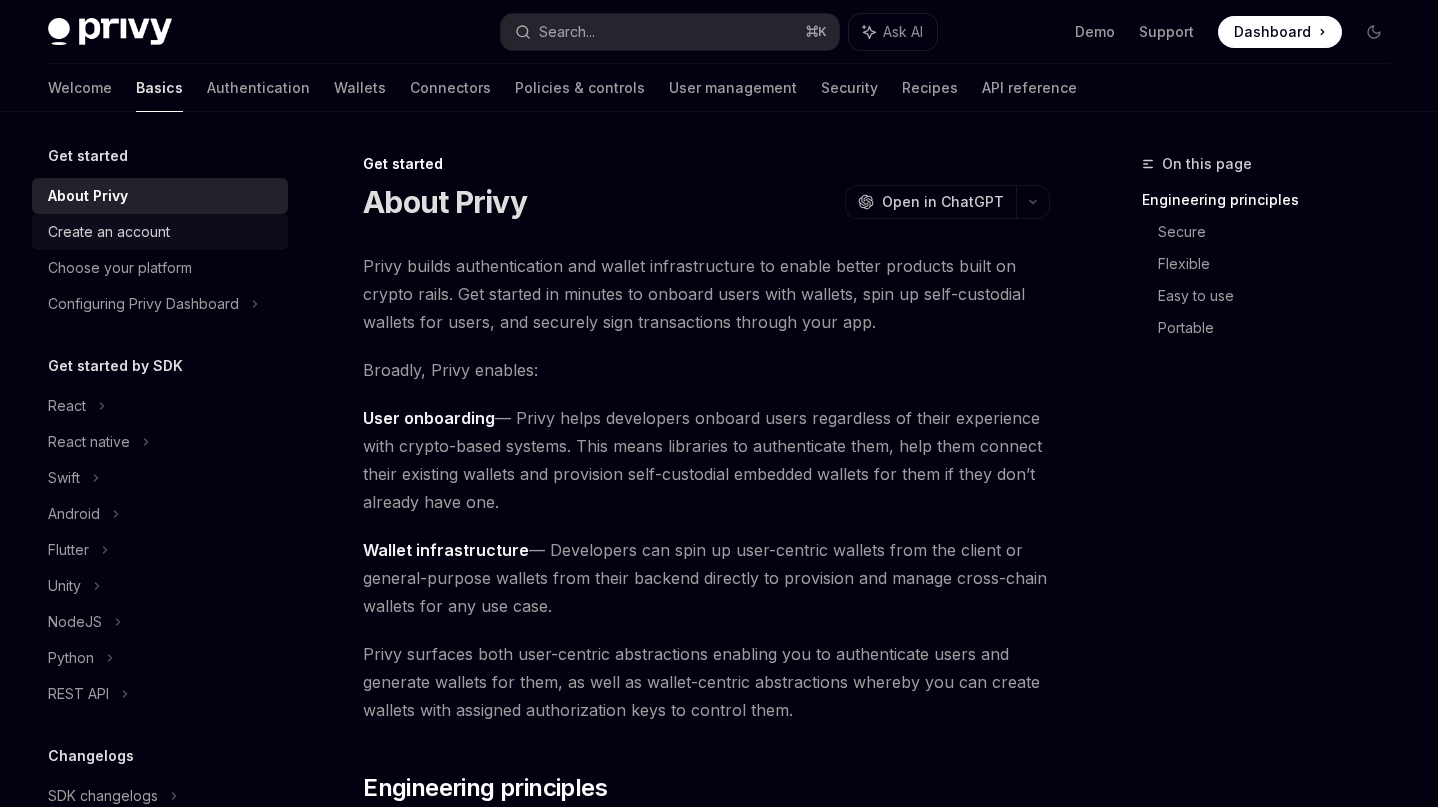 click on "Create an account" at bounding box center (160, 232) 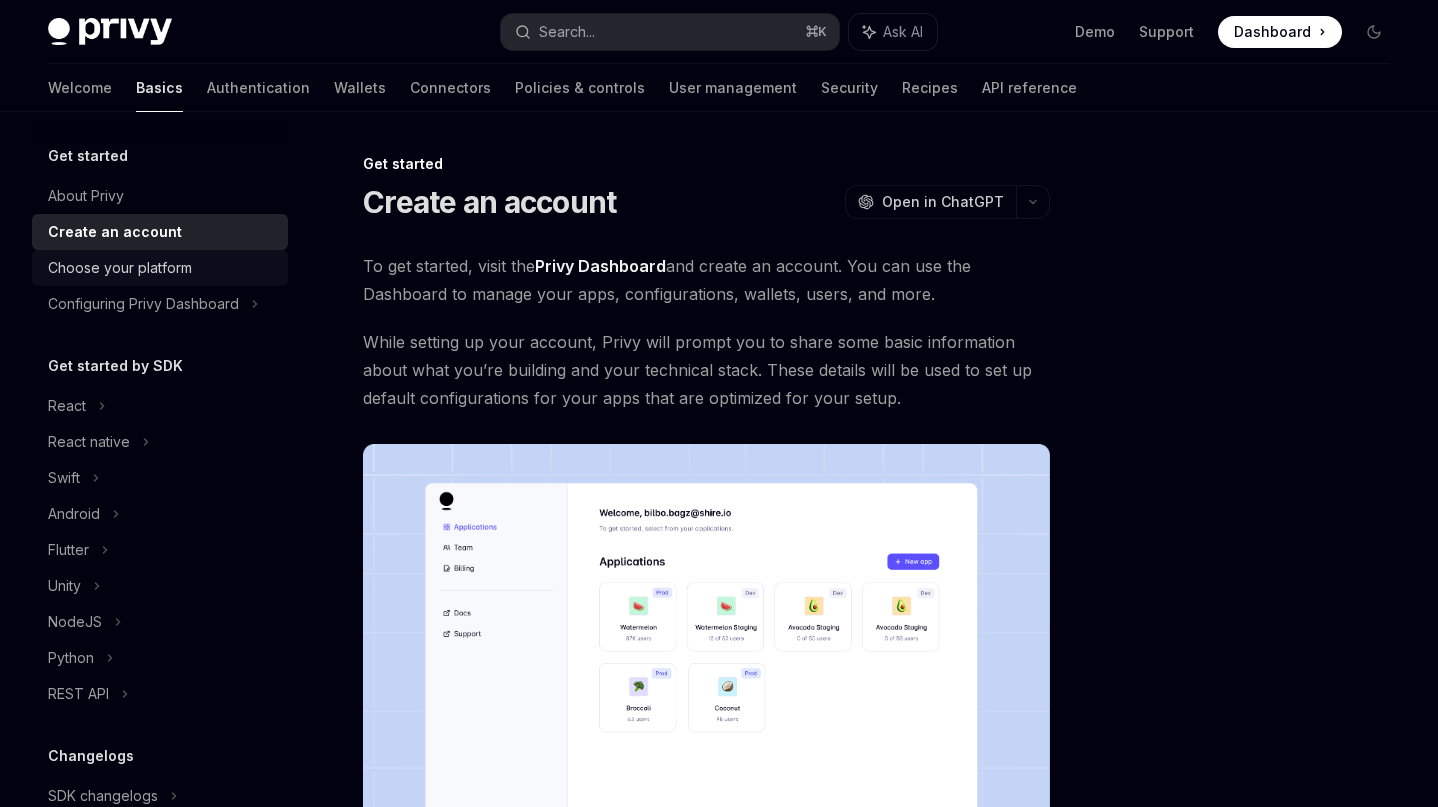 click on "Choose your platform" at bounding box center [162, 268] 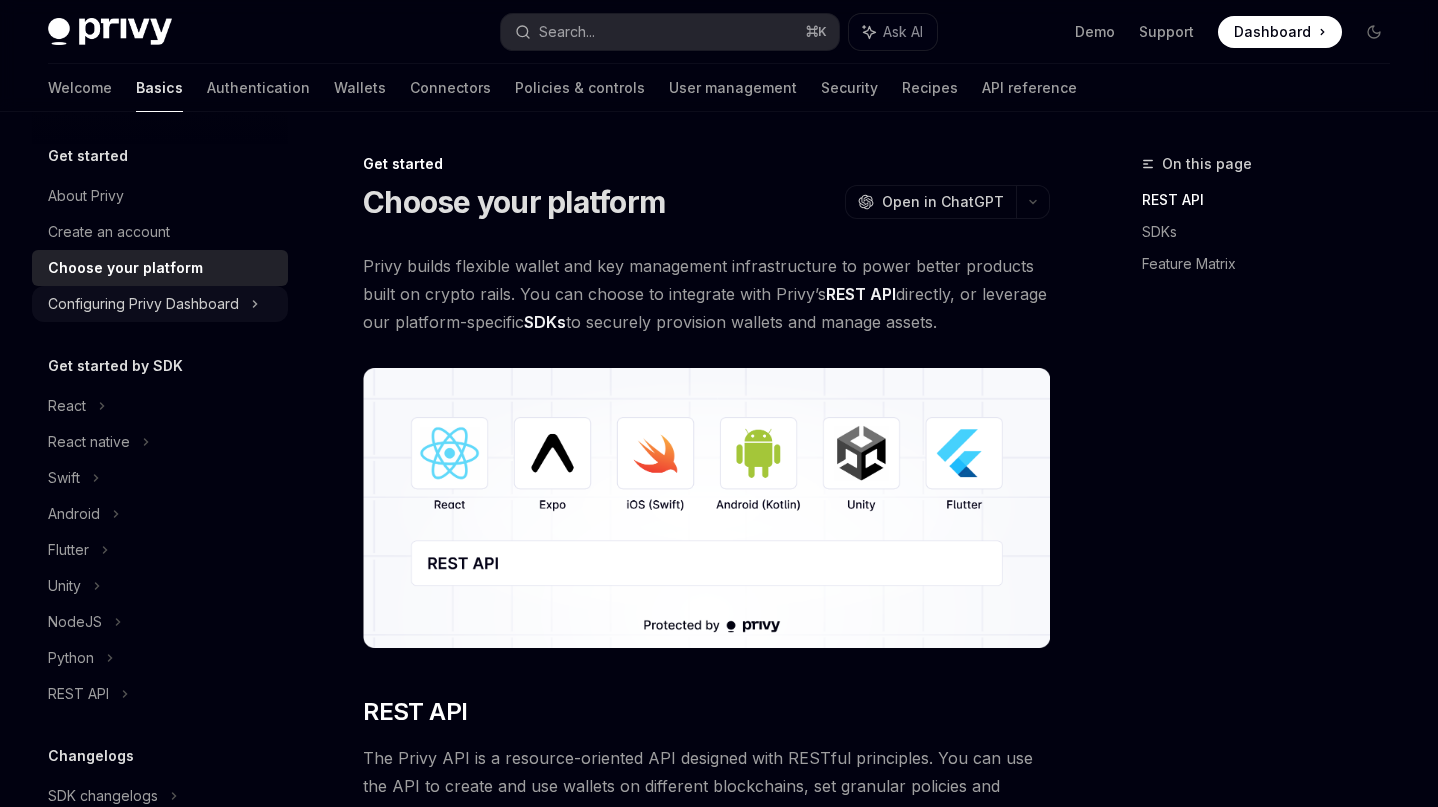 click on "Configuring Privy Dashboard" at bounding box center (143, 304) 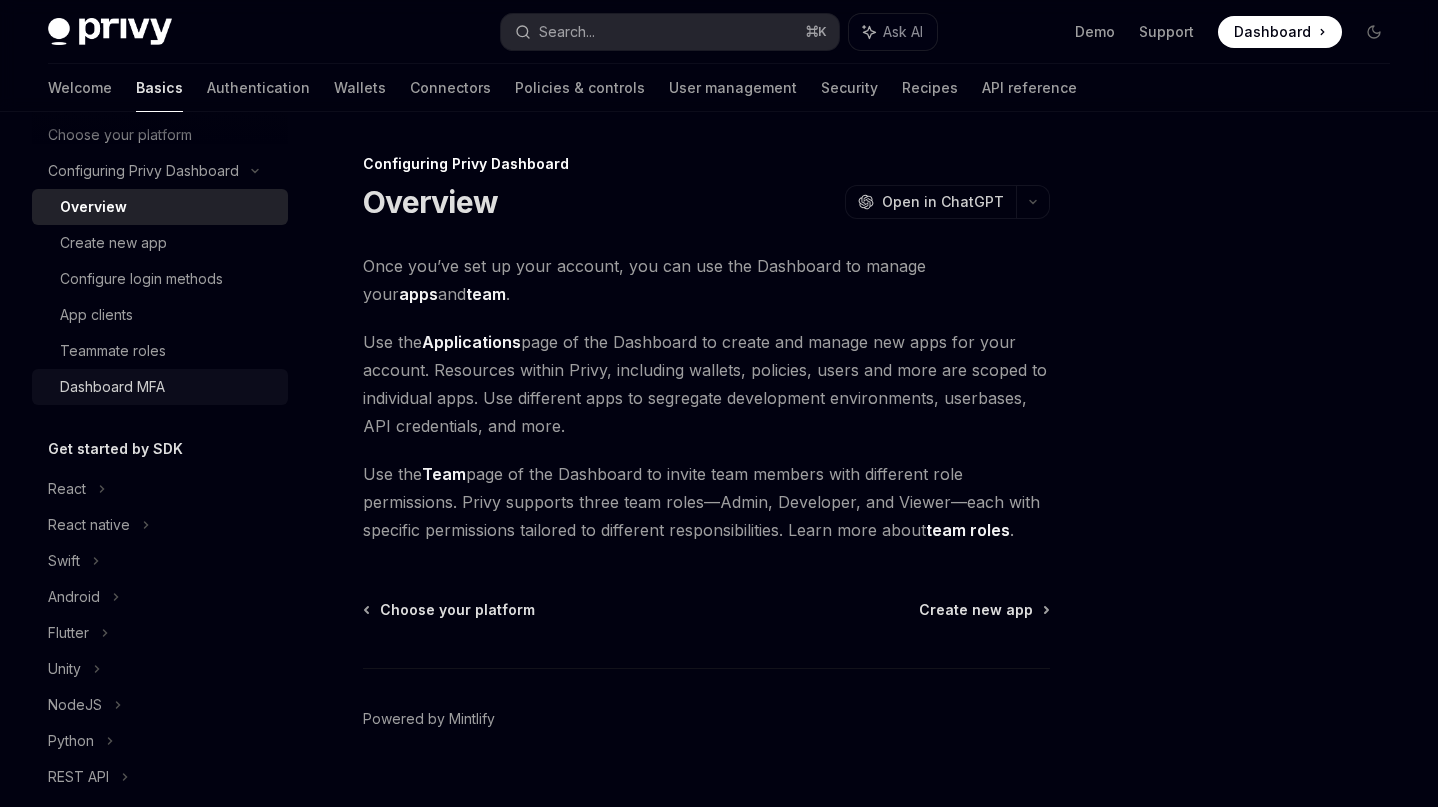 scroll, scrollTop: 176, scrollLeft: 0, axis: vertical 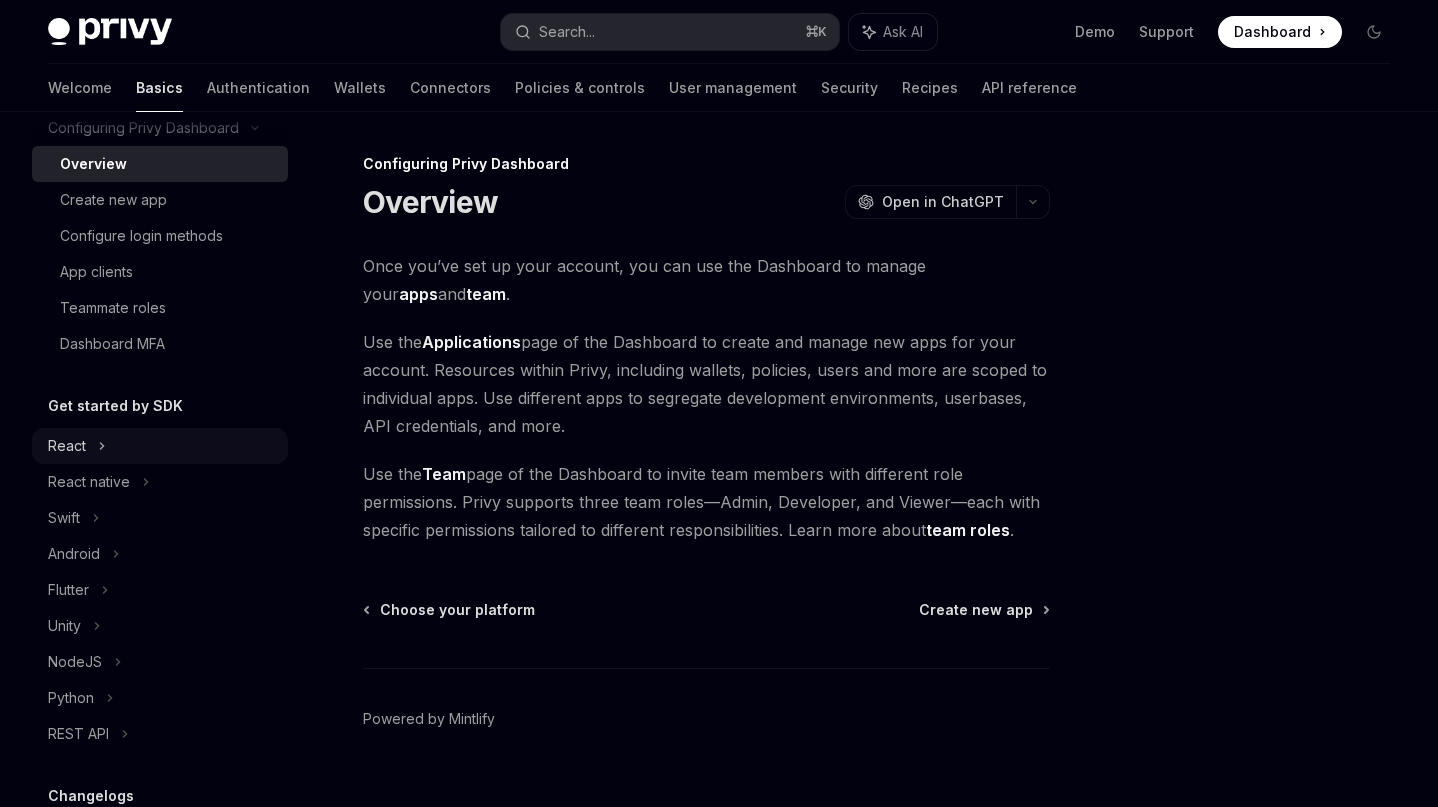 click on "React" at bounding box center [160, 446] 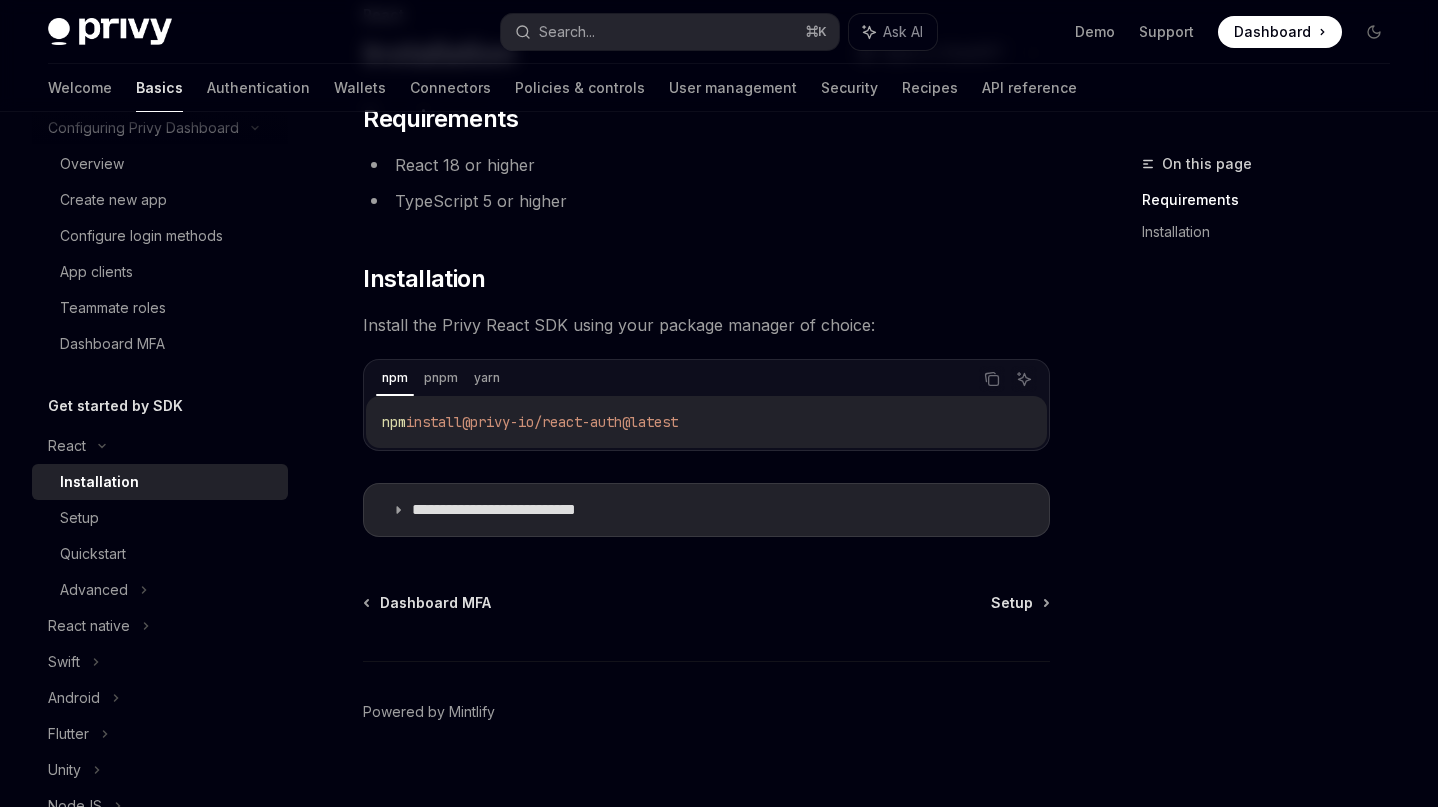 scroll, scrollTop: 176, scrollLeft: 0, axis: vertical 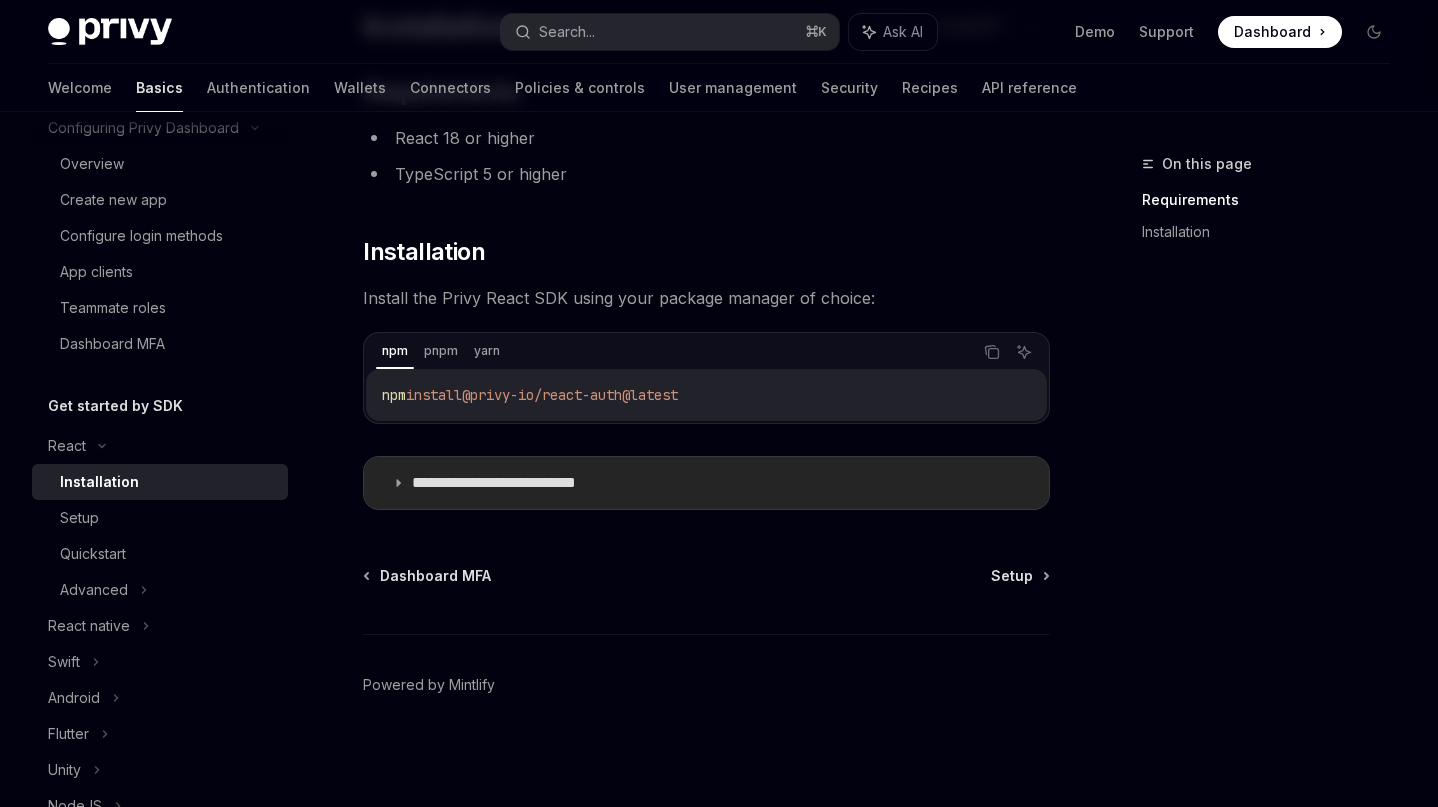 click 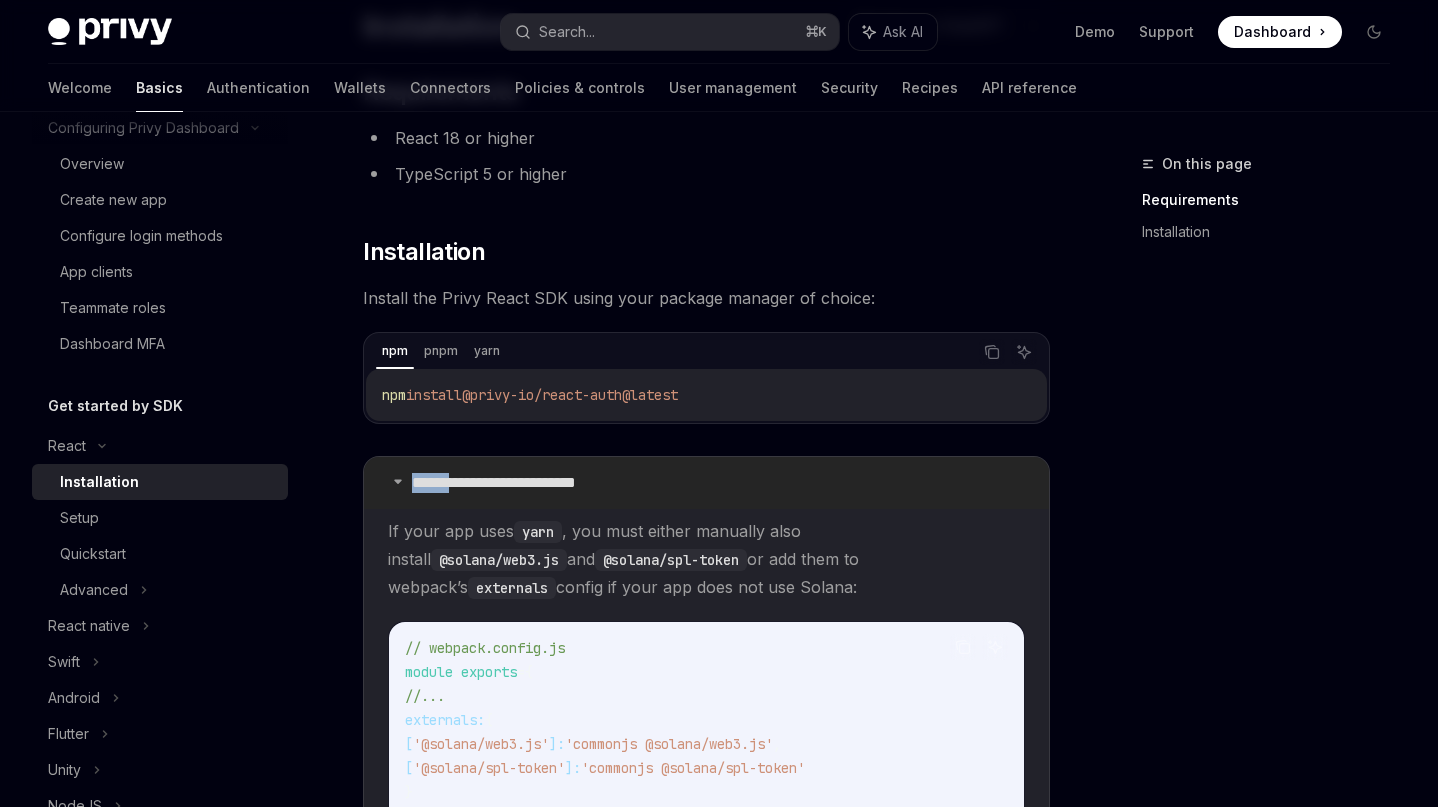 click on "**********" at bounding box center (706, 483) 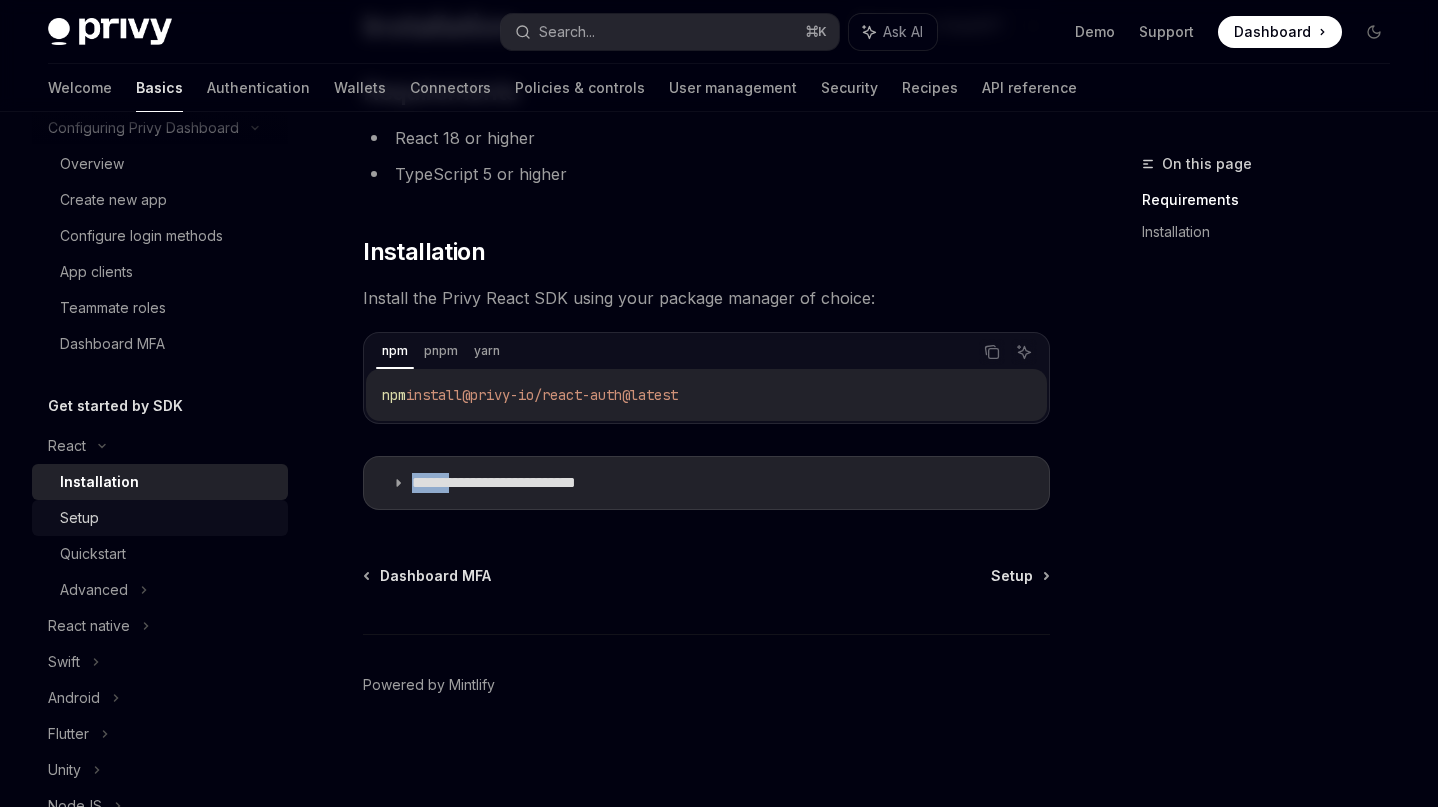 click on "Setup" at bounding box center [168, 518] 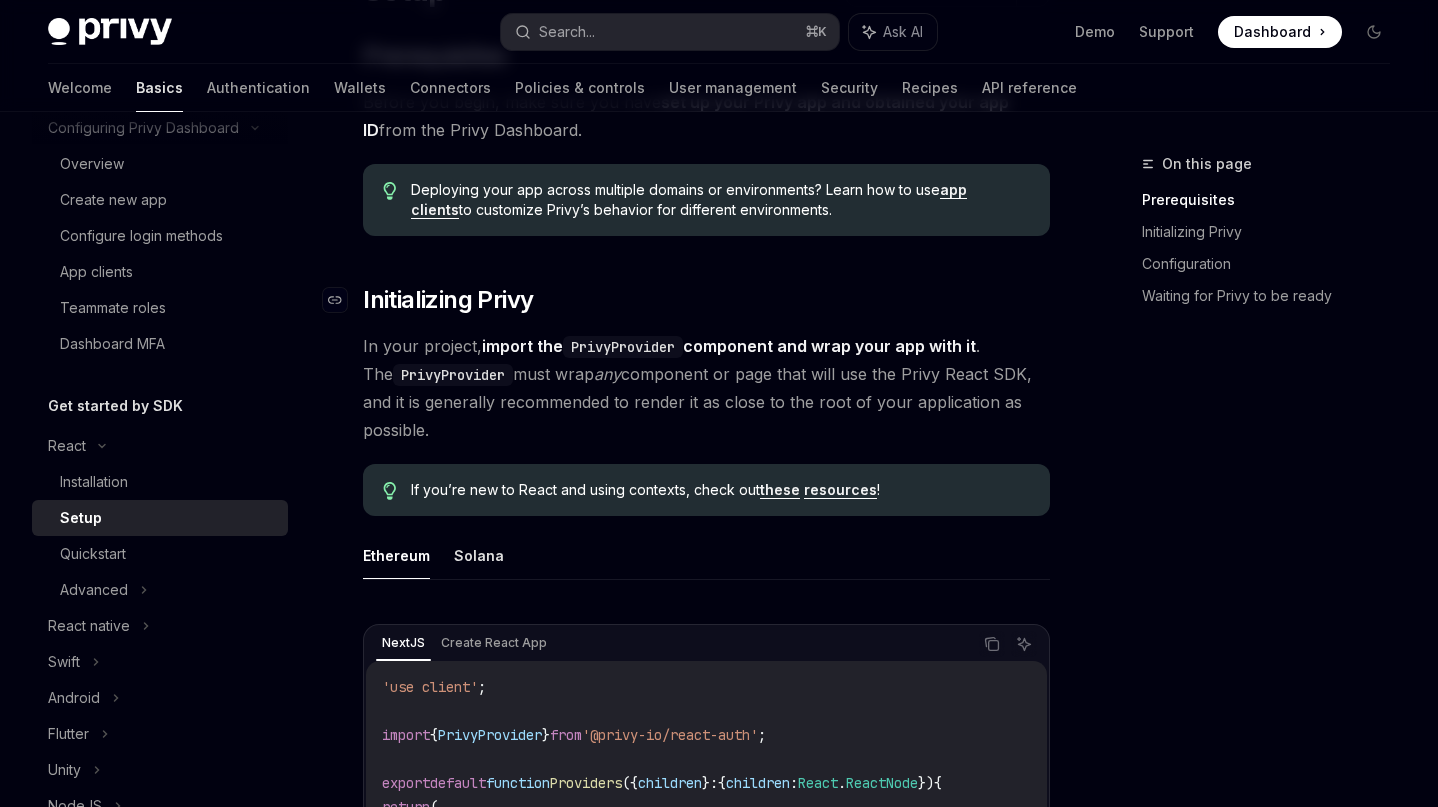 scroll, scrollTop: 213, scrollLeft: 0, axis: vertical 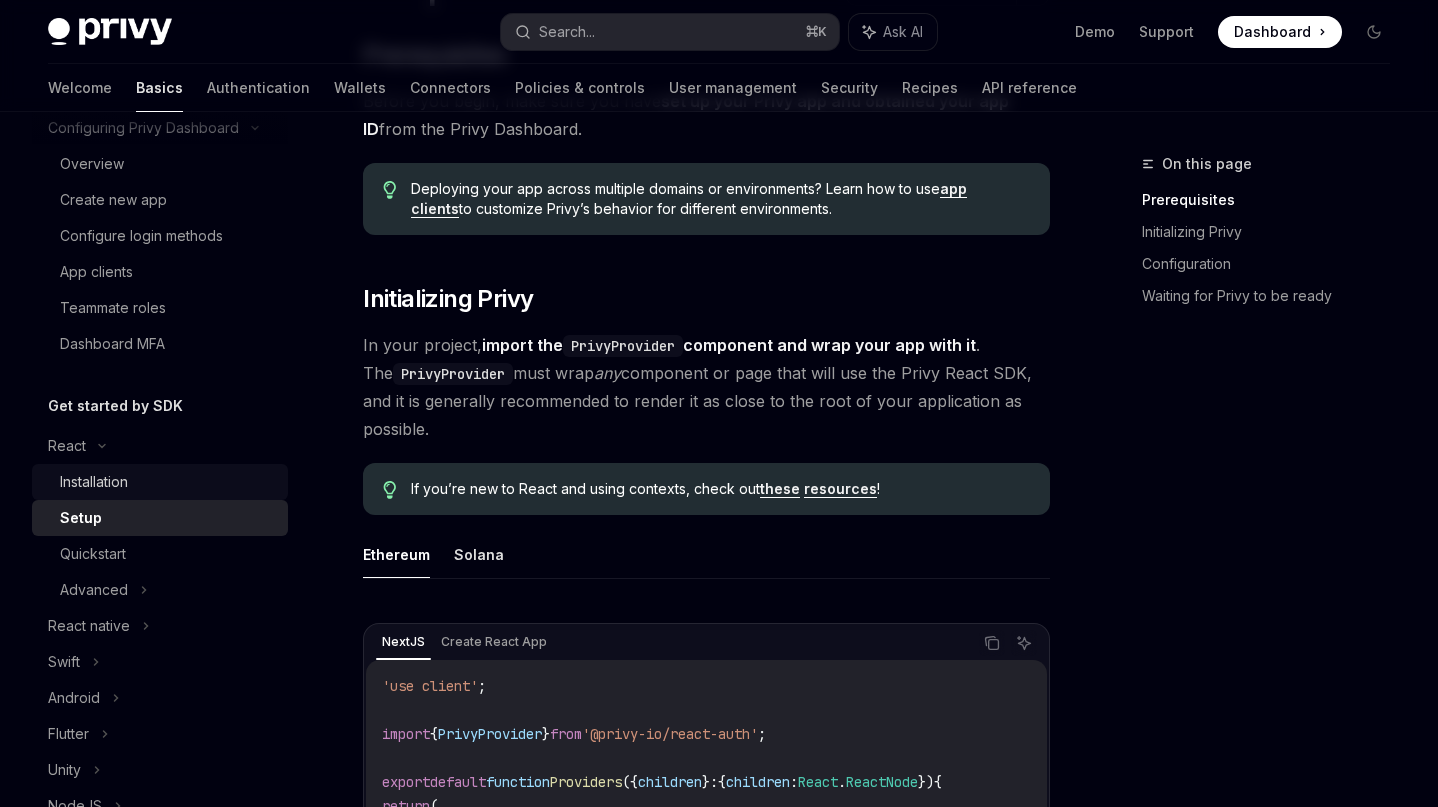 click on "Installation" at bounding box center [168, 482] 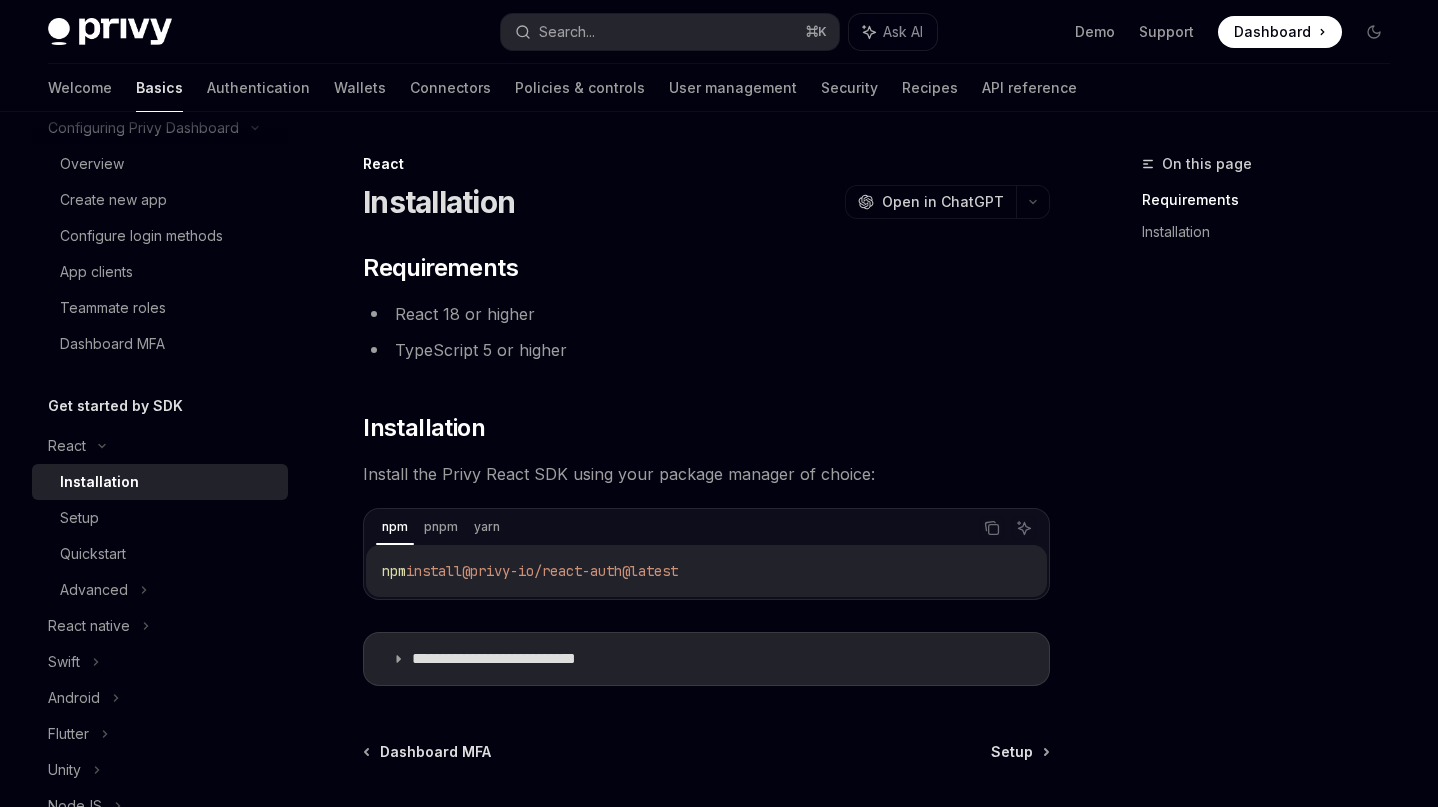drag, startPoint x: 382, startPoint y: 573, endPoint x: 815, endPoint y: 573, distance: 433 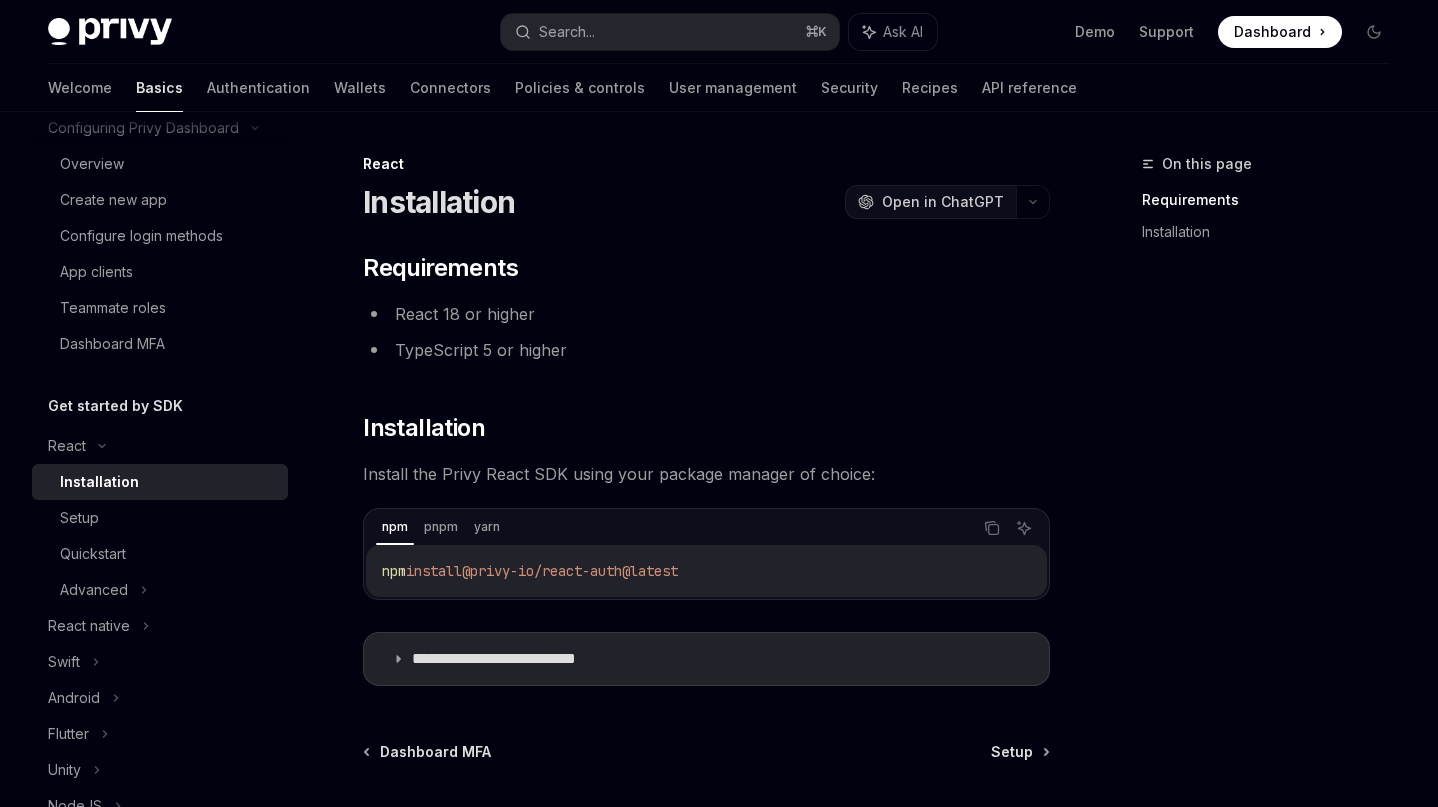 click on "Open in ChatGPT" at bounding box center [943, 202] 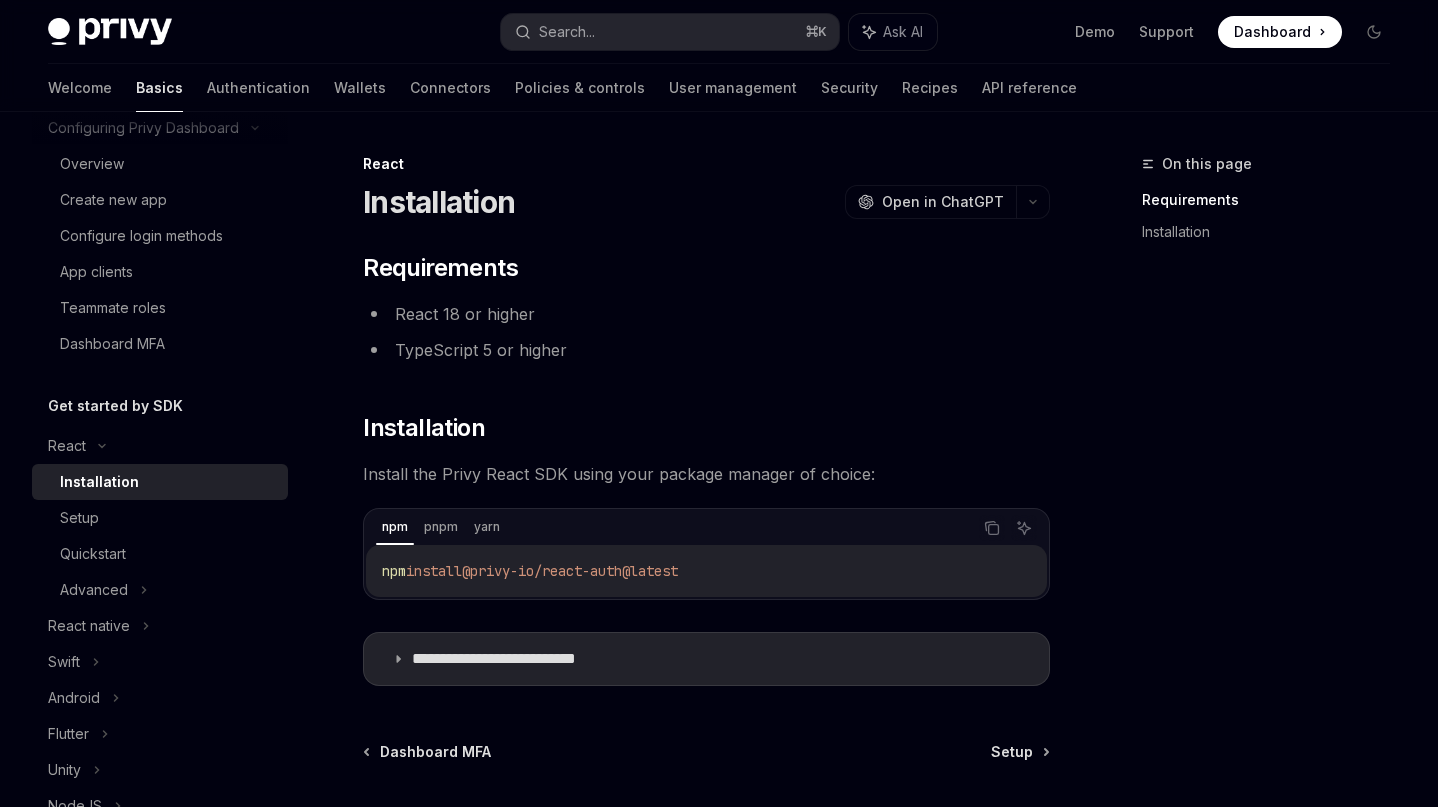 type 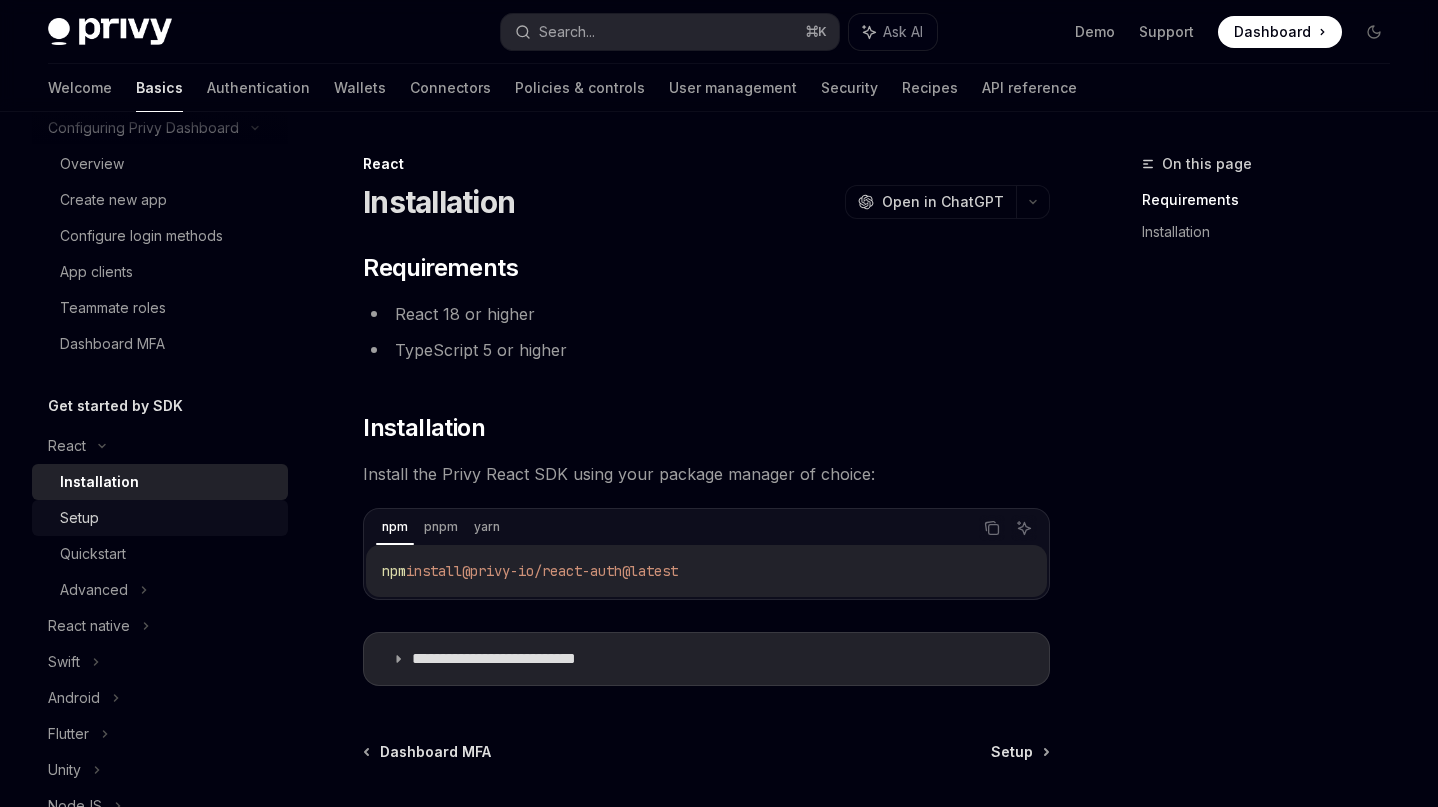 click on "Setup" at bounding box center [168, 518] 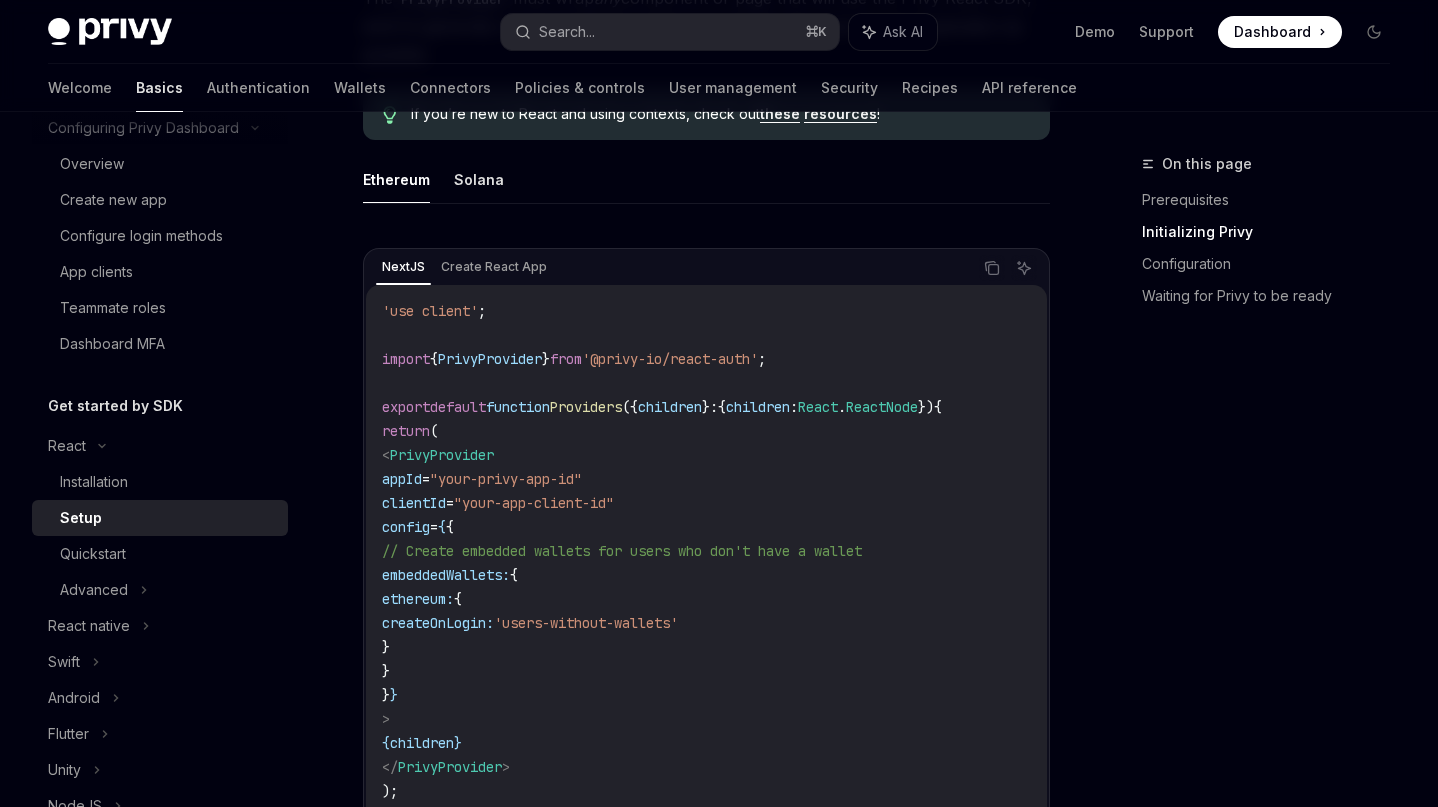 scroll, scrollTop: 594, scrollLeft: 0, axis: vertical 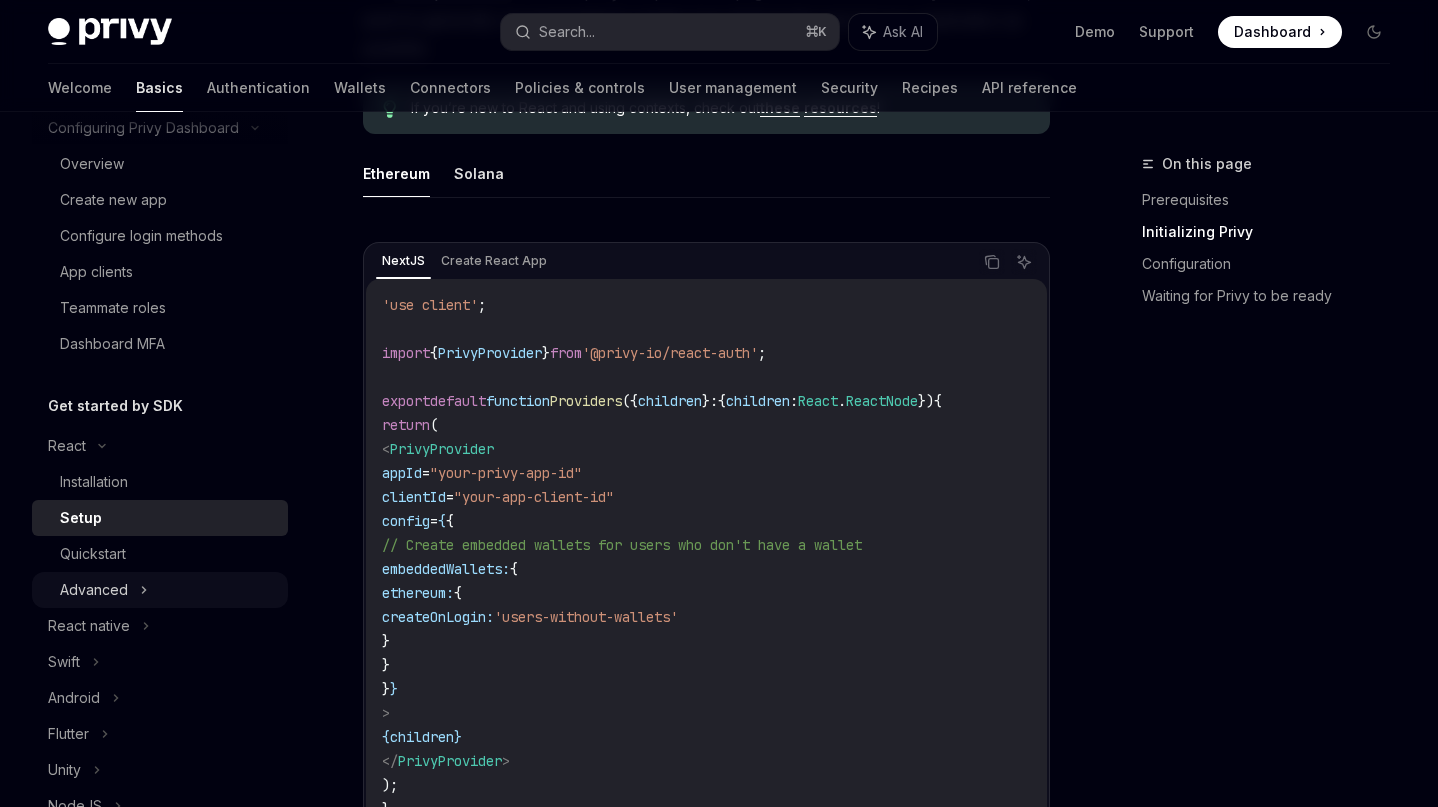 click on "Advanced" at bounding box center (160, 590) 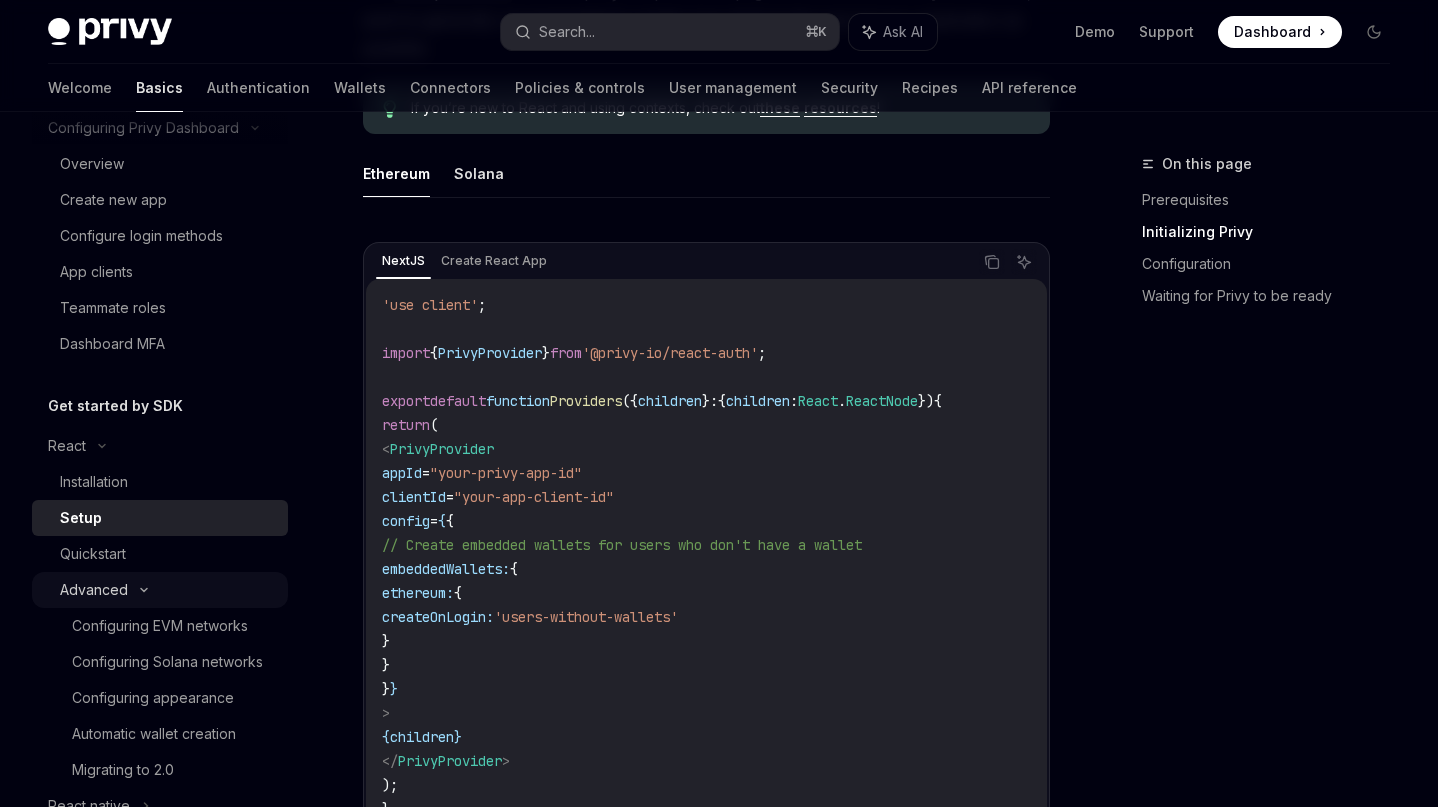 scroll, scrollTop: 0, scrollLeft: 0, axis: both 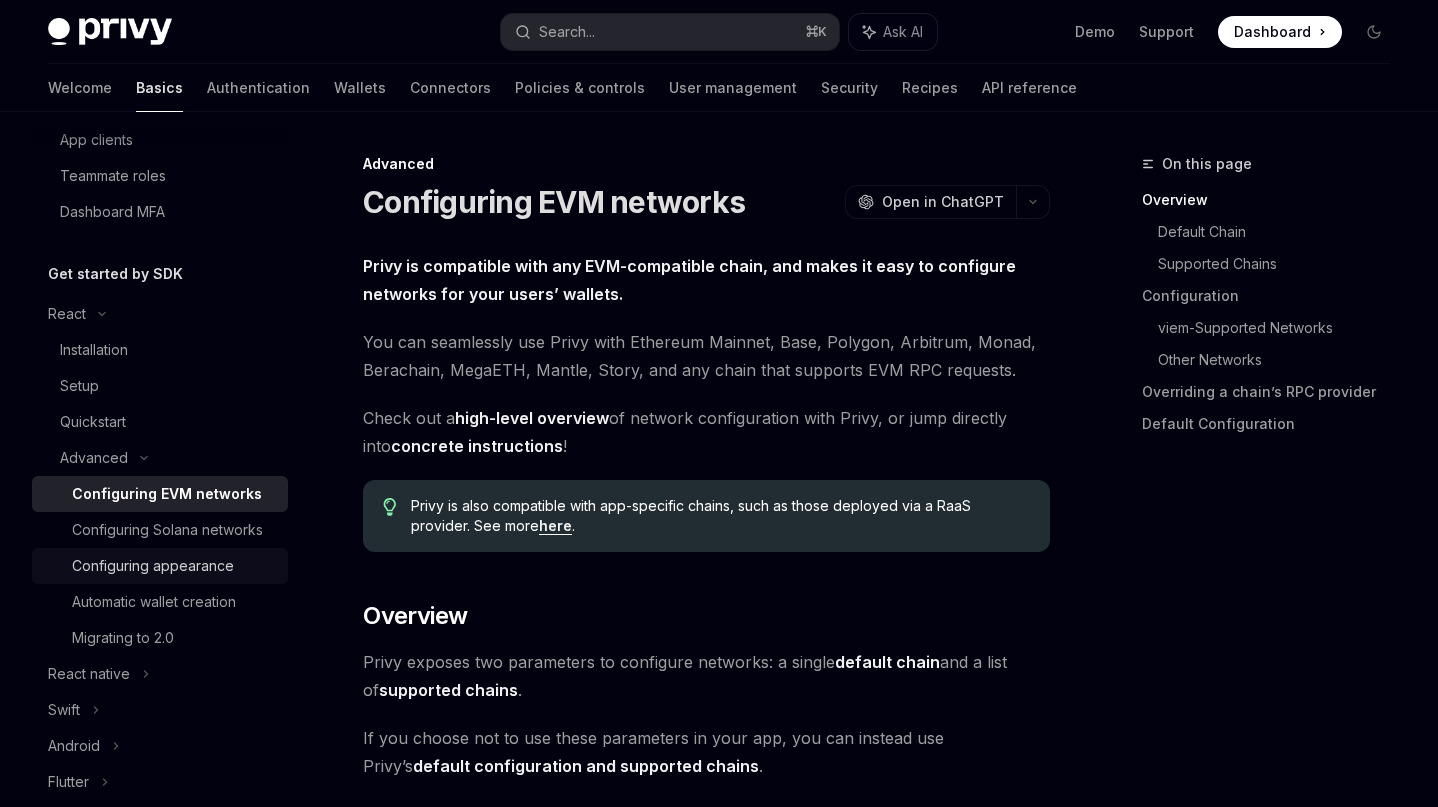 click on "Configuring appearance" at bounding box center [153, 566] 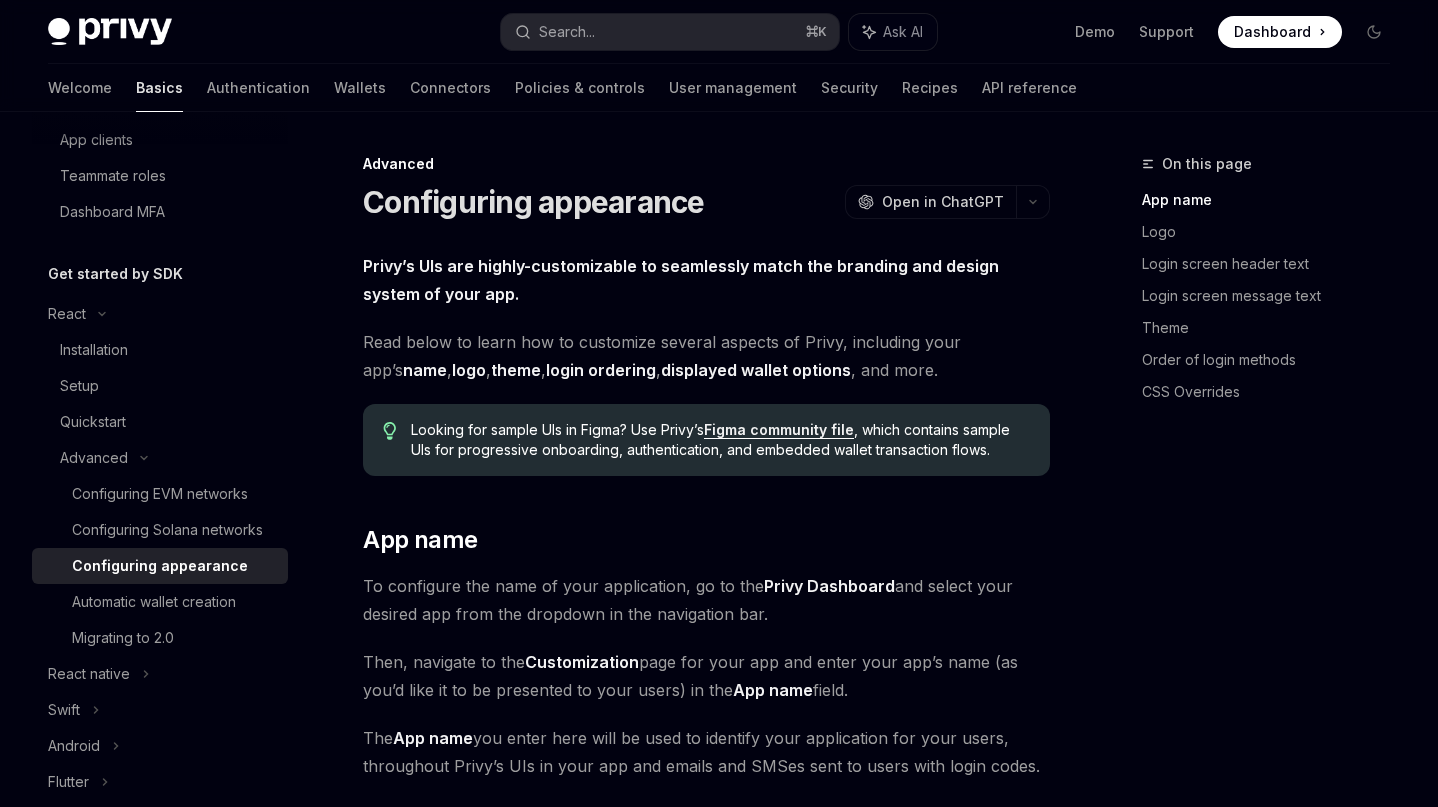 click on "Configuring appearance" at bounding box center (534, 202) 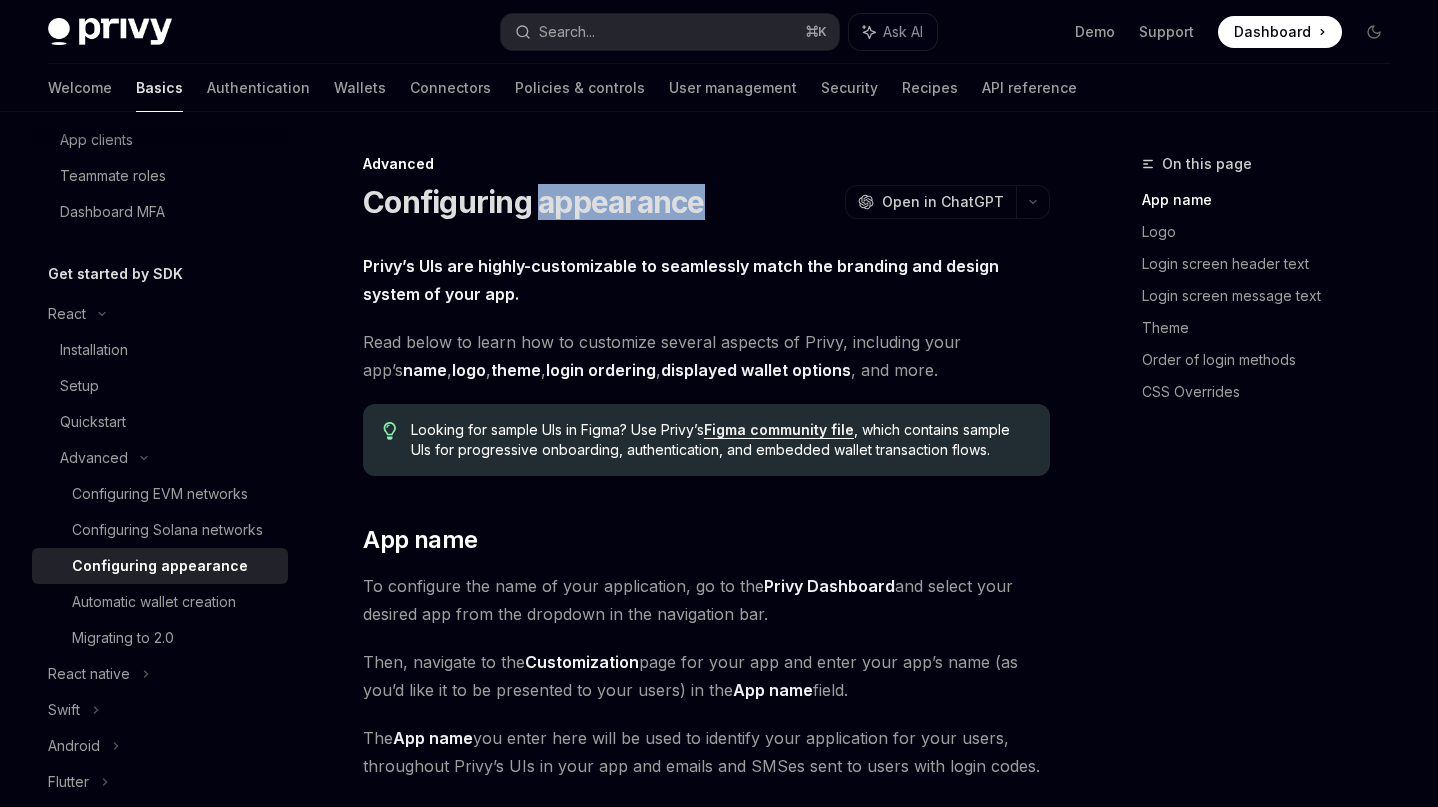 click on "Configuring appearance" at bounding box center (534, 202) 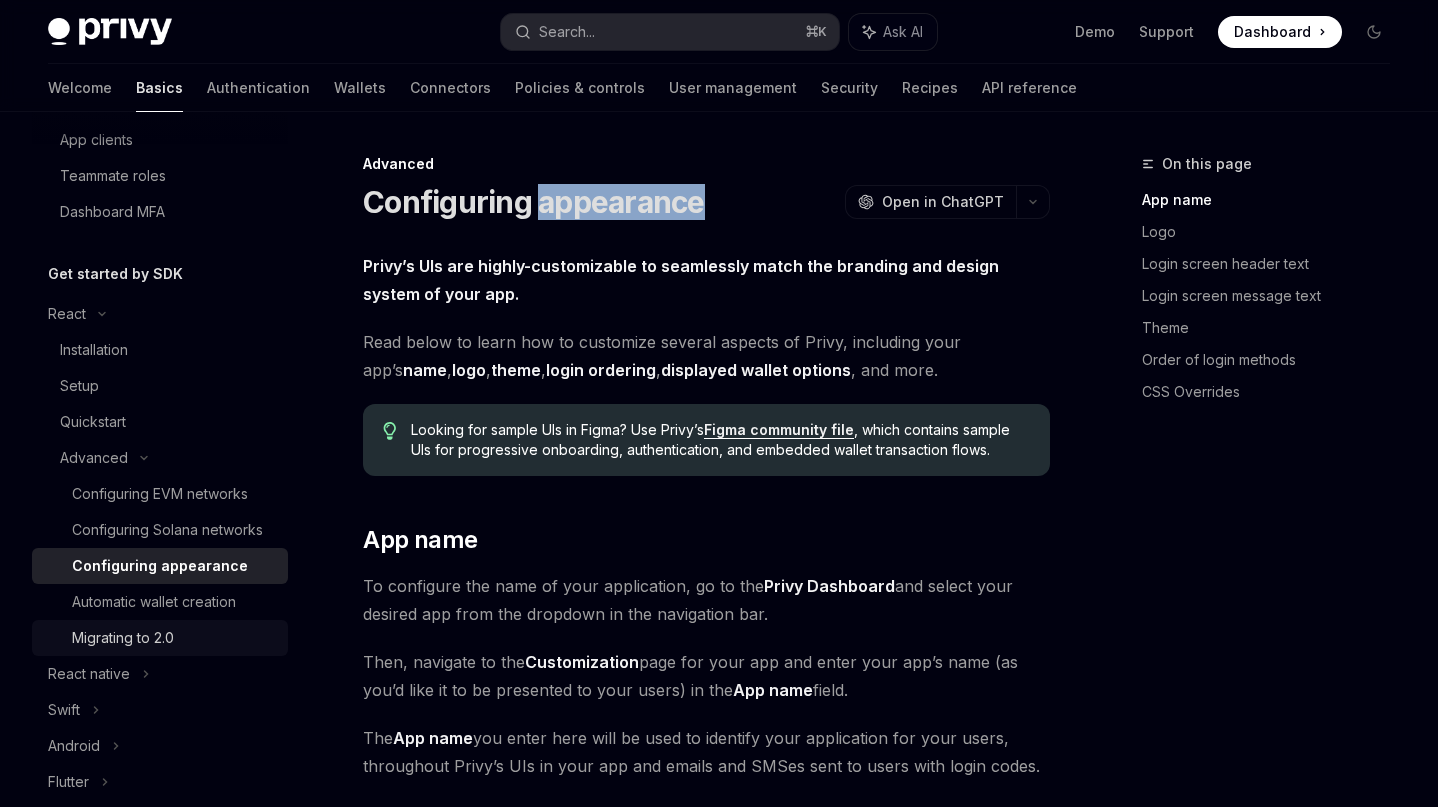 click on "Migrating to 2.0" at bounding box center [123, 638] 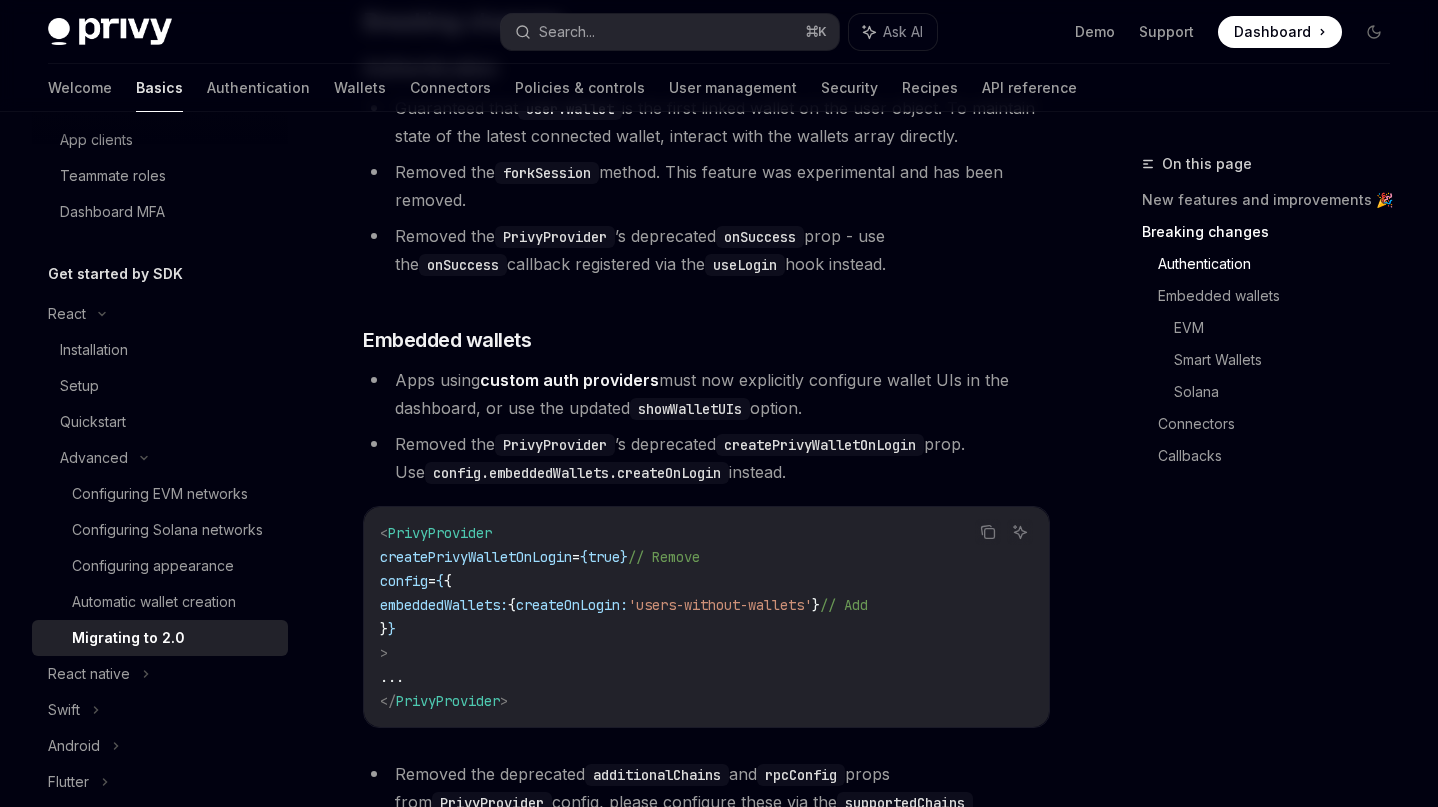 scroll, scrollTop: 721, scrollLeft: 0, axis: vertical 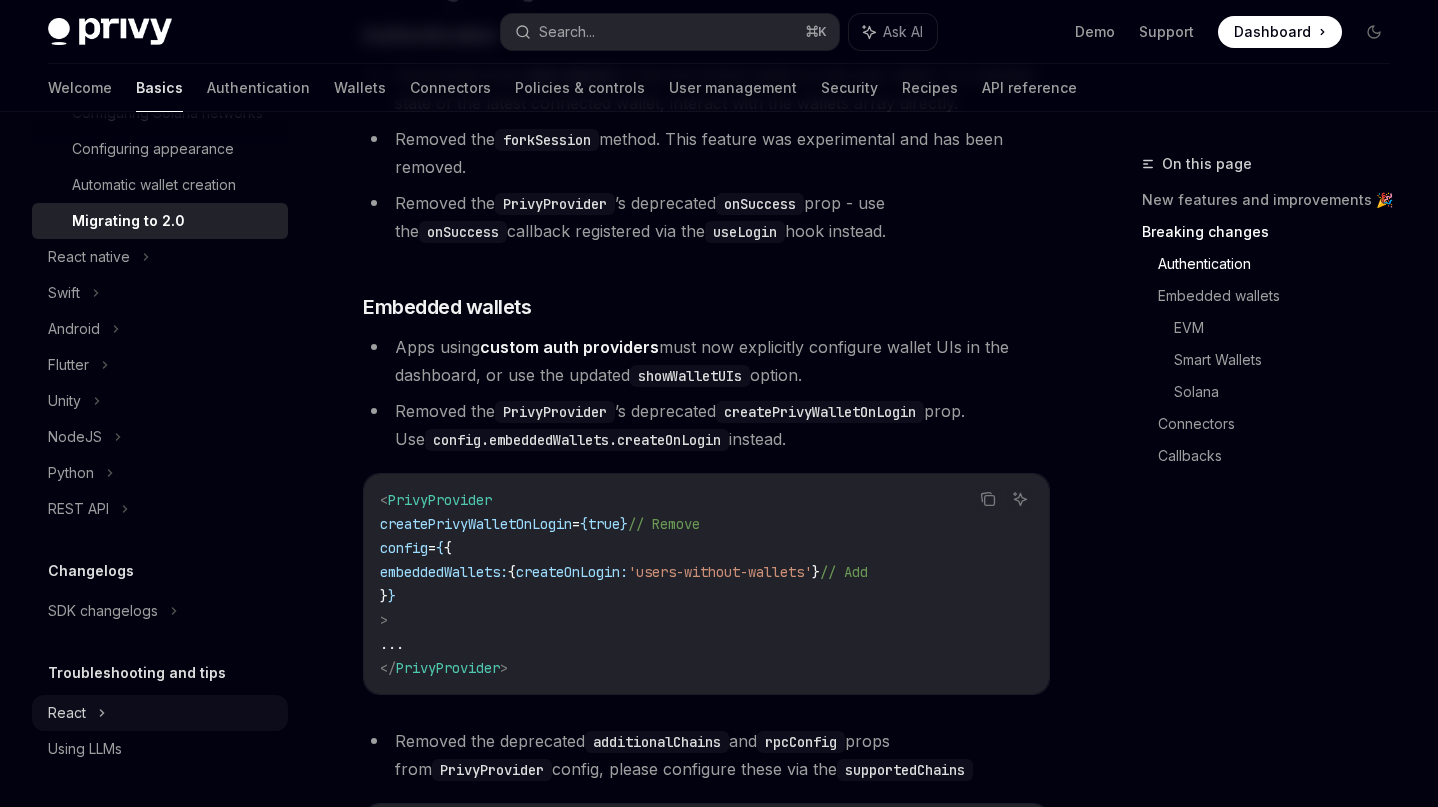 click 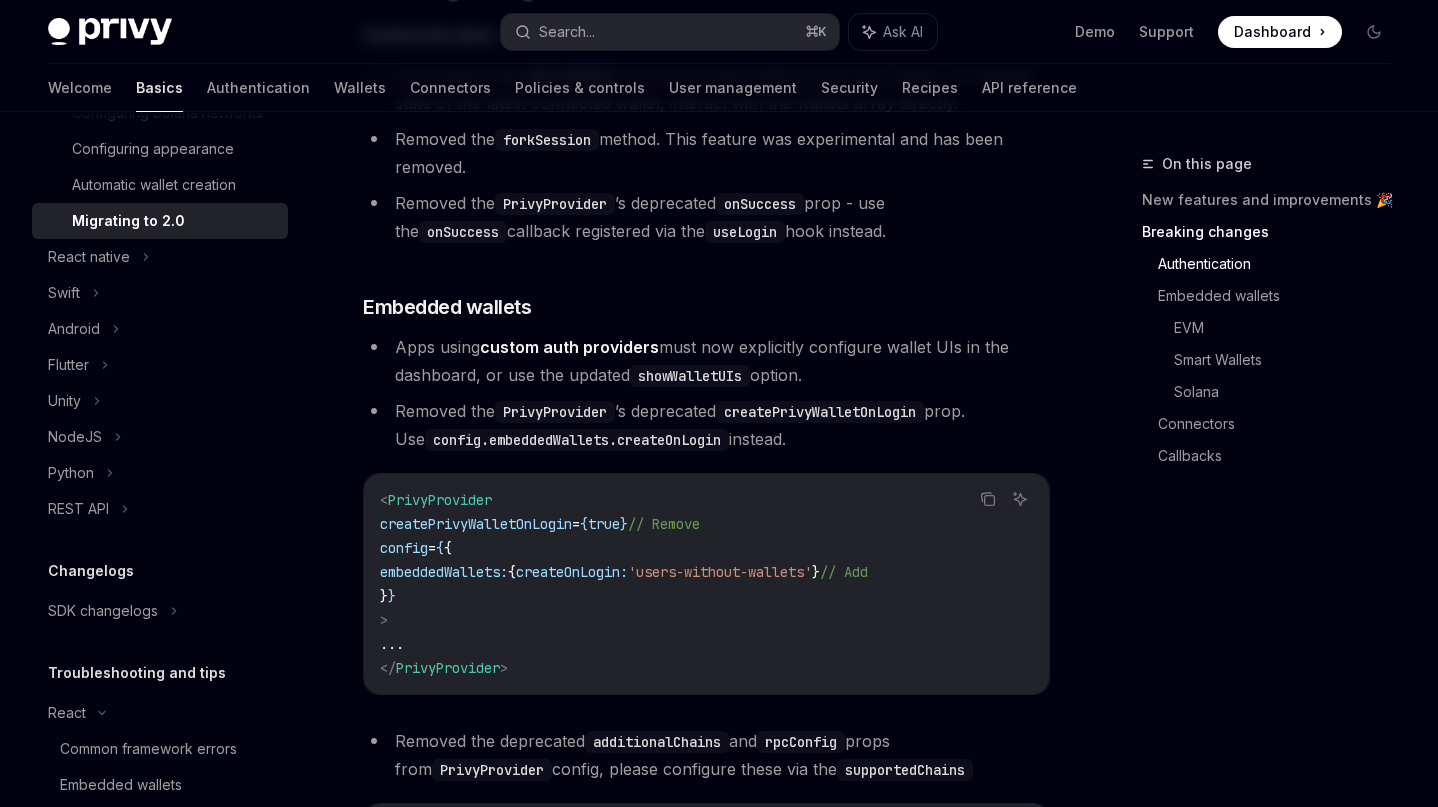 scroll, scrollTop: 0, scrollLeft: 0, axis: both 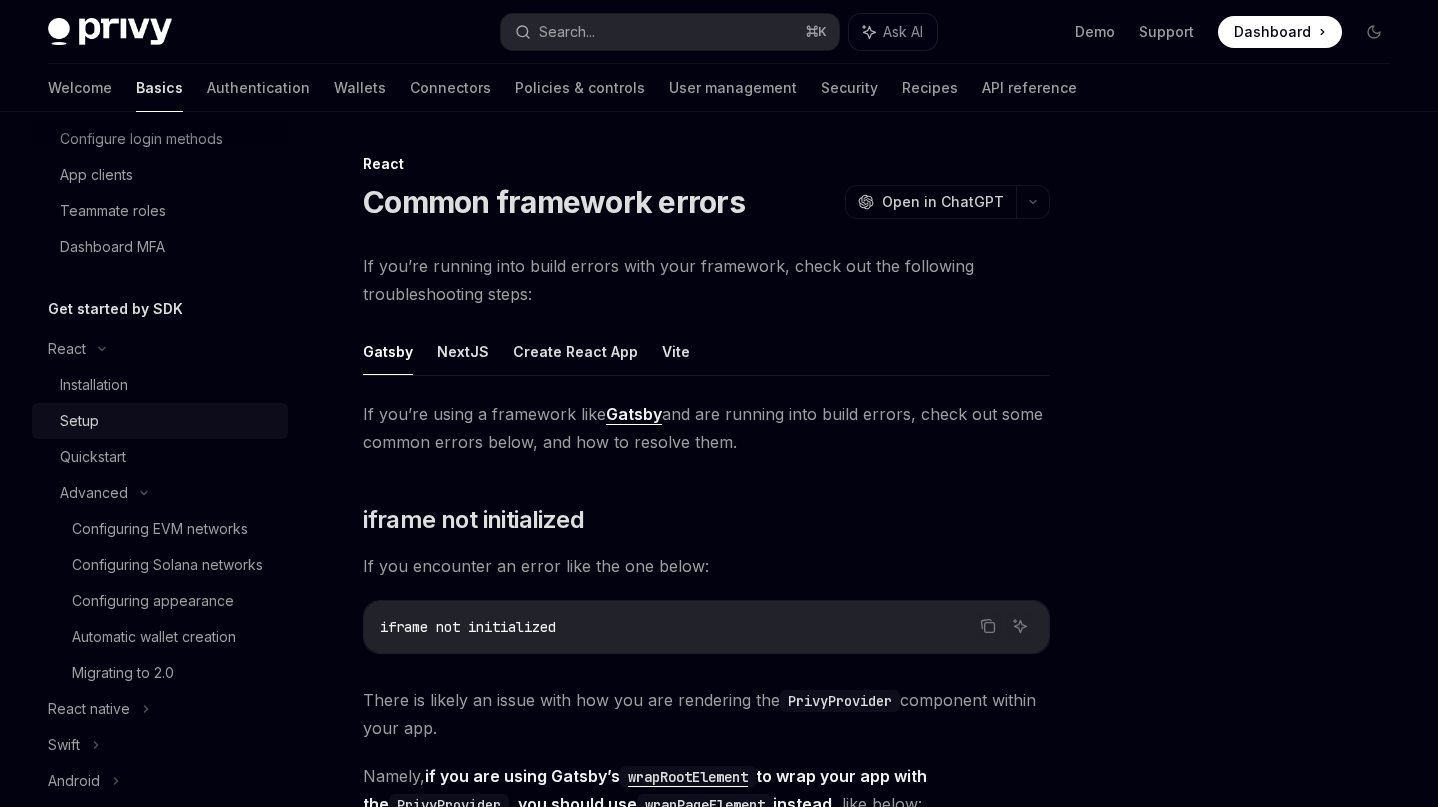 click on "Setup" at bounding box center [168, 421] 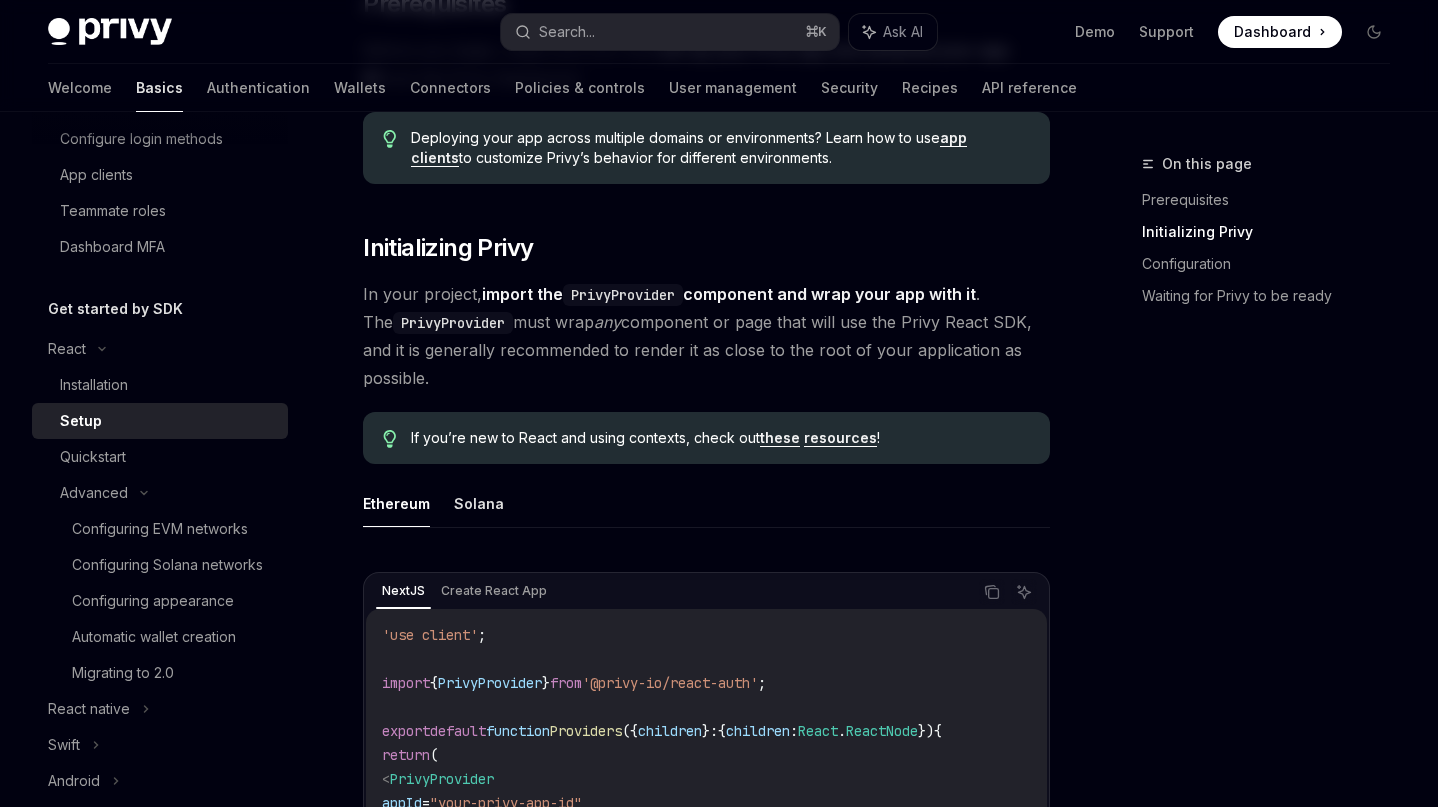 scroll, scrollTop: 0, scrollLeft: 0, axis: both 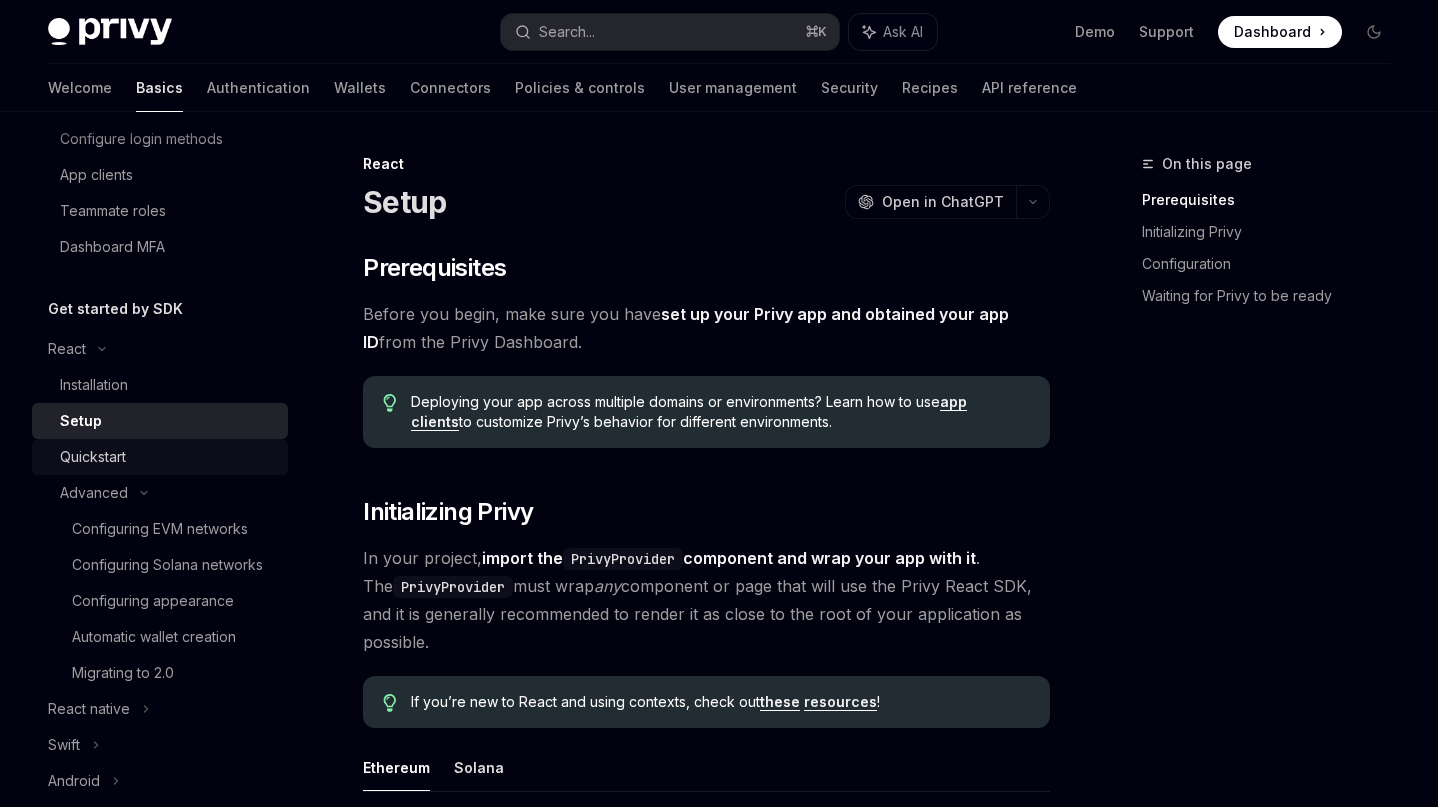 click on "Quickstart" at bounding box center [168, 457] 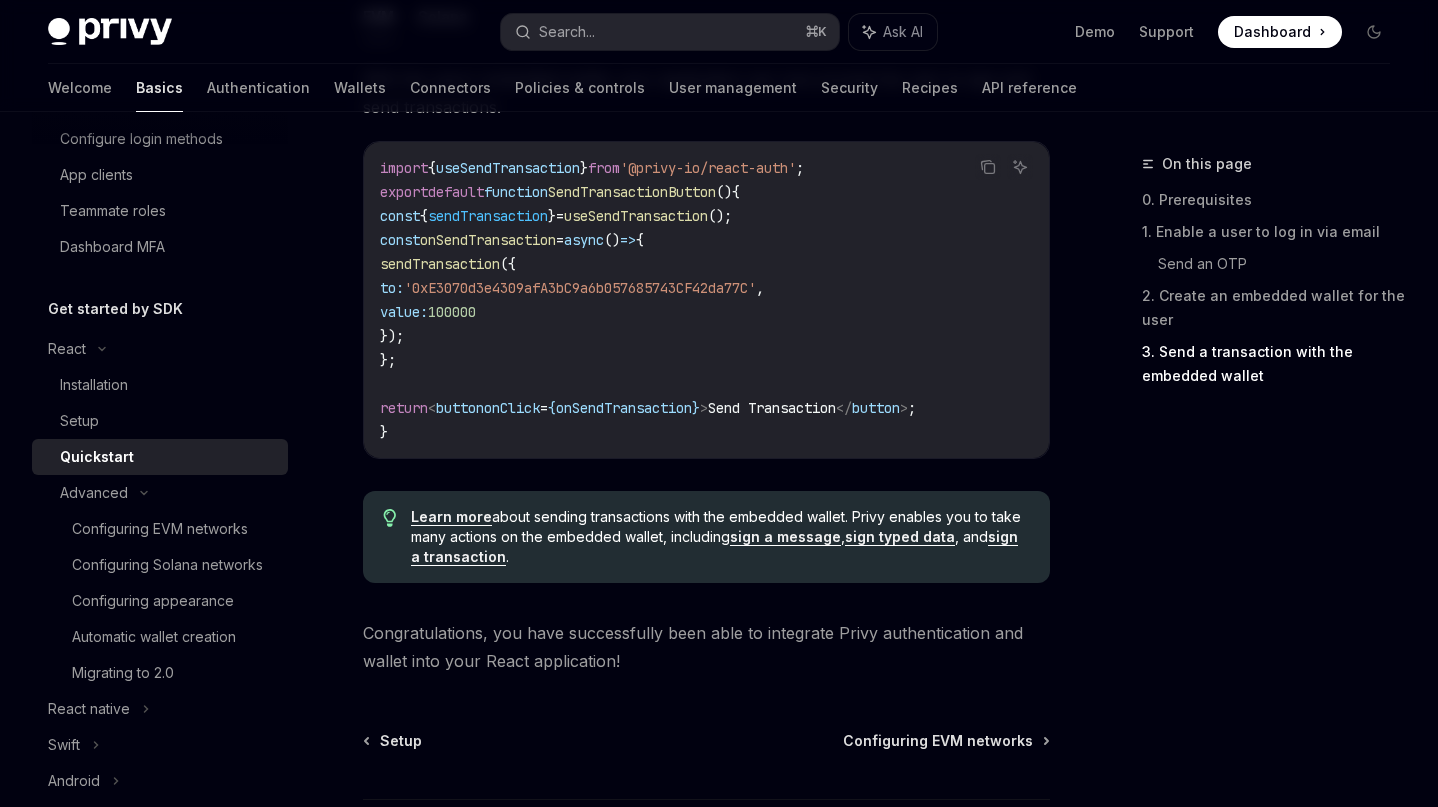 scroll, scrollTop: 2094, scrollLeft: 0, axis: vertical 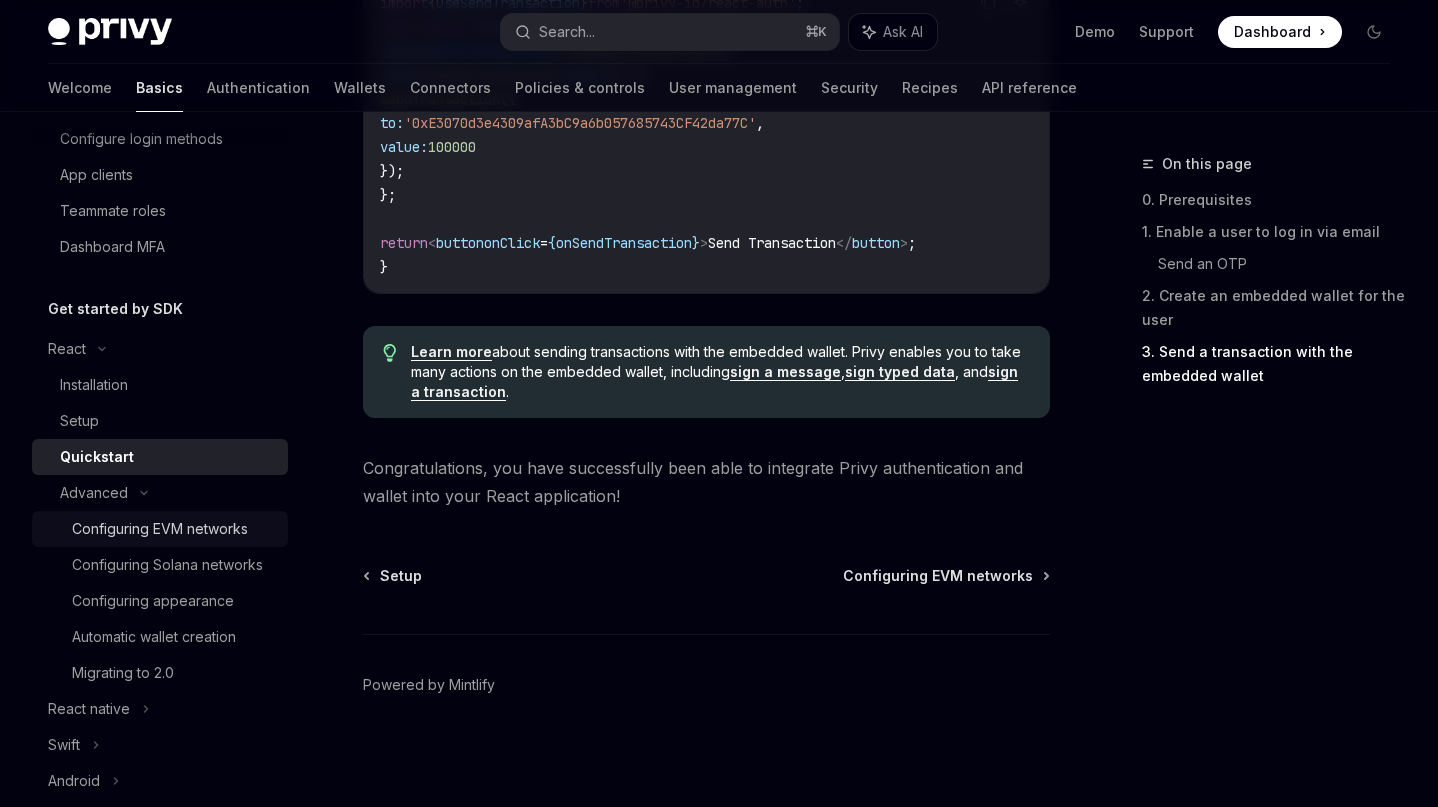 click on "Configuring EVM networks" at bounding box center (160, 529) 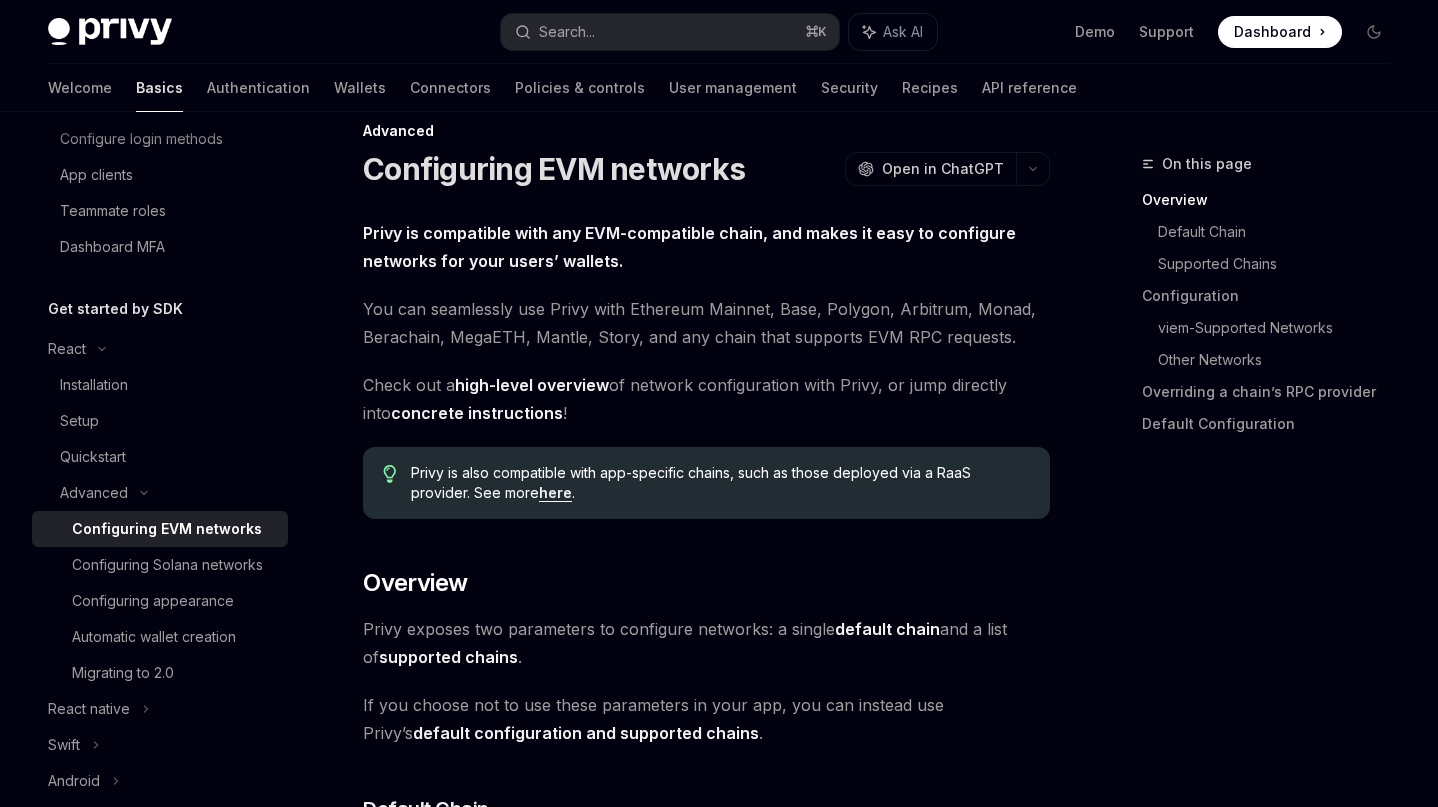 scroll, scrollTop: 43, scrollLeft: 0, axis: vertical 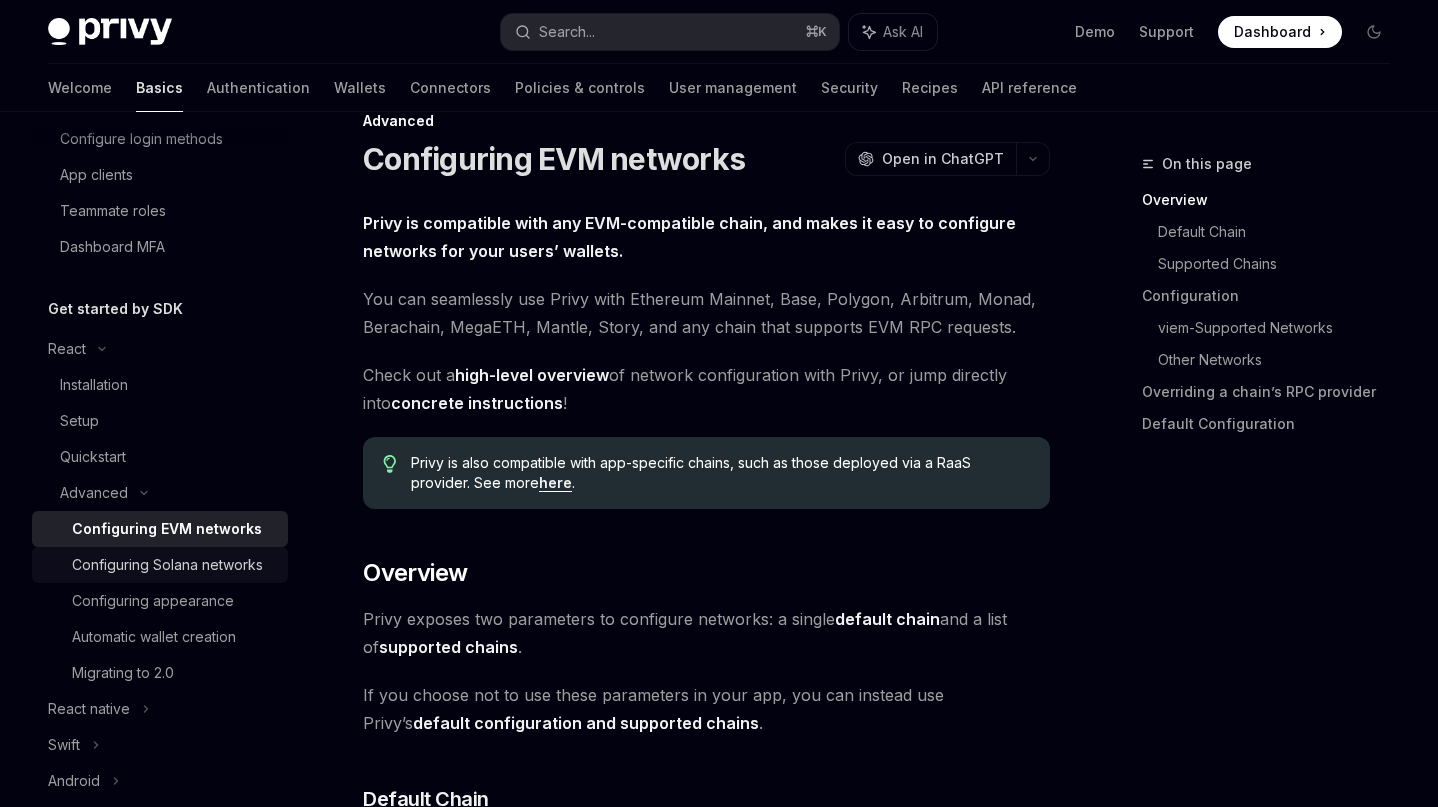 click on "Configuring Solana networks" at bounding box center (167, 565) 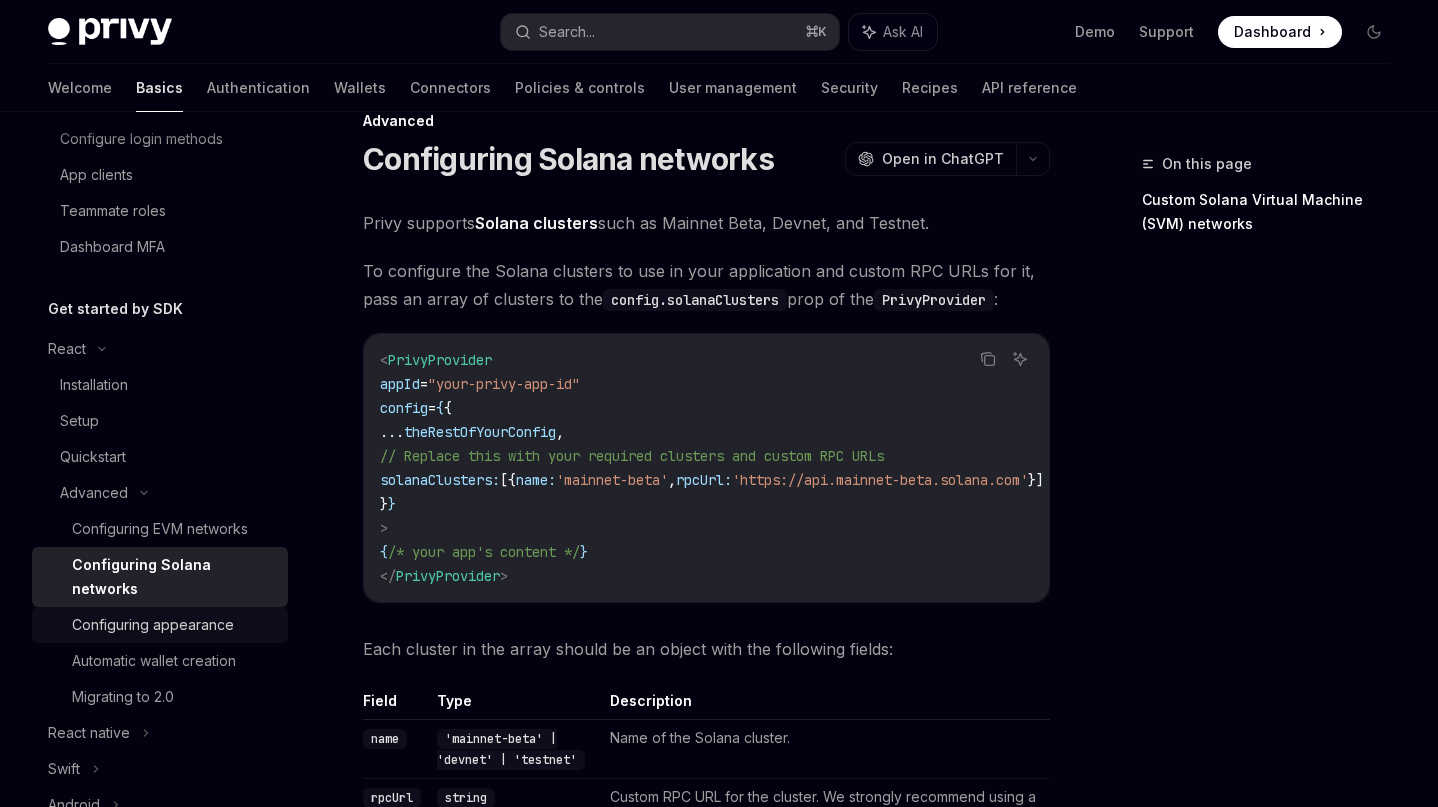 click on "Configuring appearance" at bounding box center (153, 625) 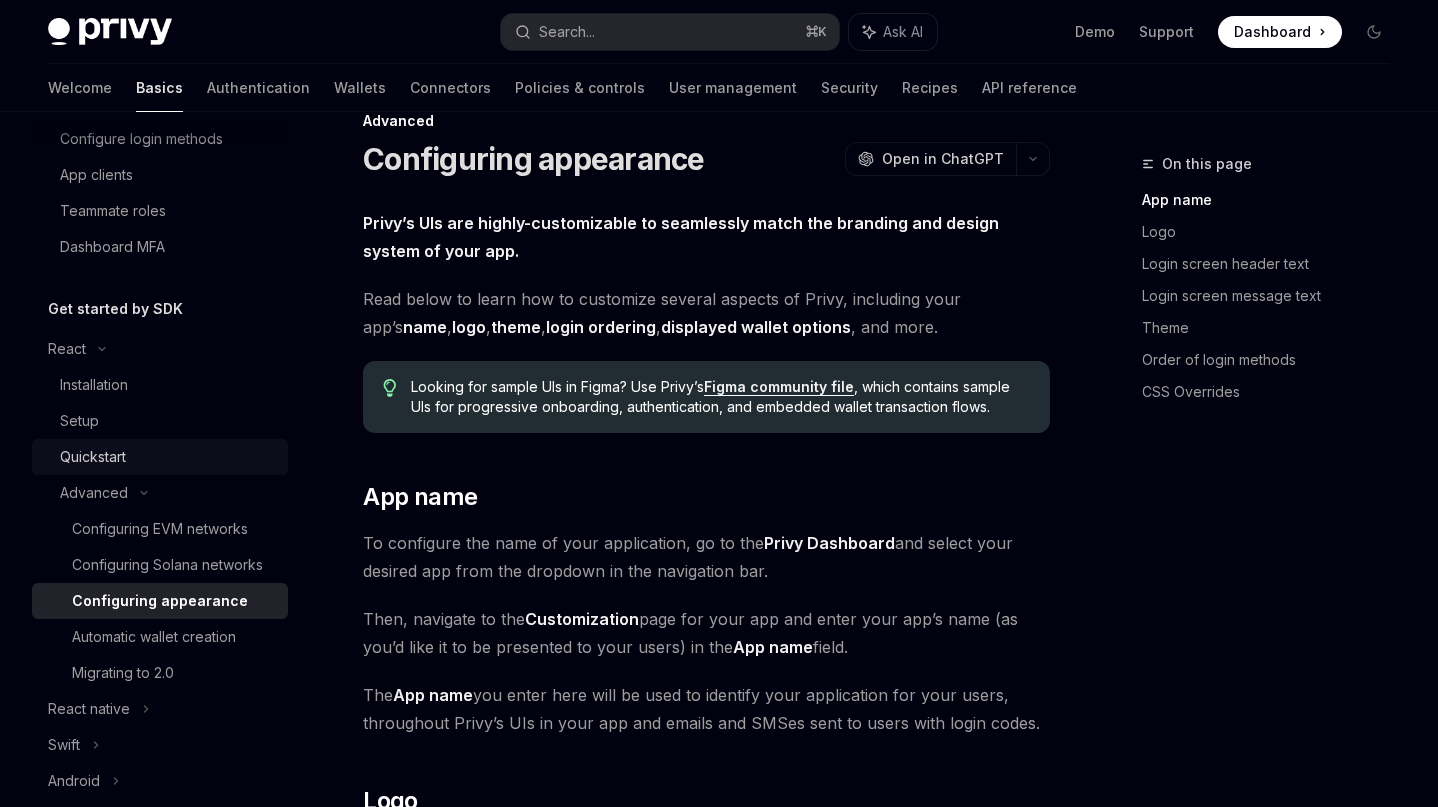 click on "Quickstart" at bounding box center (168, 457) 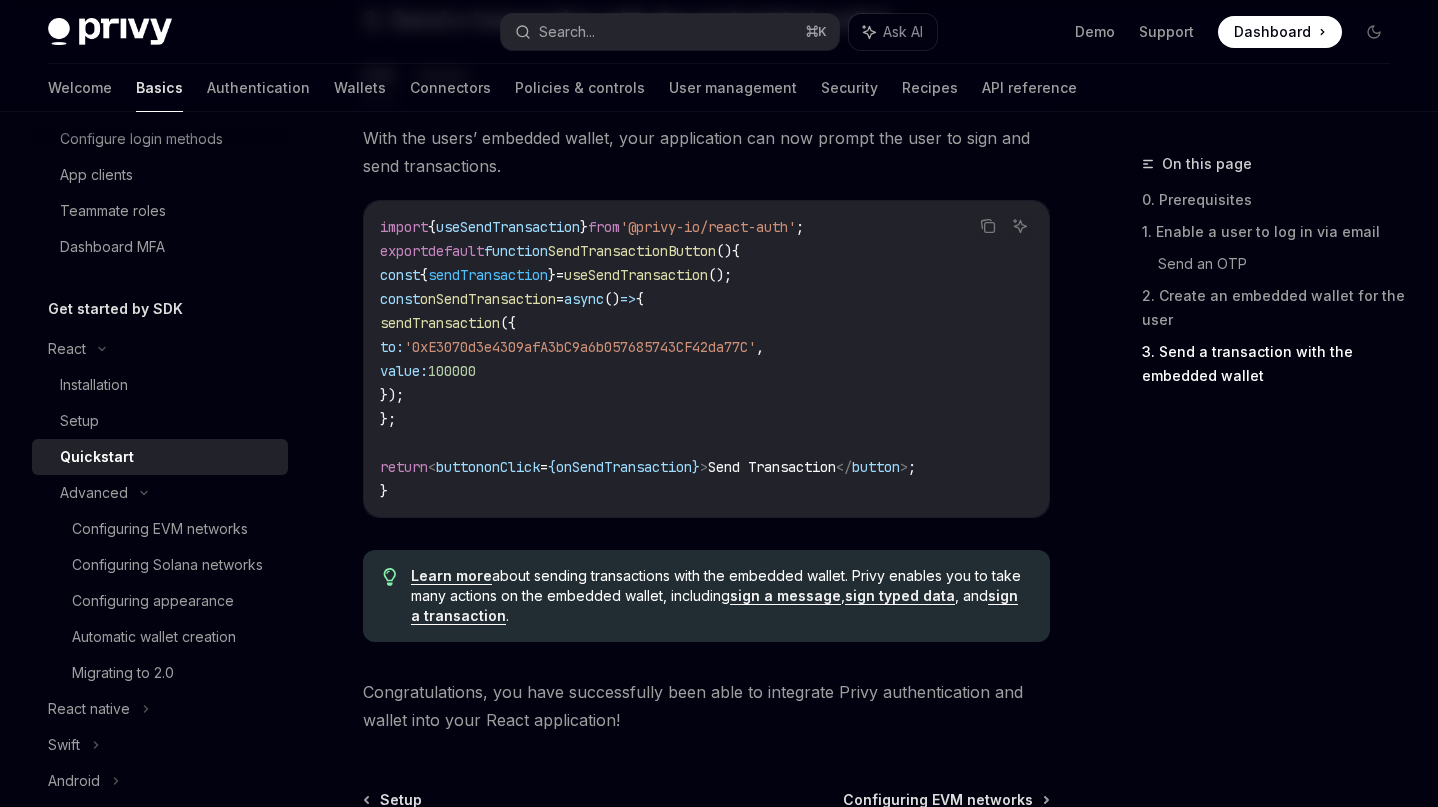 scroll, scrollTop: 2094, scrollLeft: 0, axis: vertical 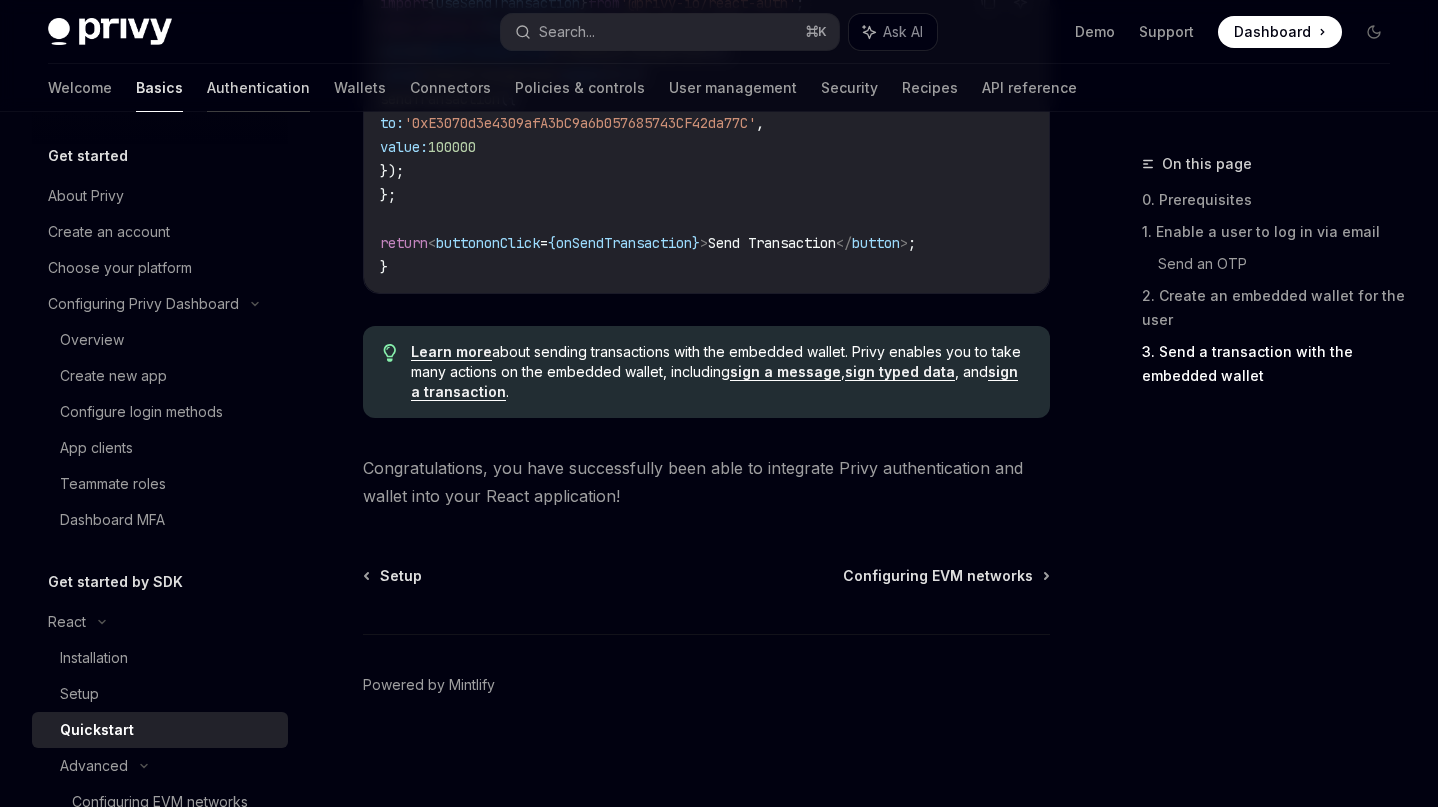 click on "Authentication" at bounding box center [258, 88] 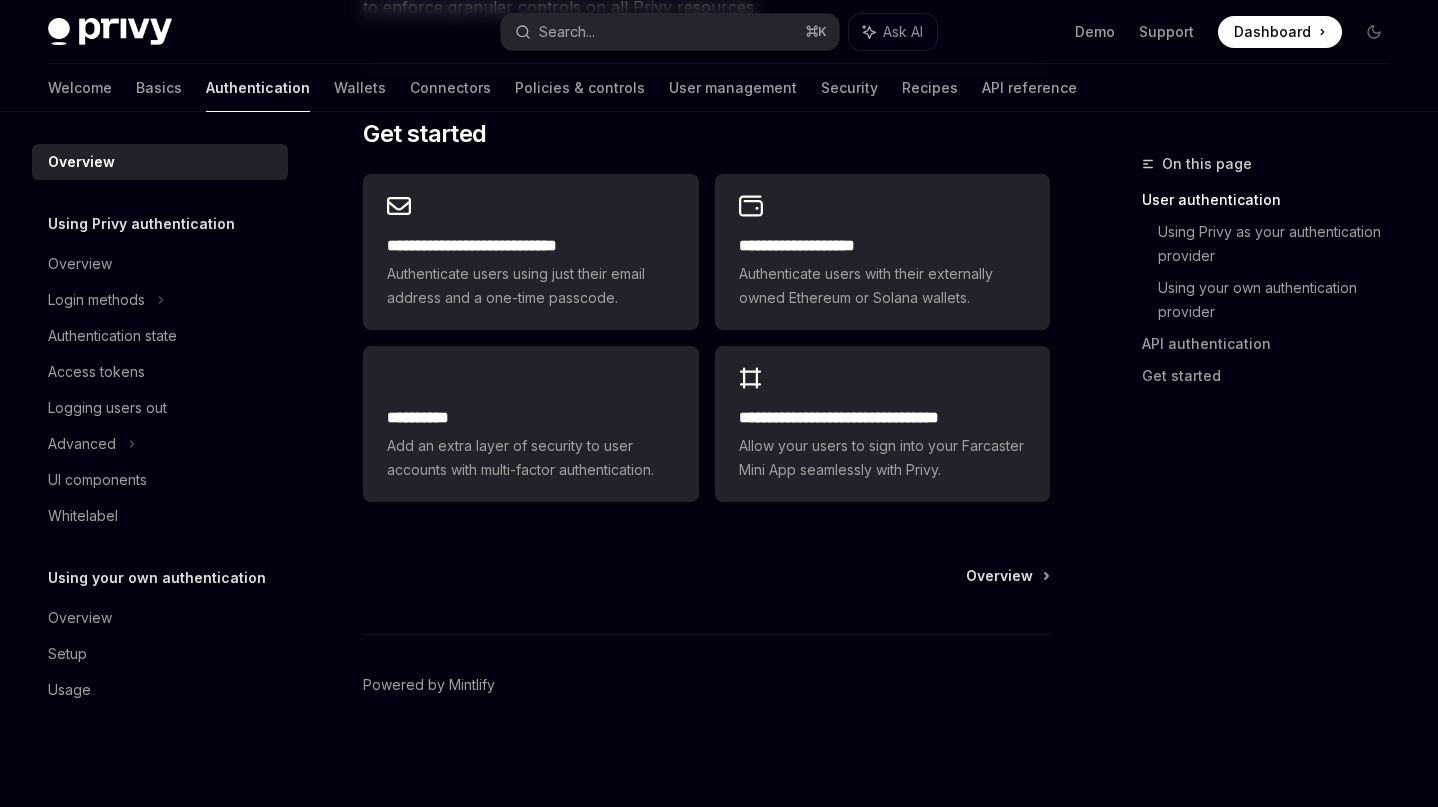 scroll, scrollTop: 0, scrollLeft: 0, axis: both 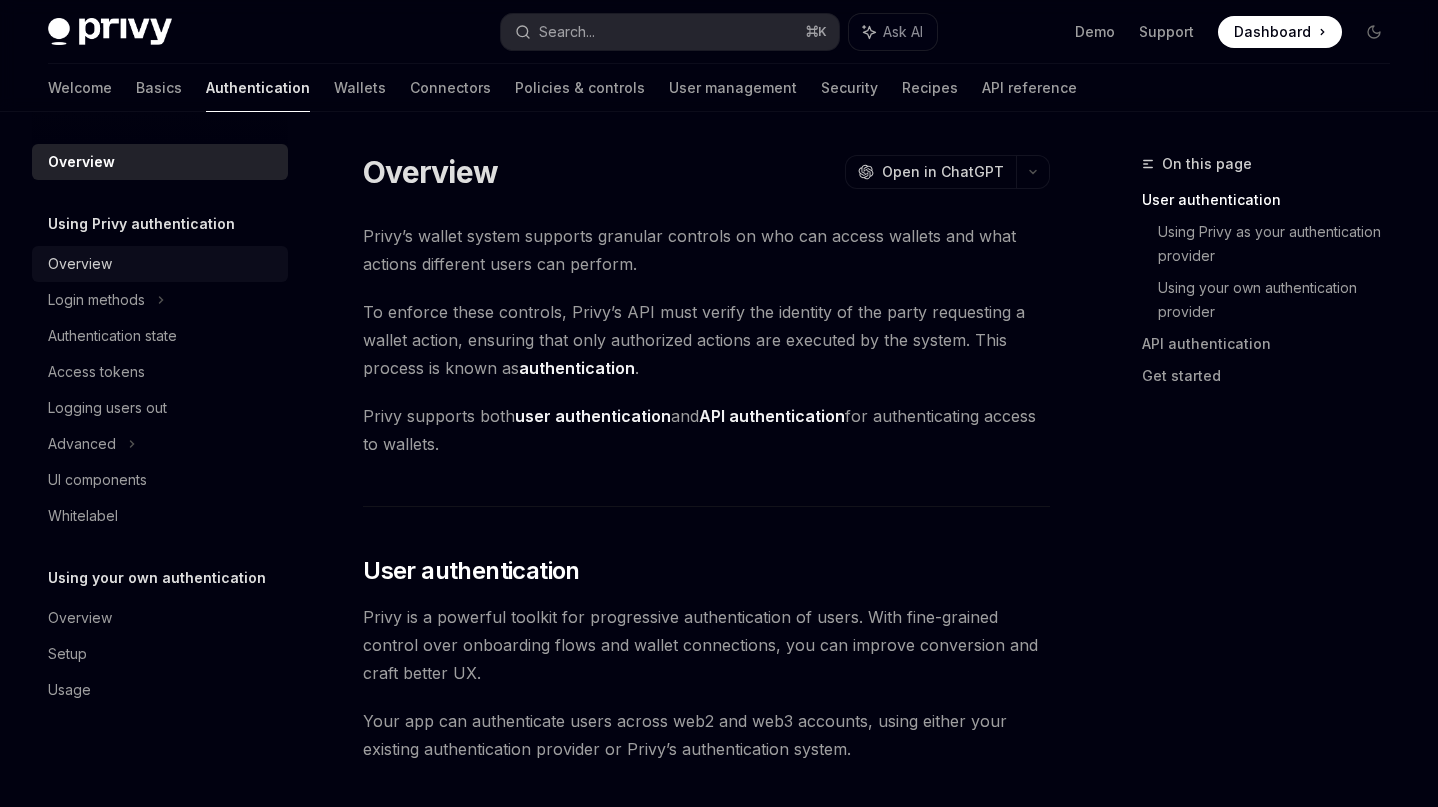 click on "Overview" at bounding box center [162, 264] 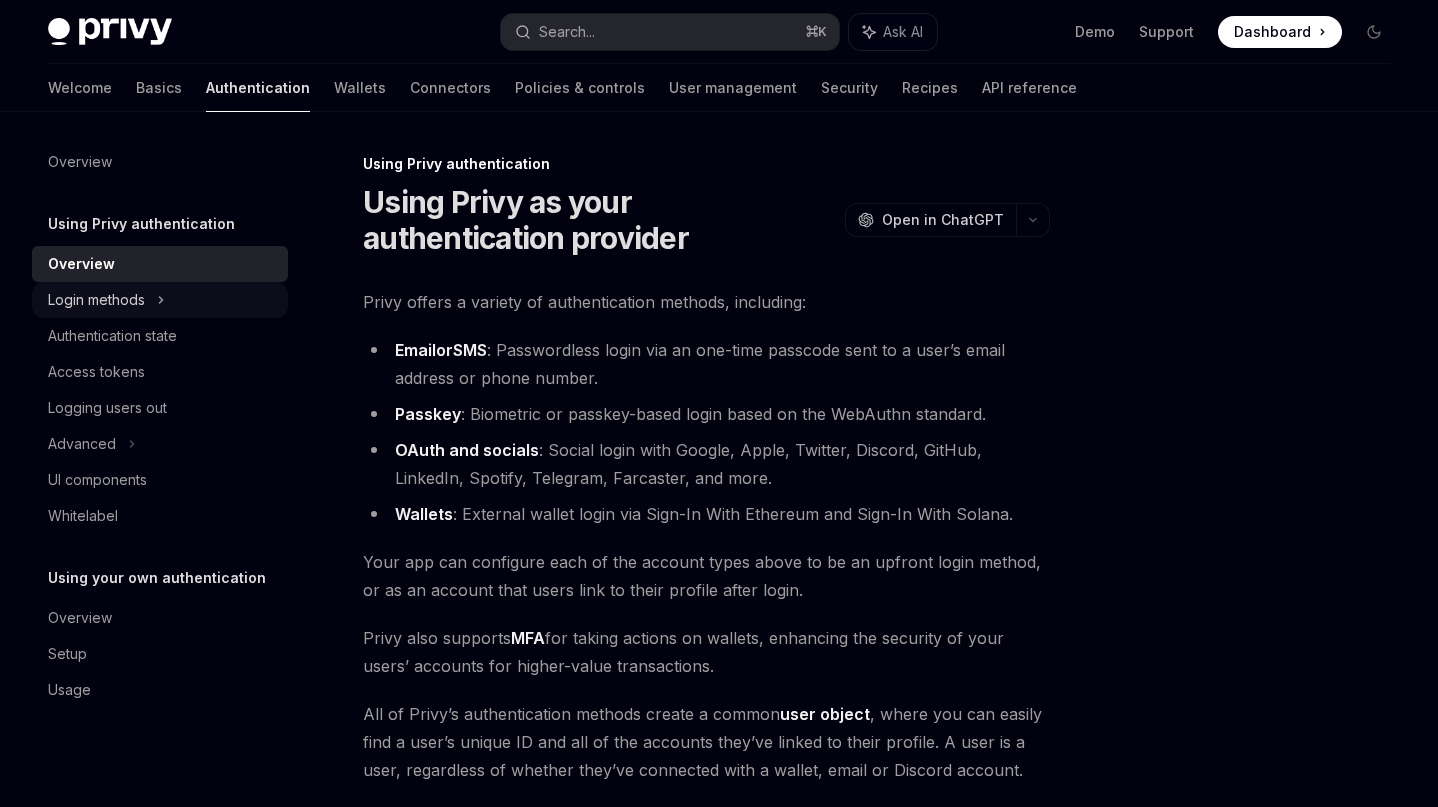 click on "Login methods" at bounding box center [160, 300] 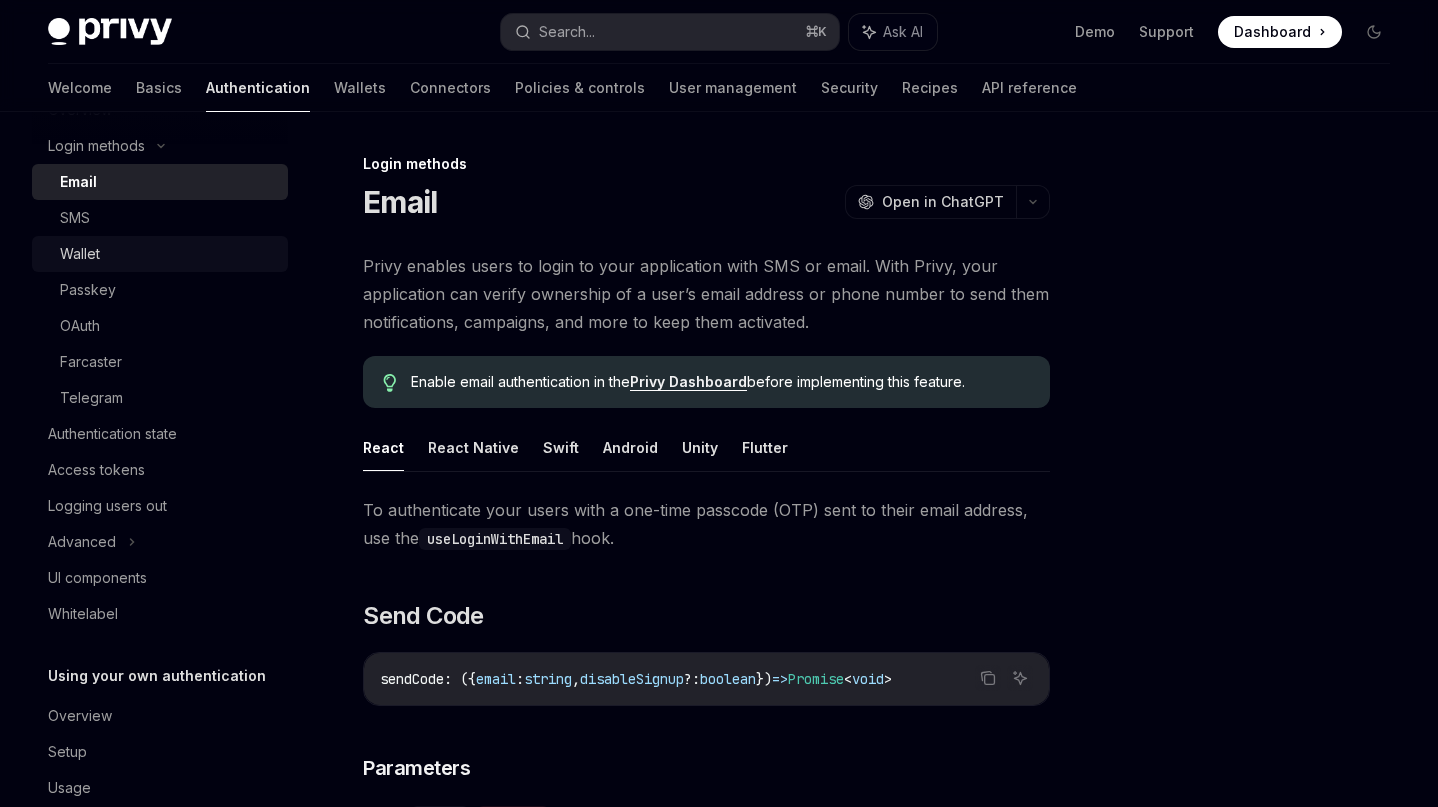 scroll, scrollTop: 160, scrollLeft: 0, axis: vertical 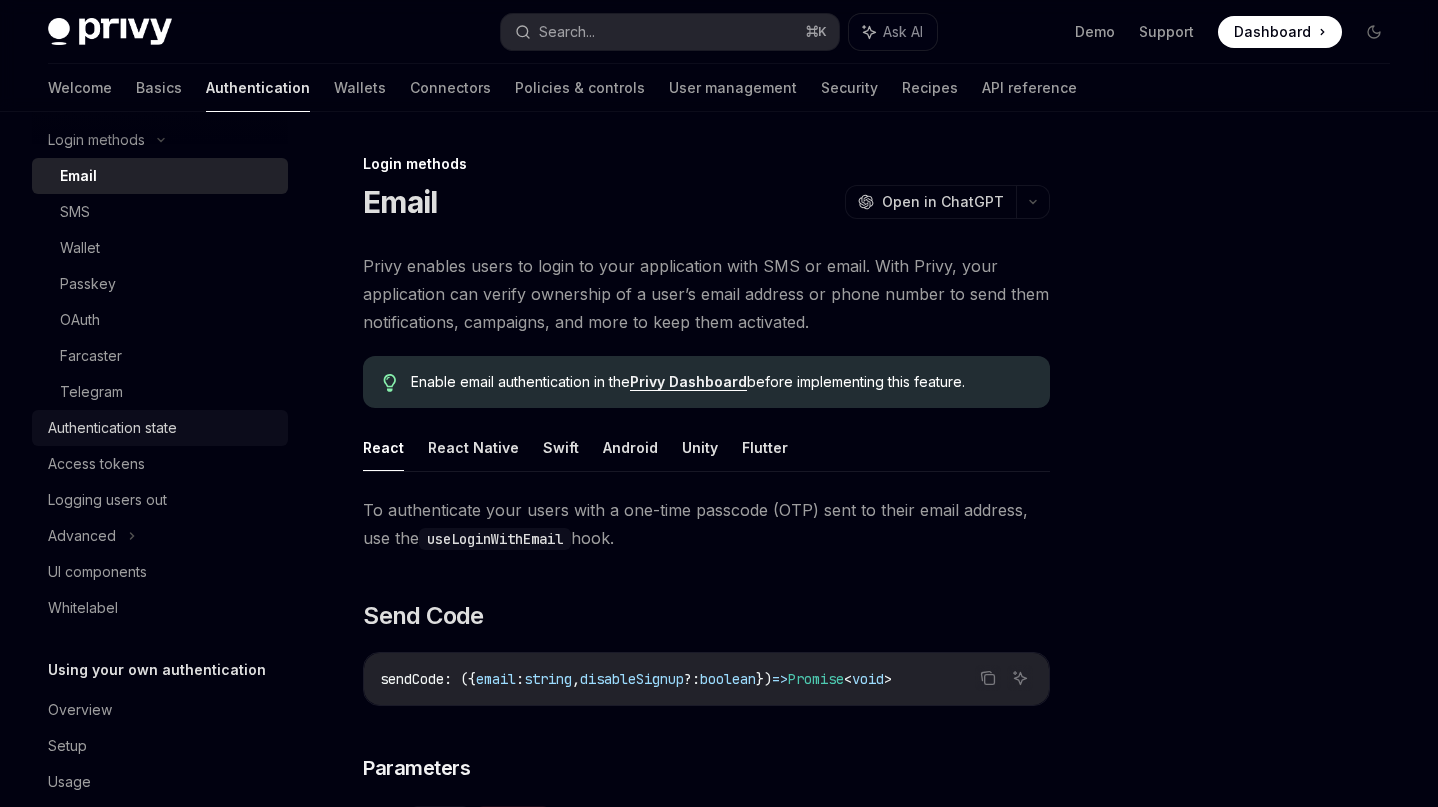 click on "Authentication state" at bounding box center (112, 428) 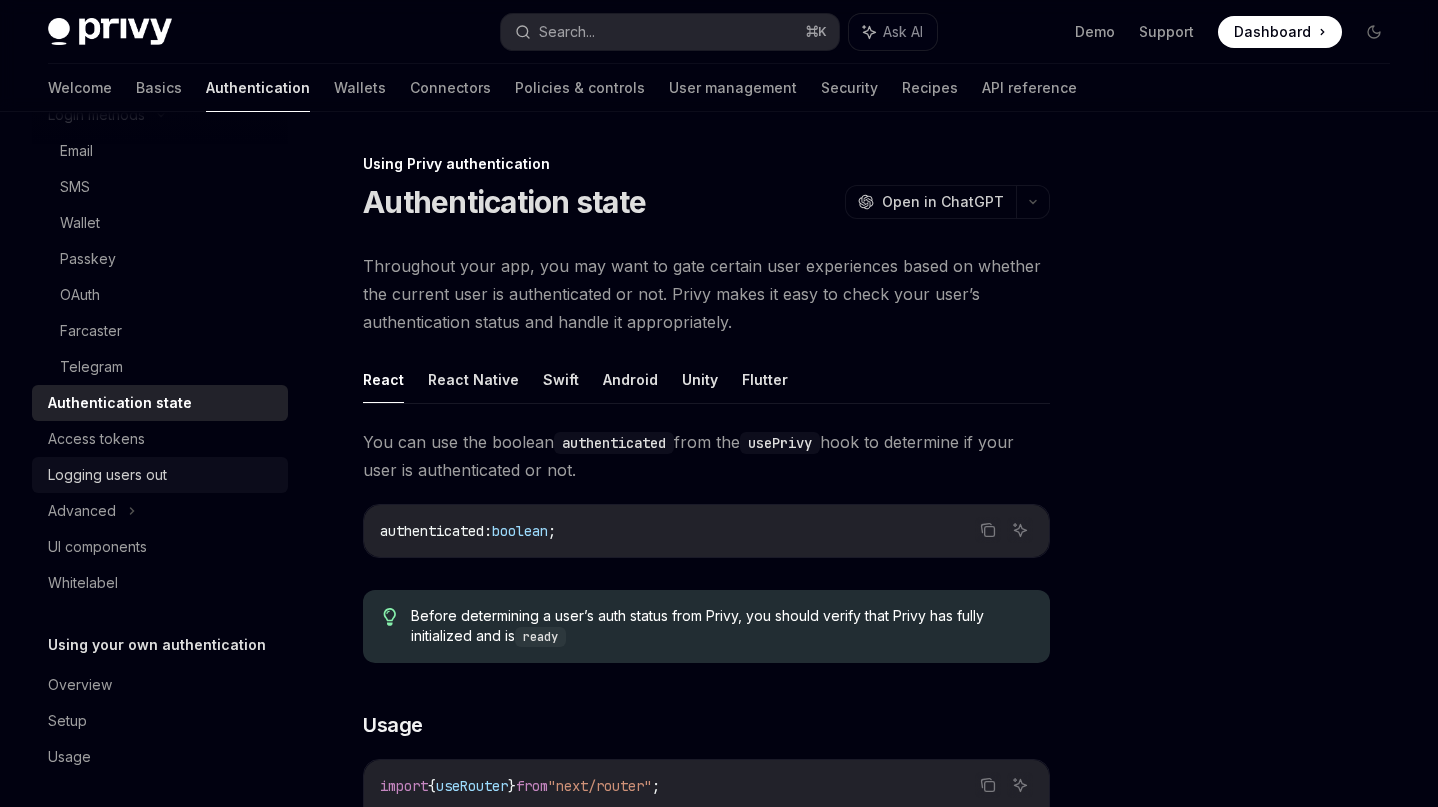 scroll, scrollTop: 193, scrollLeft: 0, axis: vertical 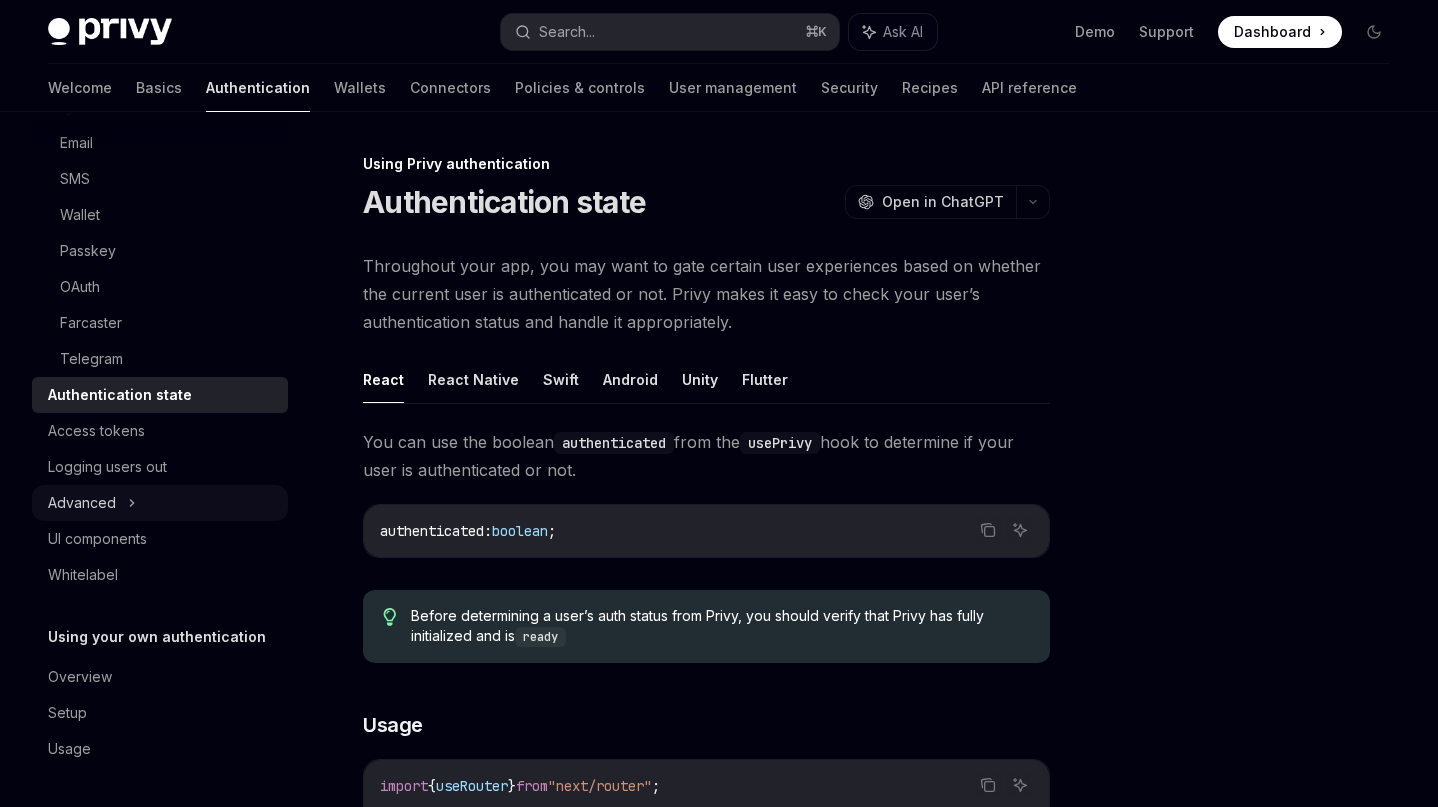click on "Advanced" at bounding box center [160, 503] 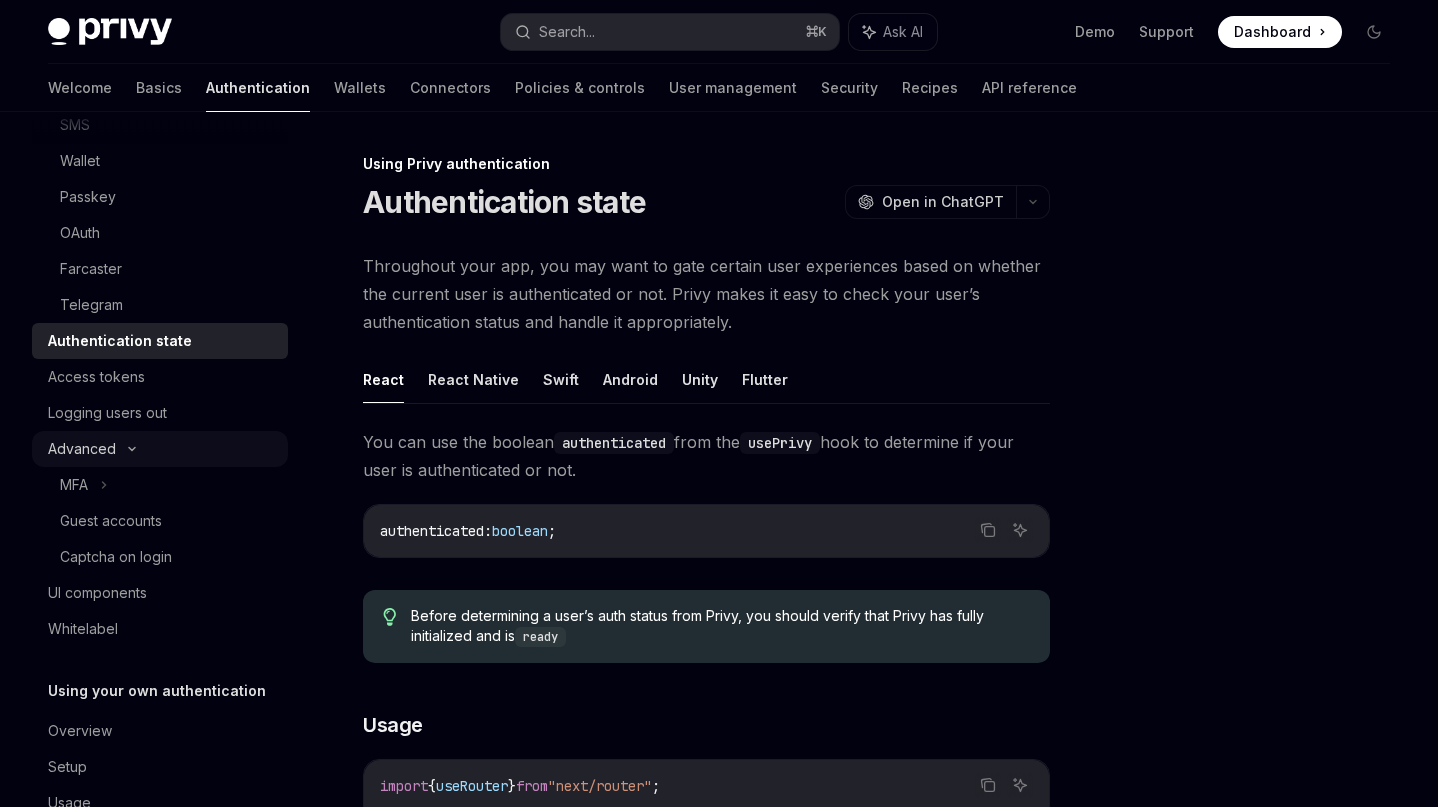 scroll, scrollTop: 301, scrollLeft: 0, axis: vertical 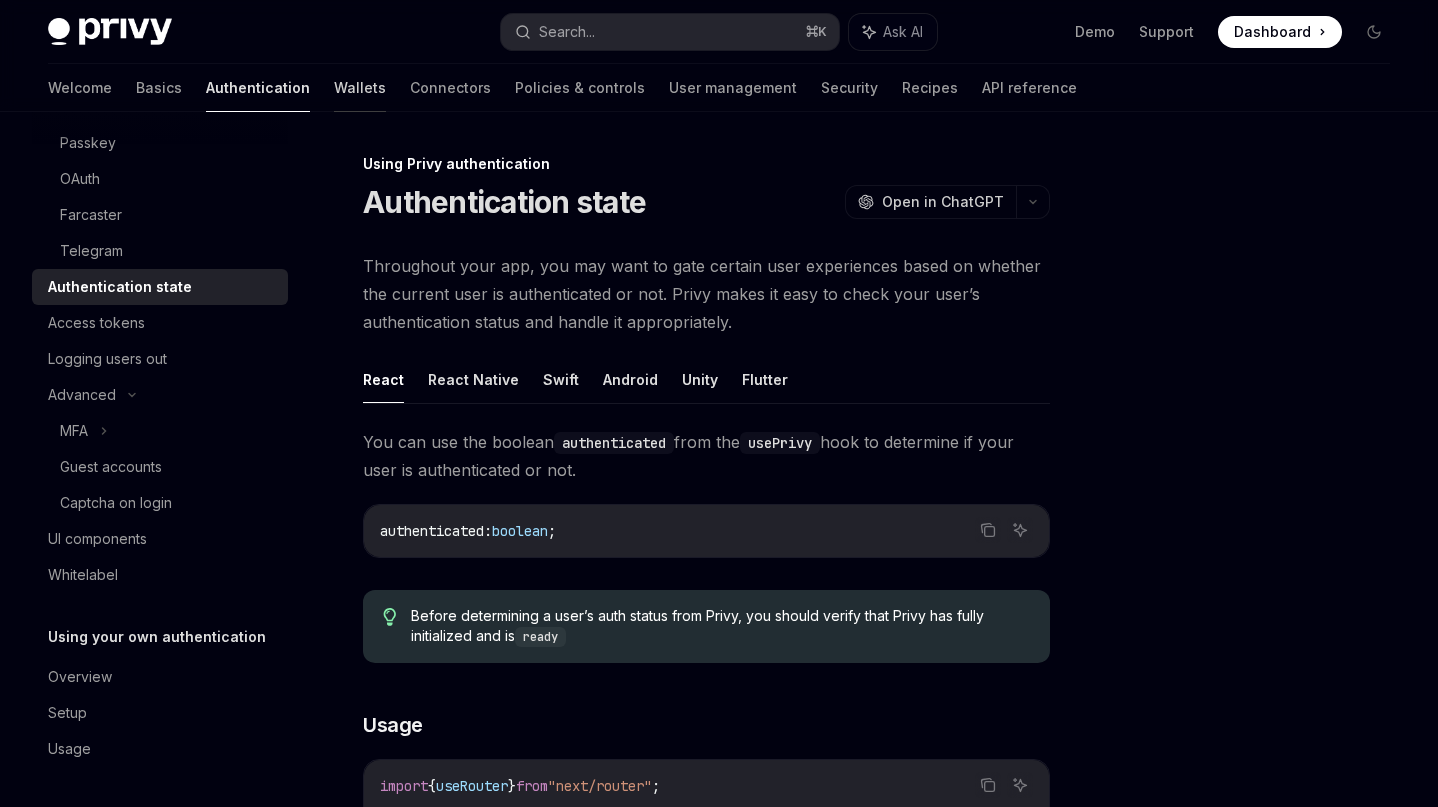 click on "Wallets" at bounding box center [360, 88] 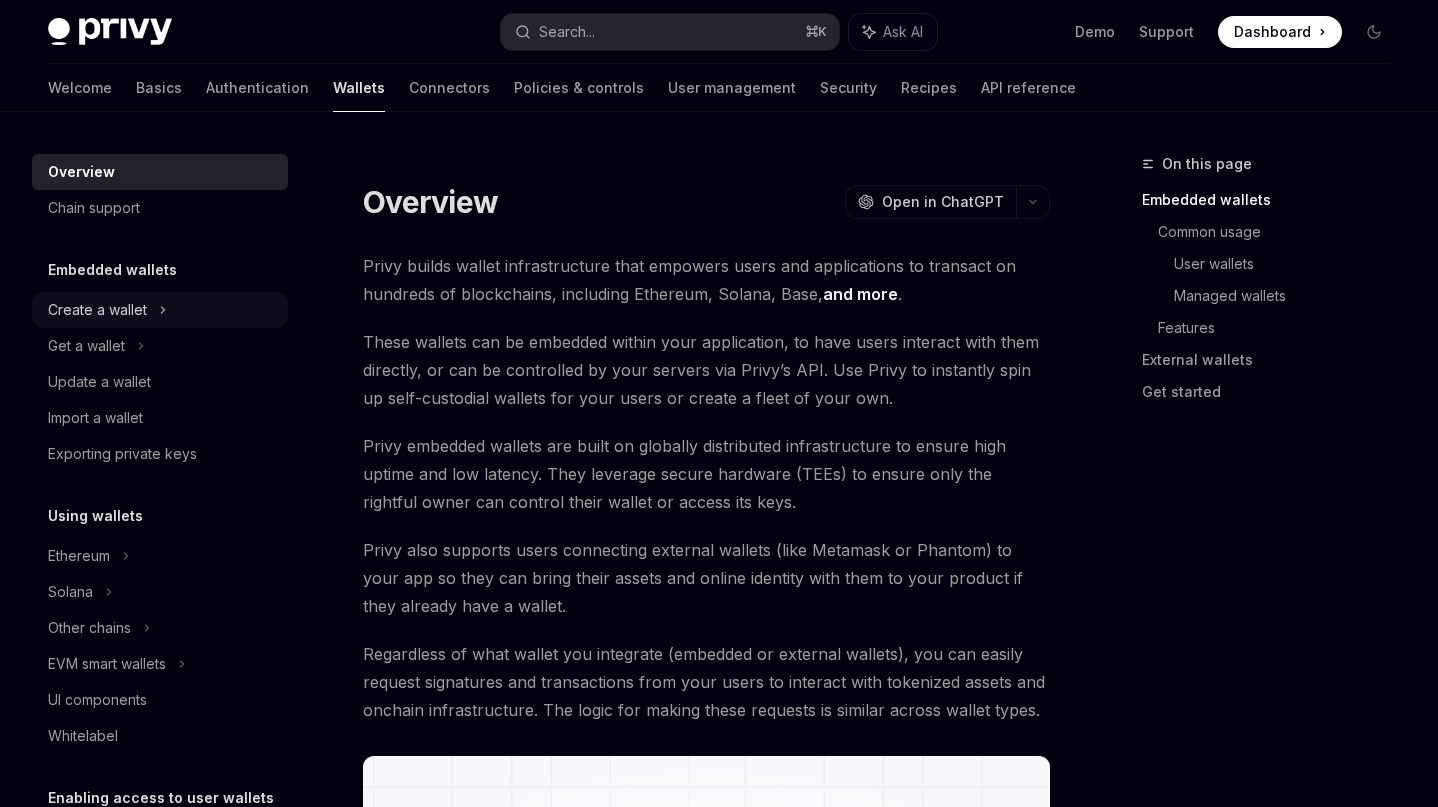 click 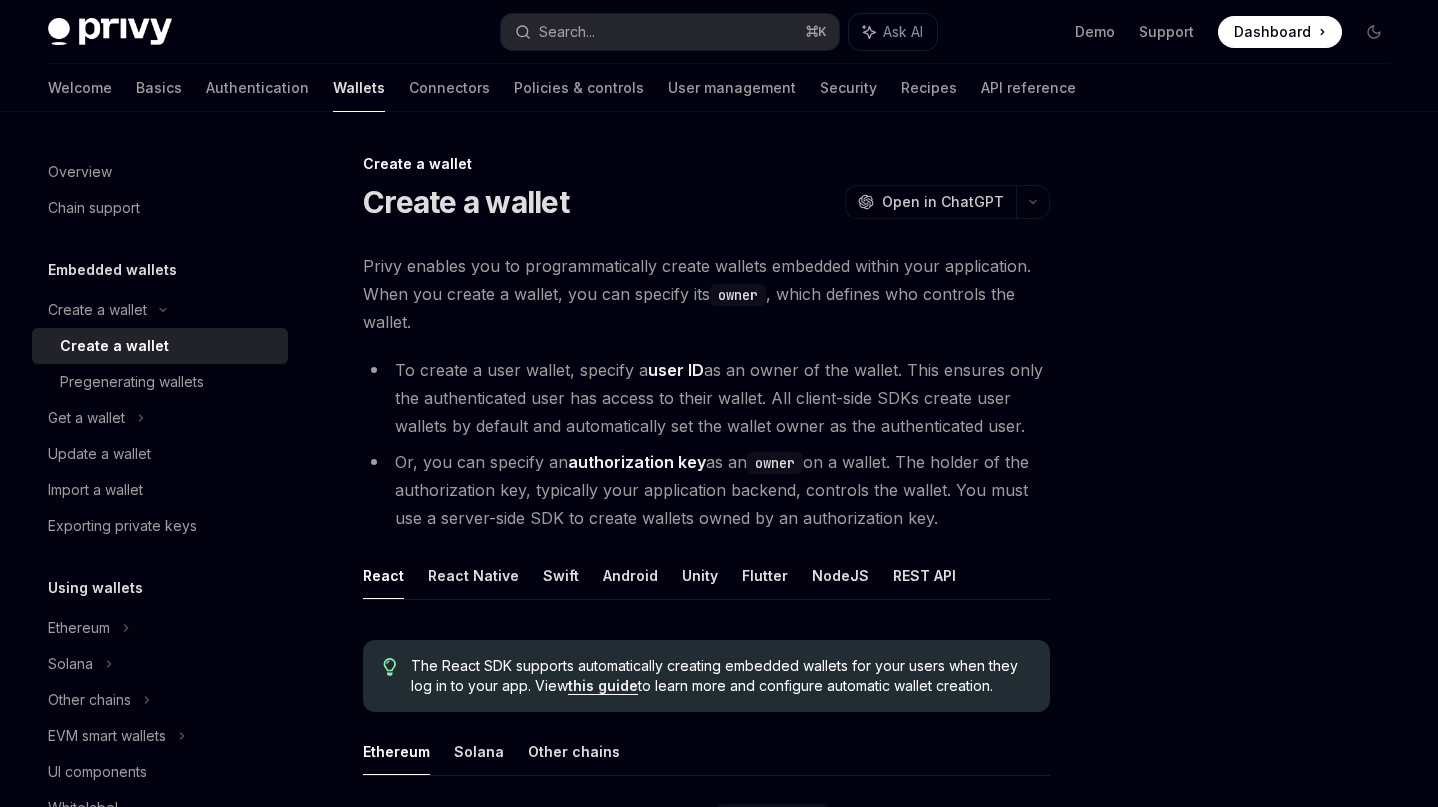 click on "Create a wallet" at bounding box center [168, 346] 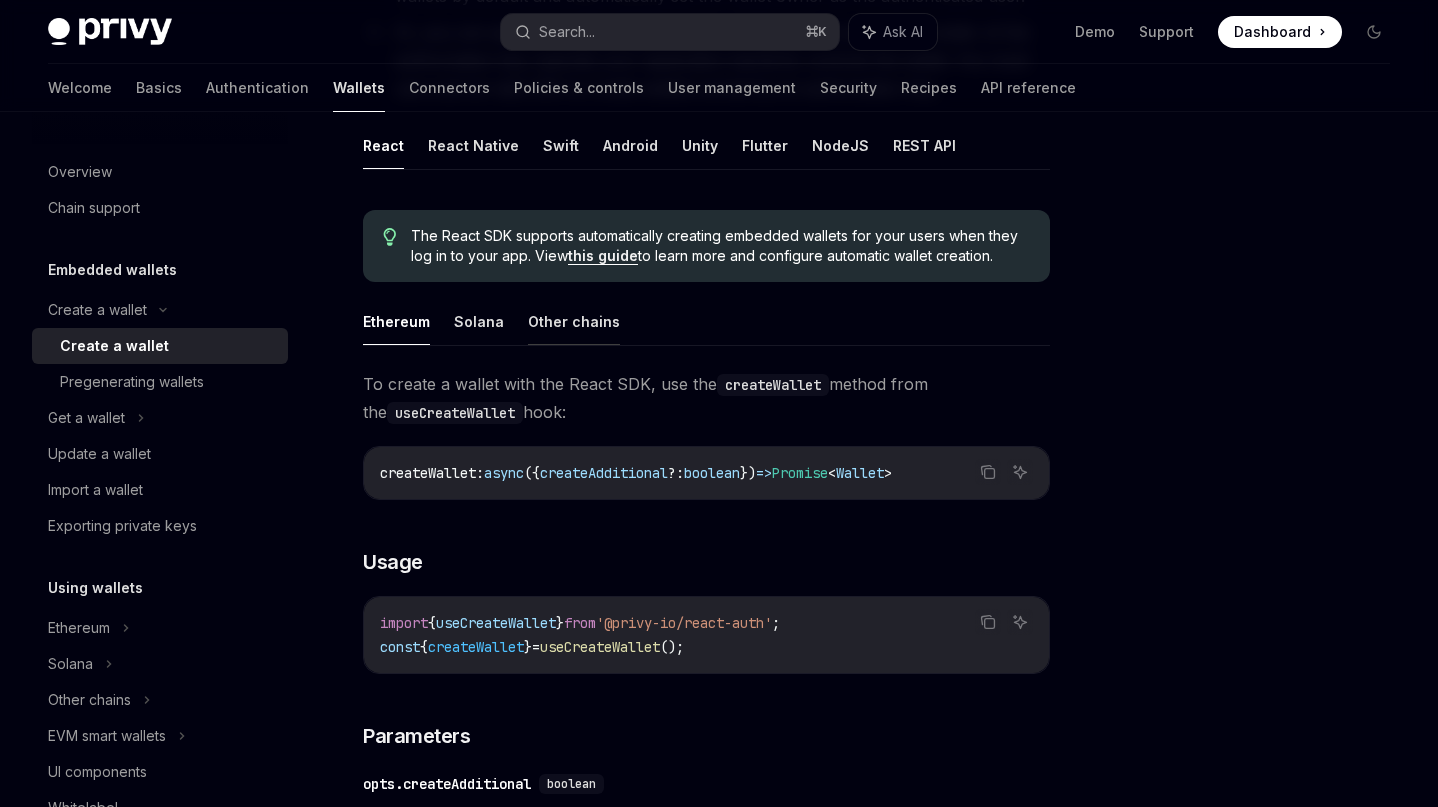 click on "Other chains" at bounding box center (574, 321) 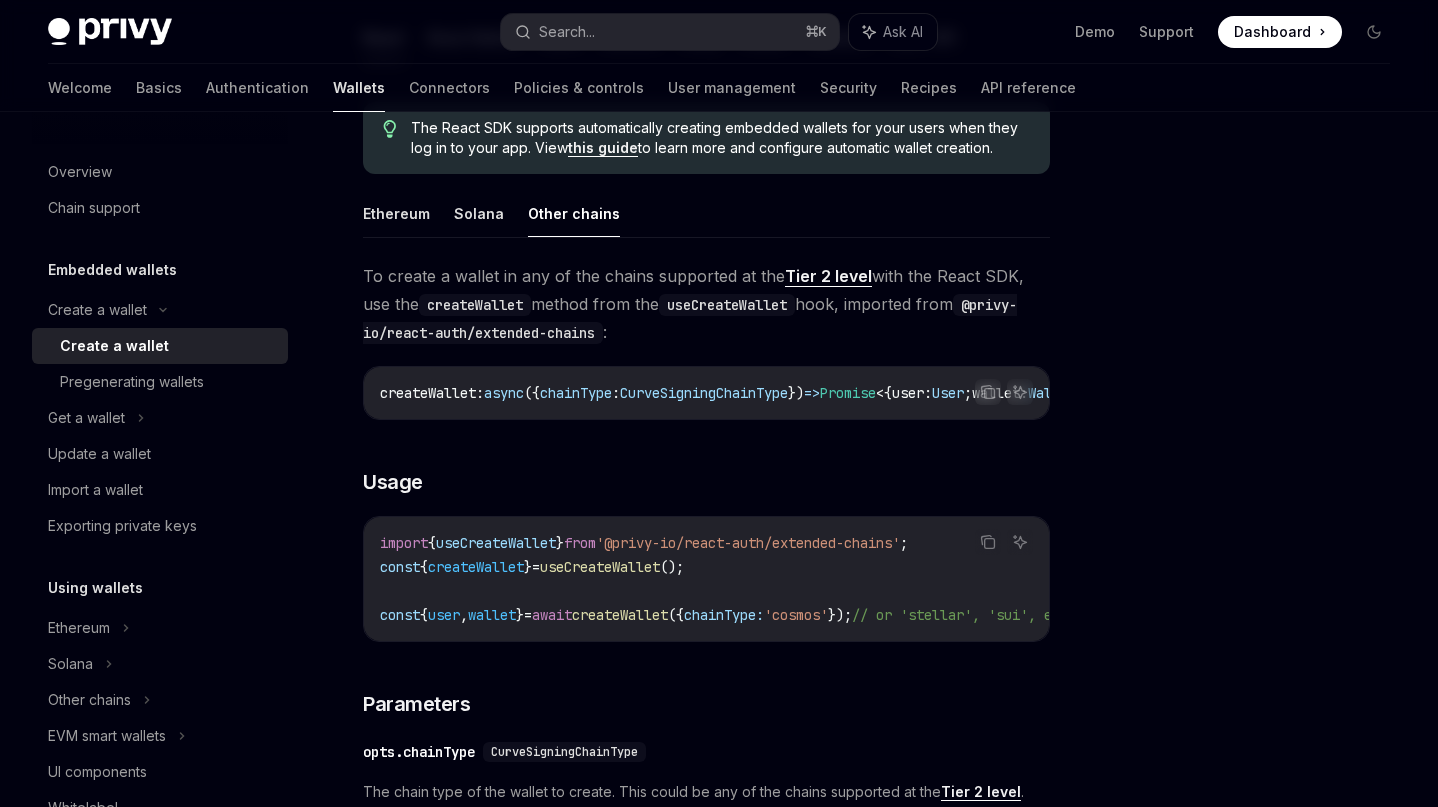 scroll, scrollTop: 624, scrollLeft: 0, axis: vertical 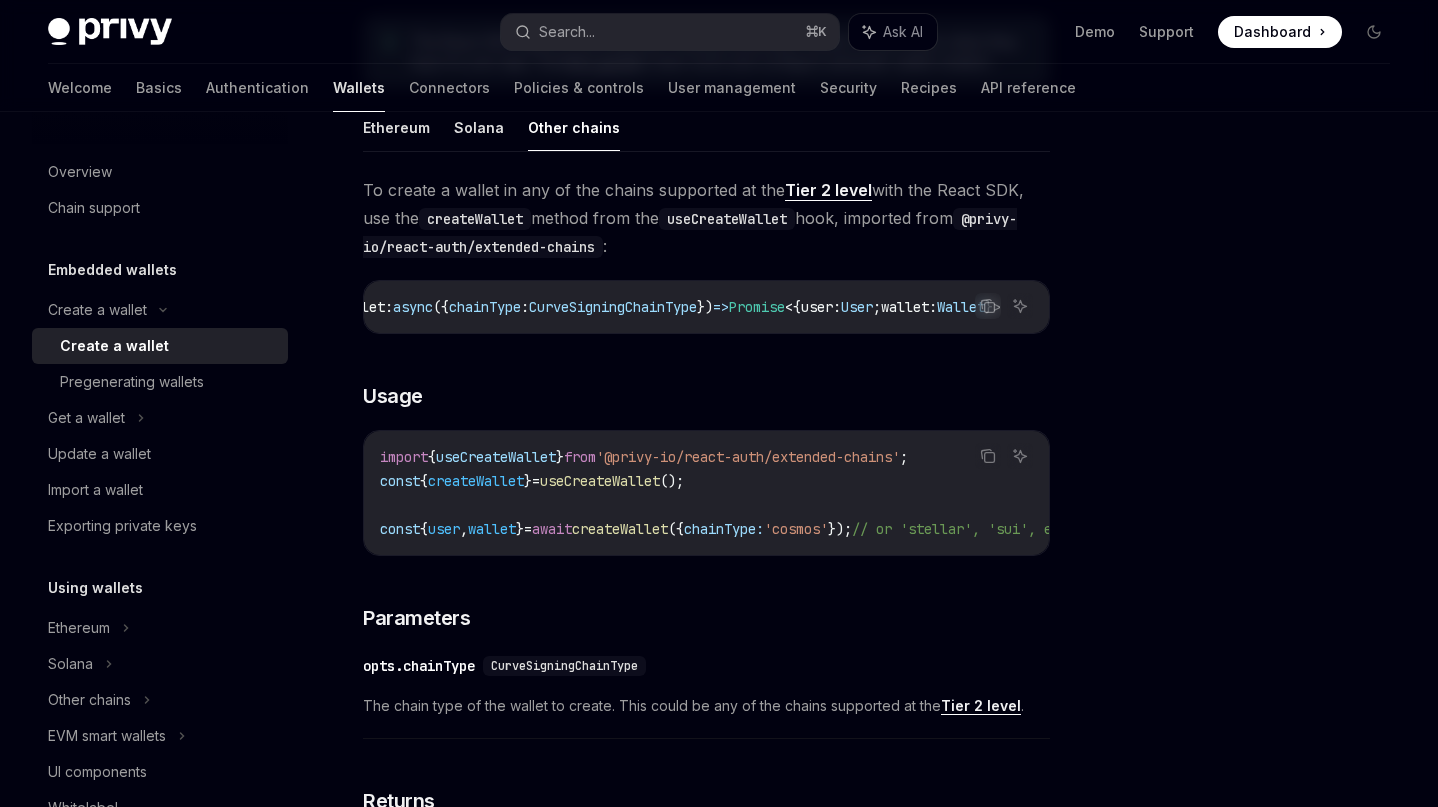 click on "'@privy-io/react-auth/extended-chains'" at bounding box center [748, 457] 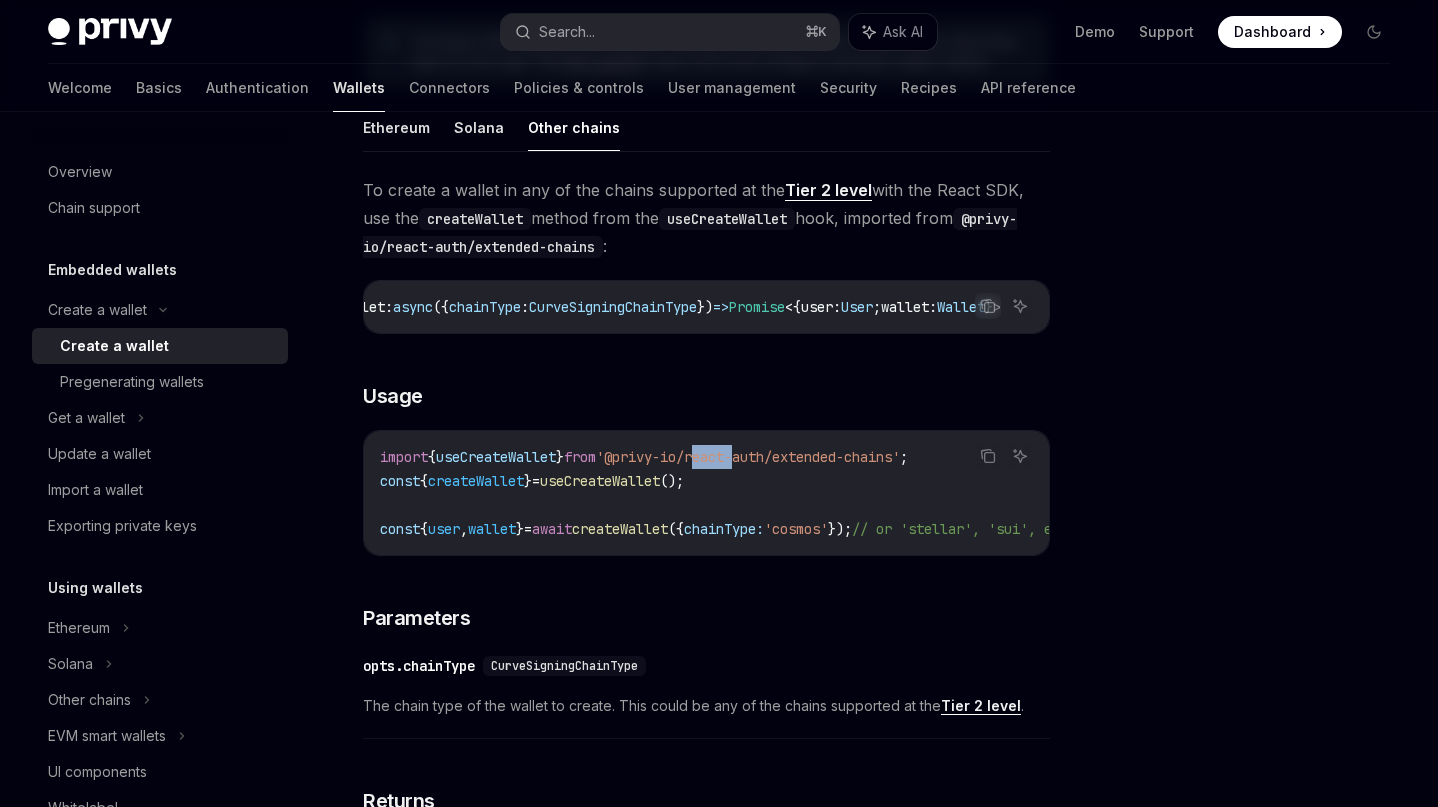 click on "'@privy-io/react-auth/extended-chains'" at bounding box center [748, 457] 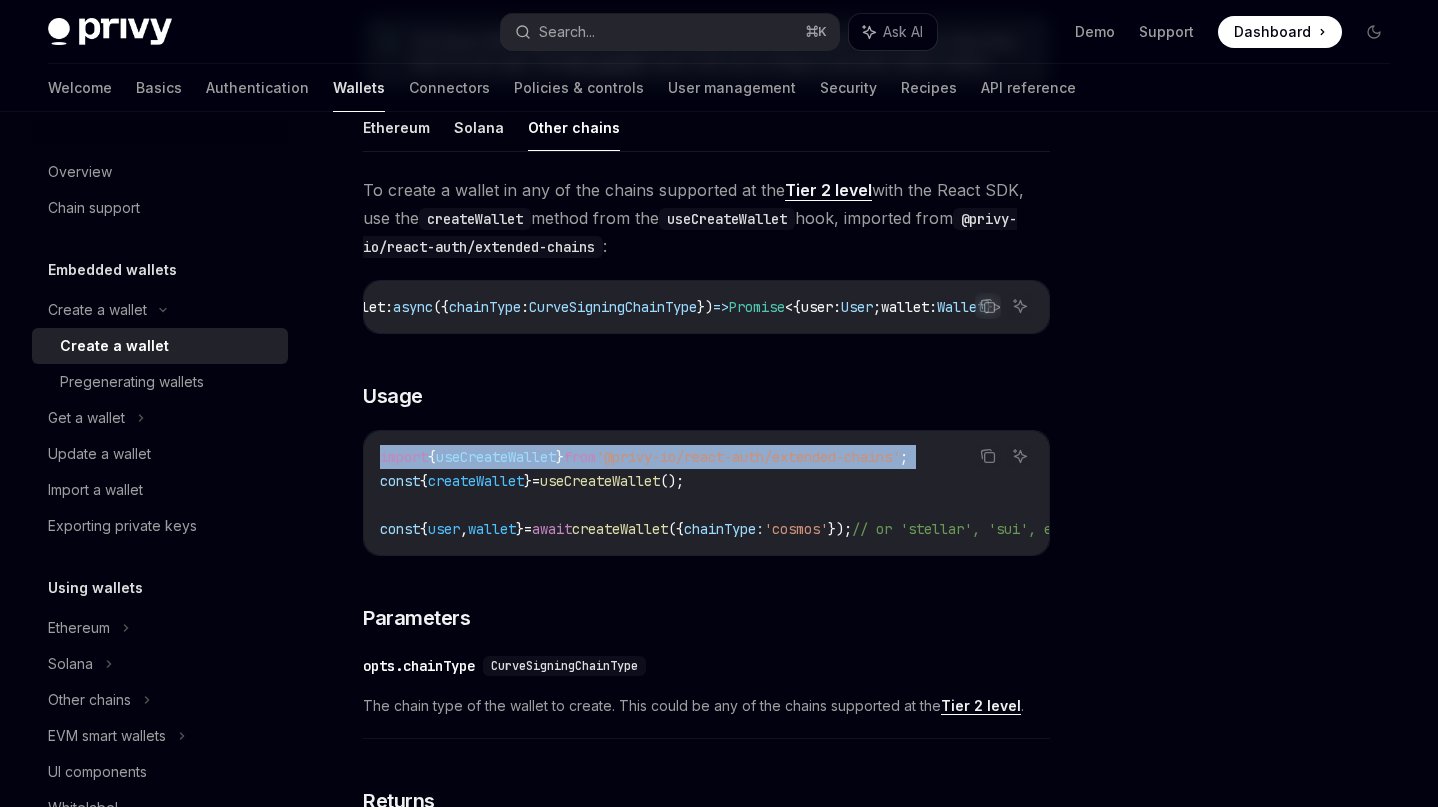 click on "'@privy-io/react-auth/extended-chains'" at bounding box center [748, 457] 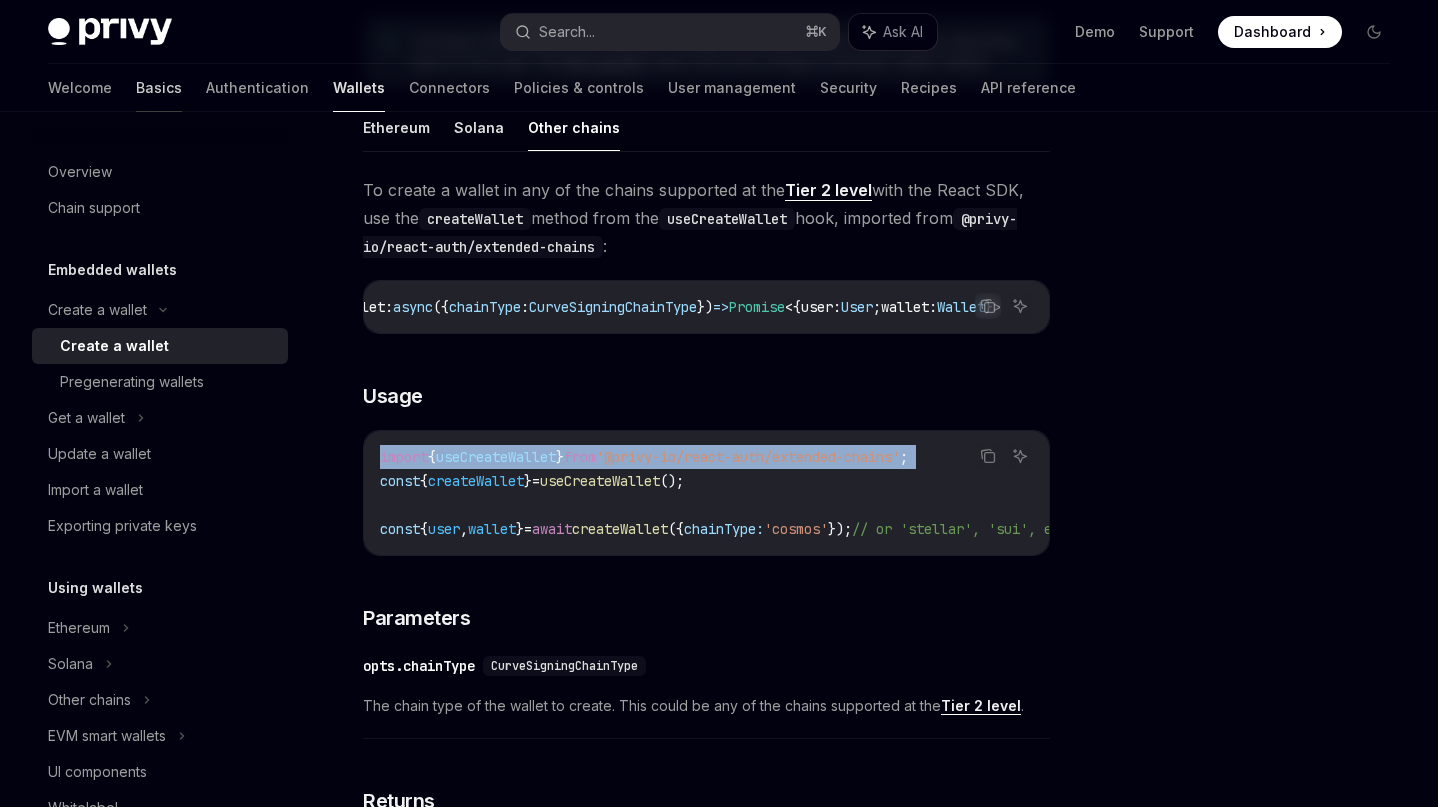 click on "Basics" at bounding box center [159, 88] 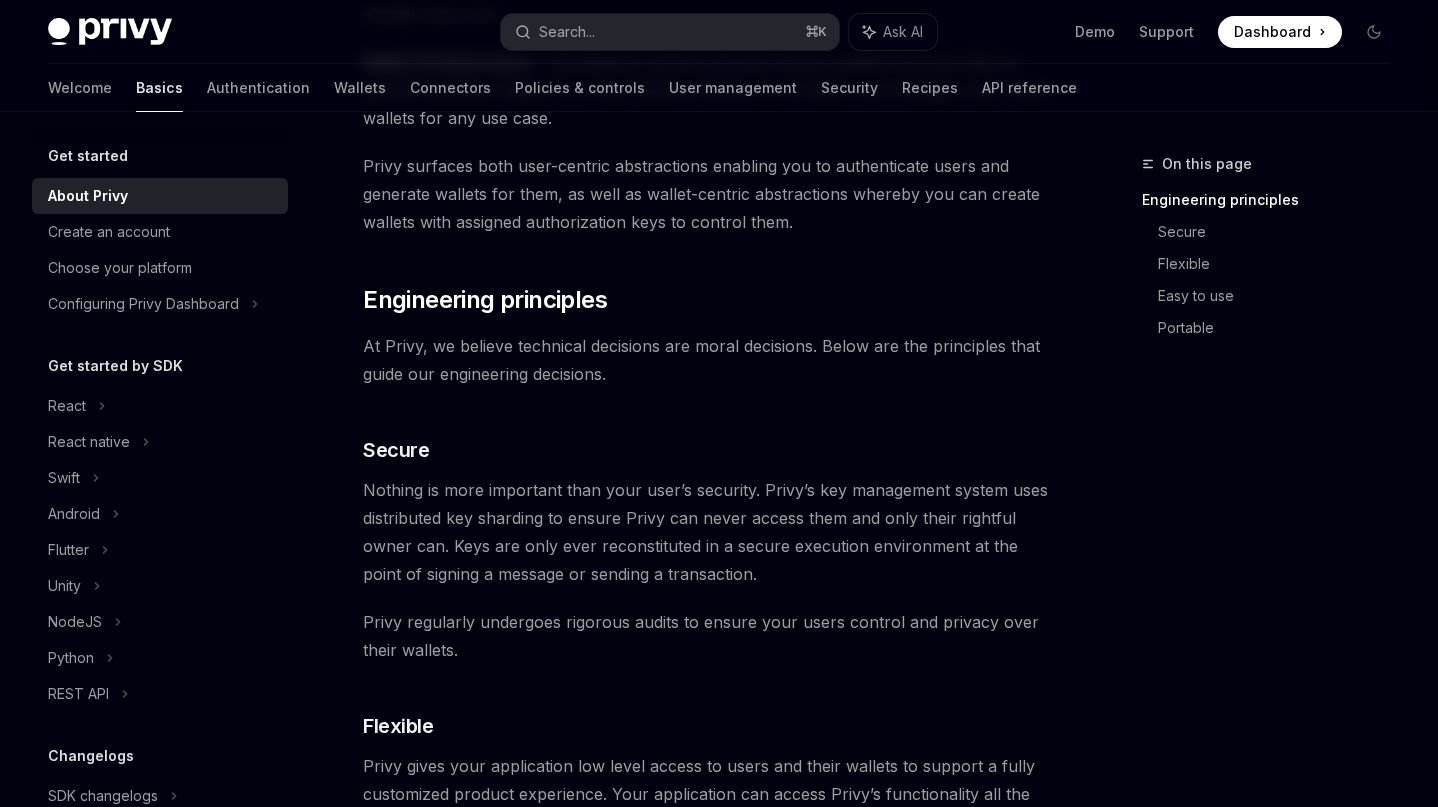 scroll, scrollTop: 539, scrollLeft: 0, axis: vertical 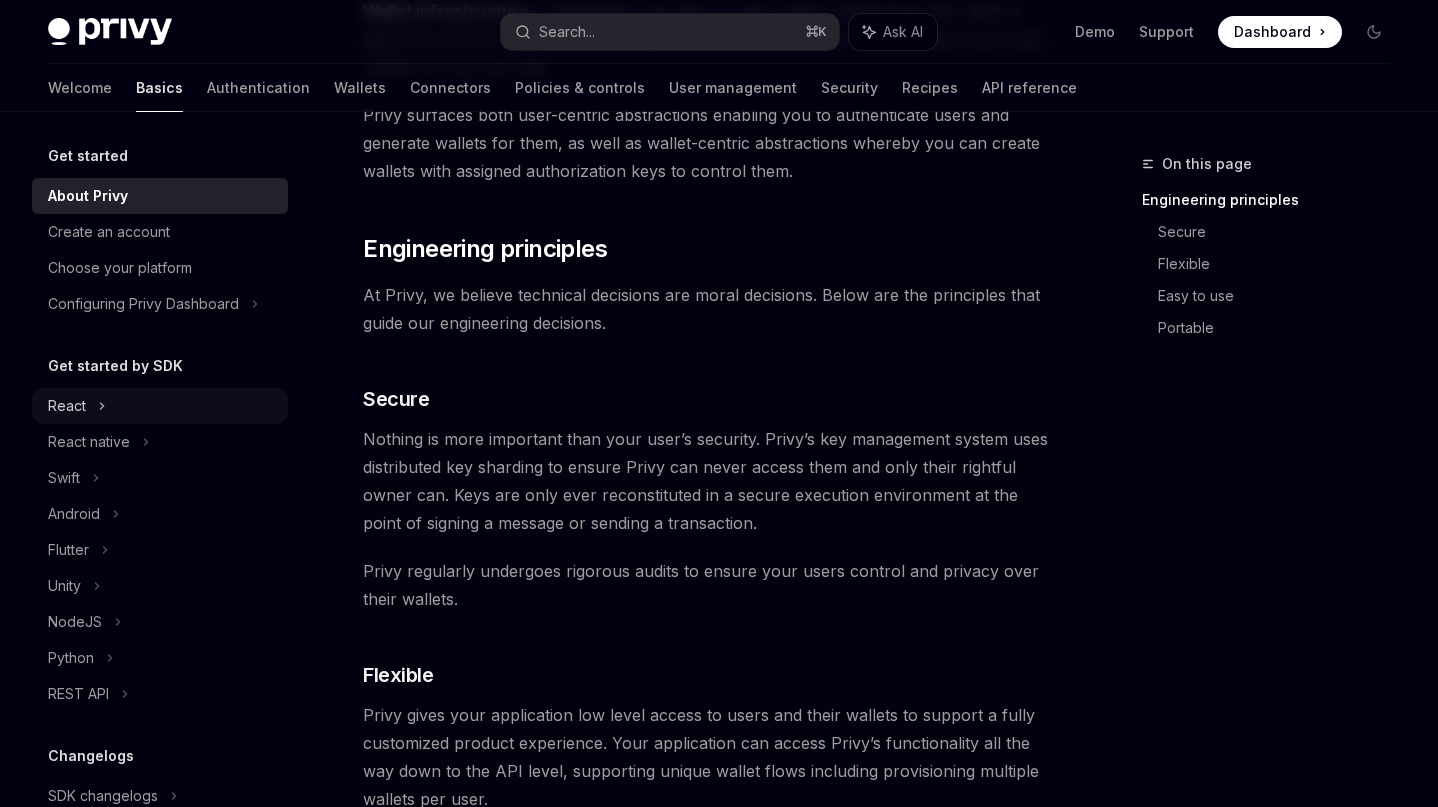 click on "React" at bounding box center [160, 406] 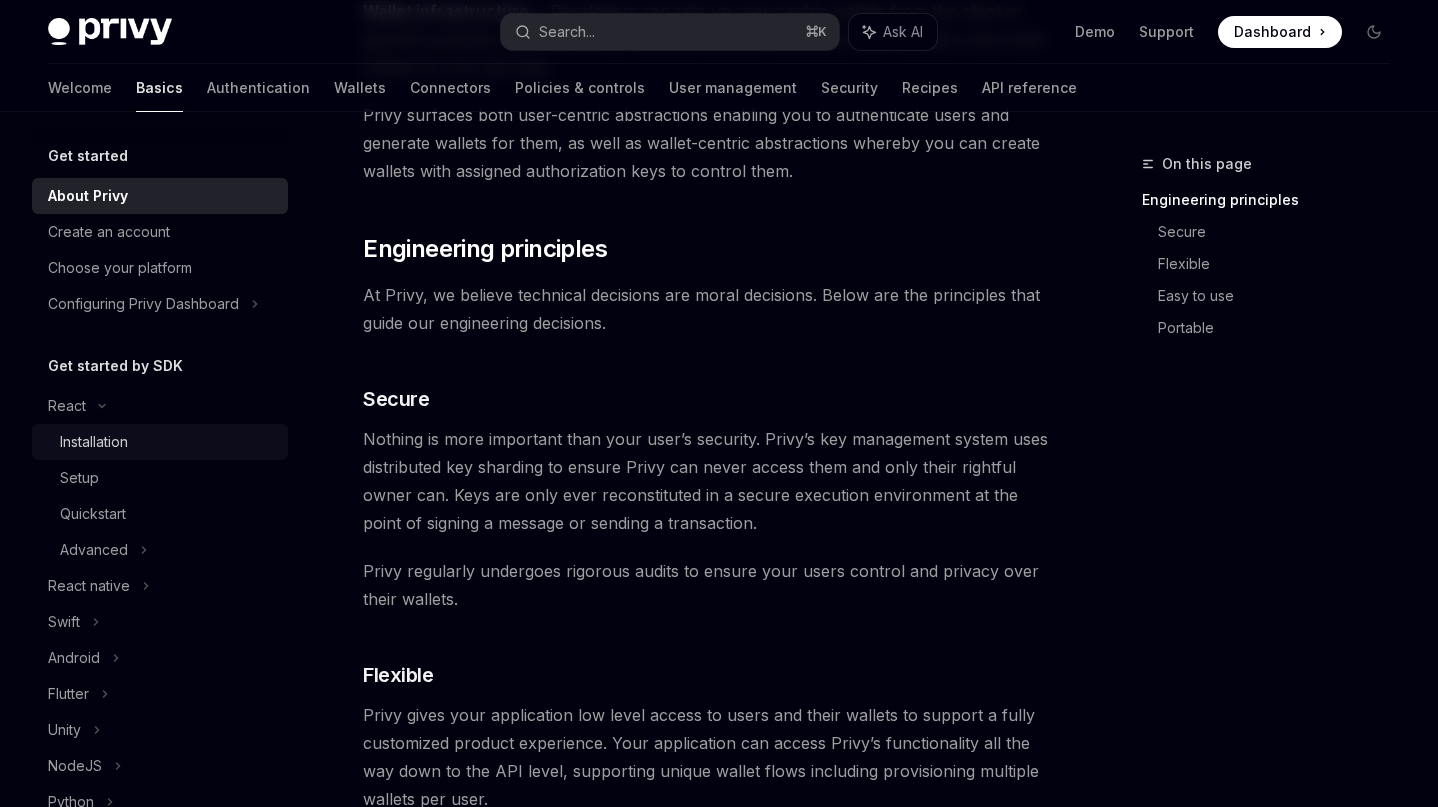 scroll, scrollTop: 0, scrollLeft: 0, axis: both 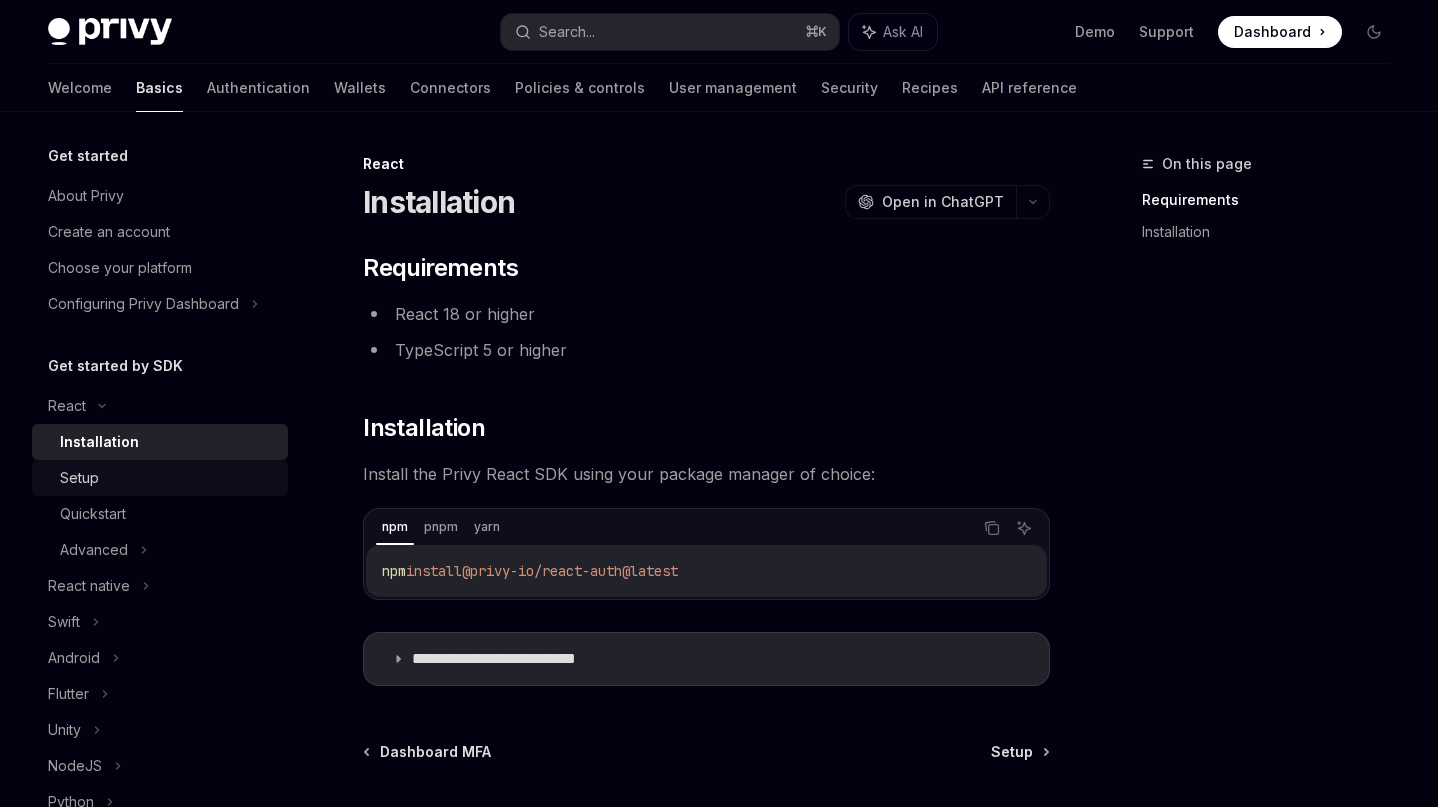 click on "Setup" at bounding box center [168, 478] 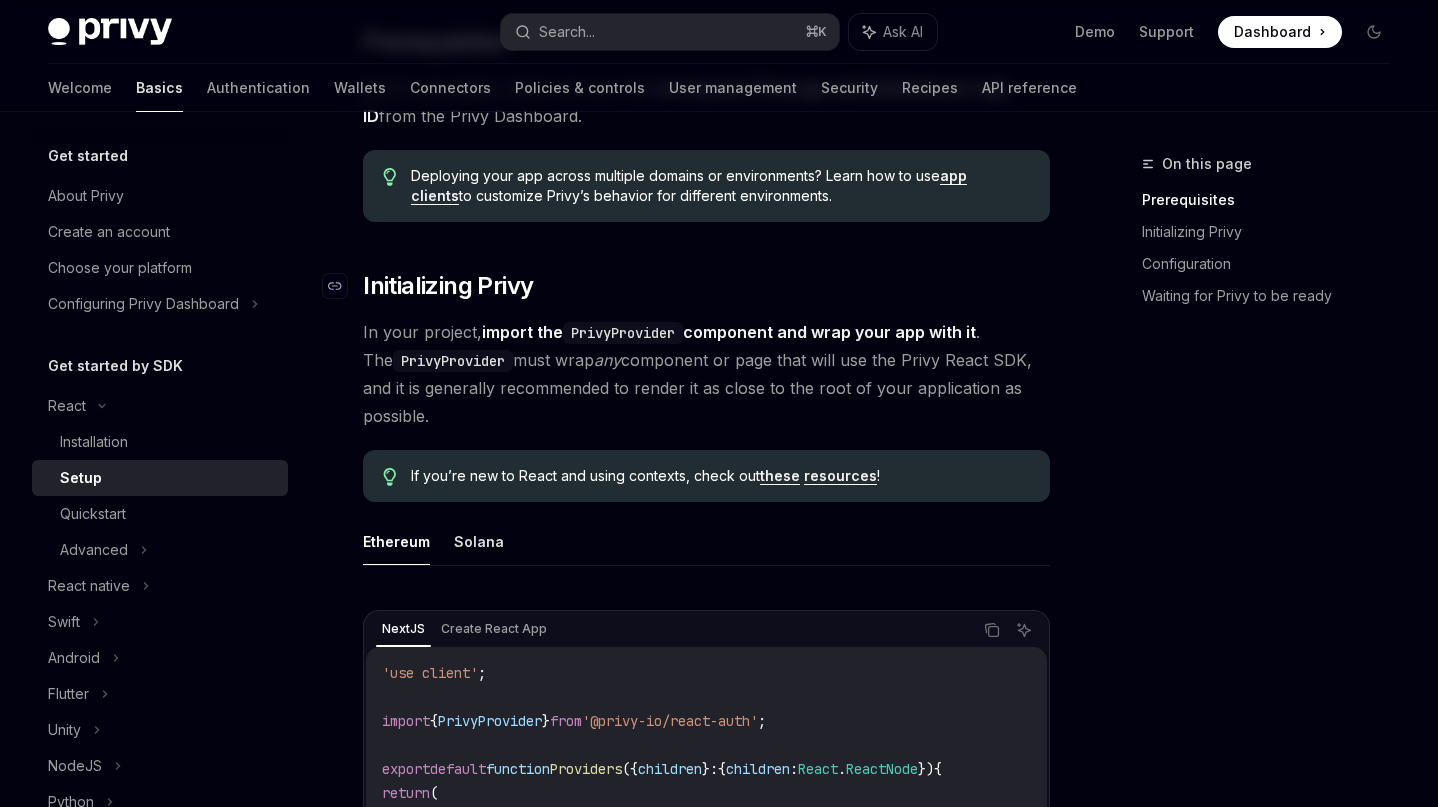 scroll, scrollTop: 632, scrollLeft: 0, axis: vertical 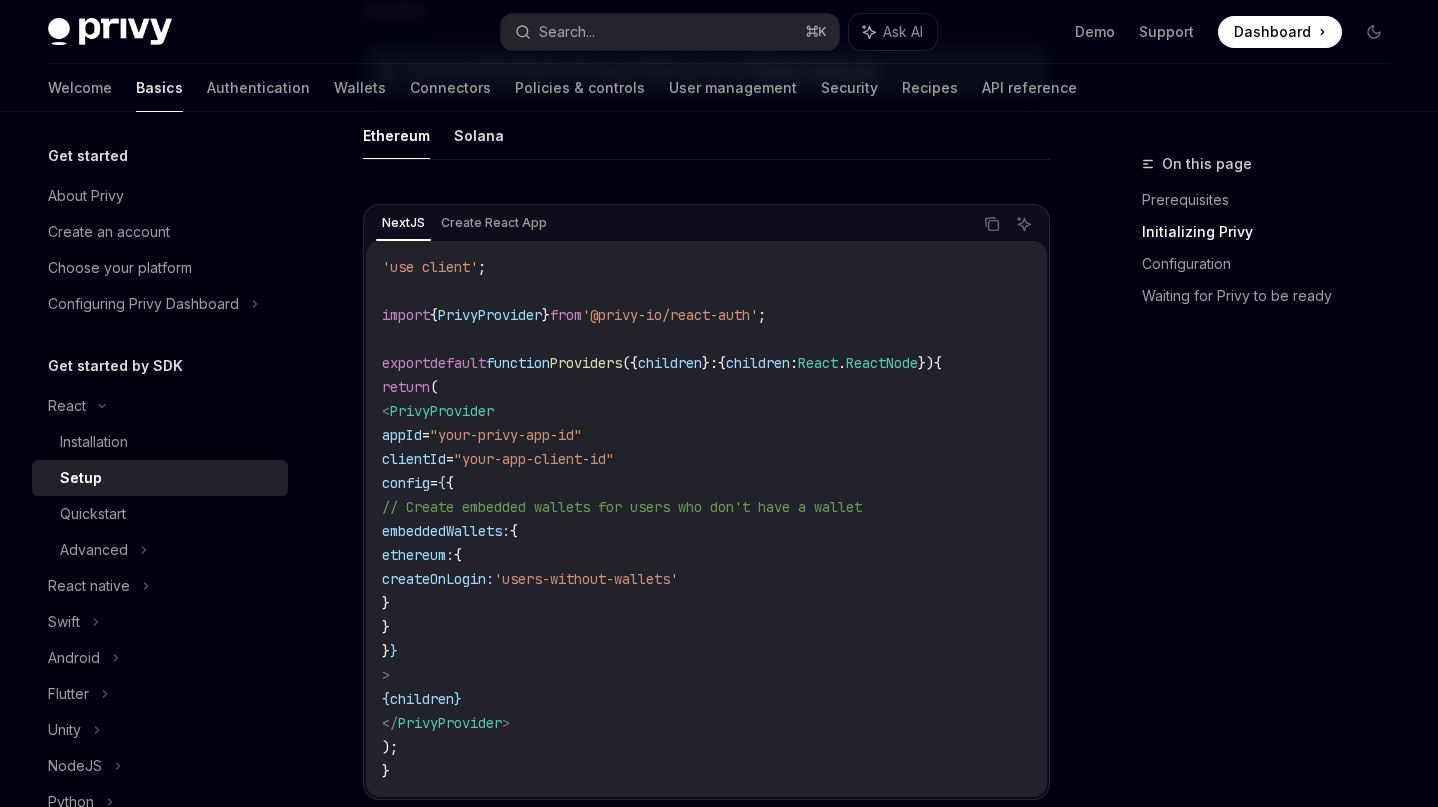 drag, startPoint x: 417, startPoint y: 410, endPoint x: 513, endPoint y: 671, distance: 278.0953 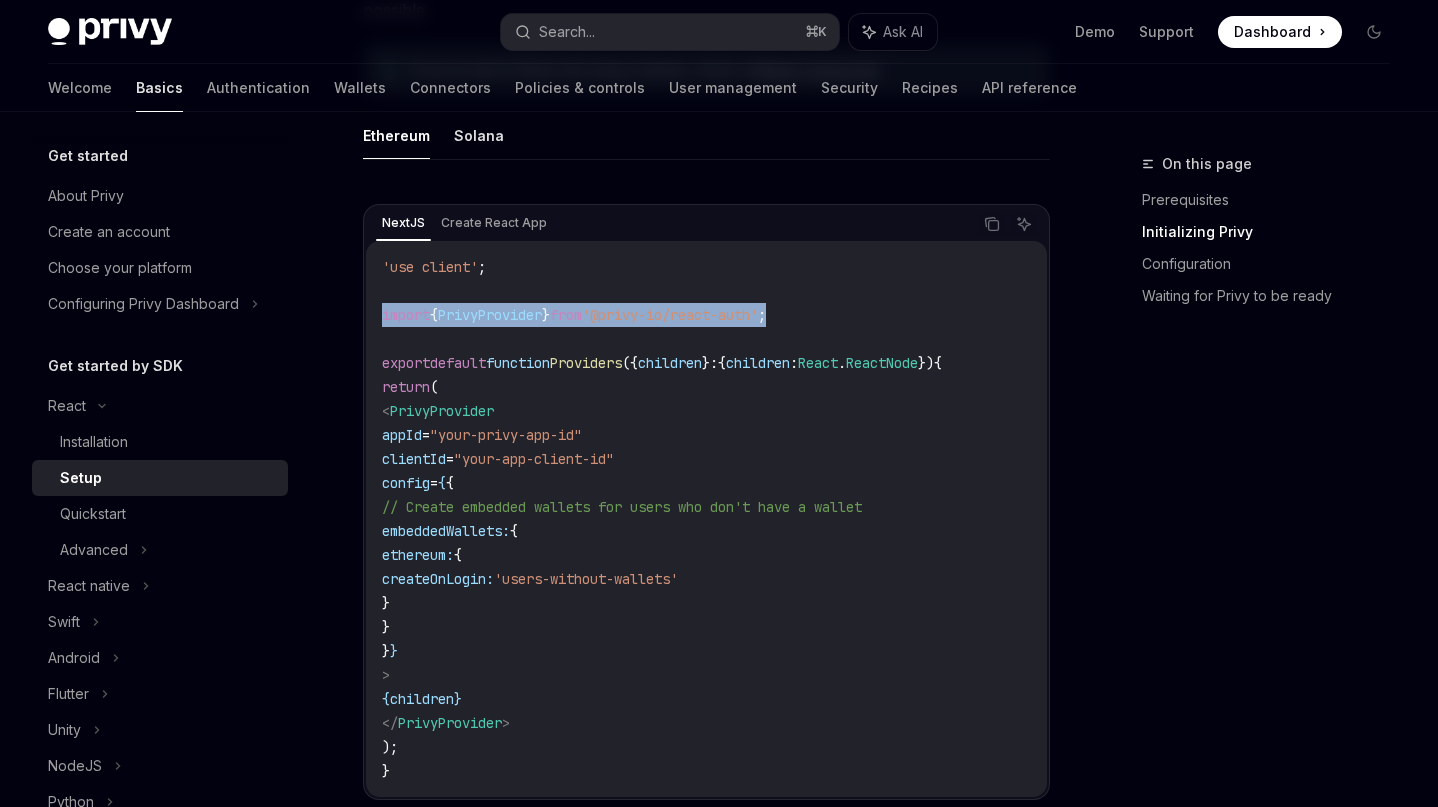 drag, startPoint x: 823, startPoint y: 317, endPoint x: 361, endPoint y: 319, distance: 462.00433 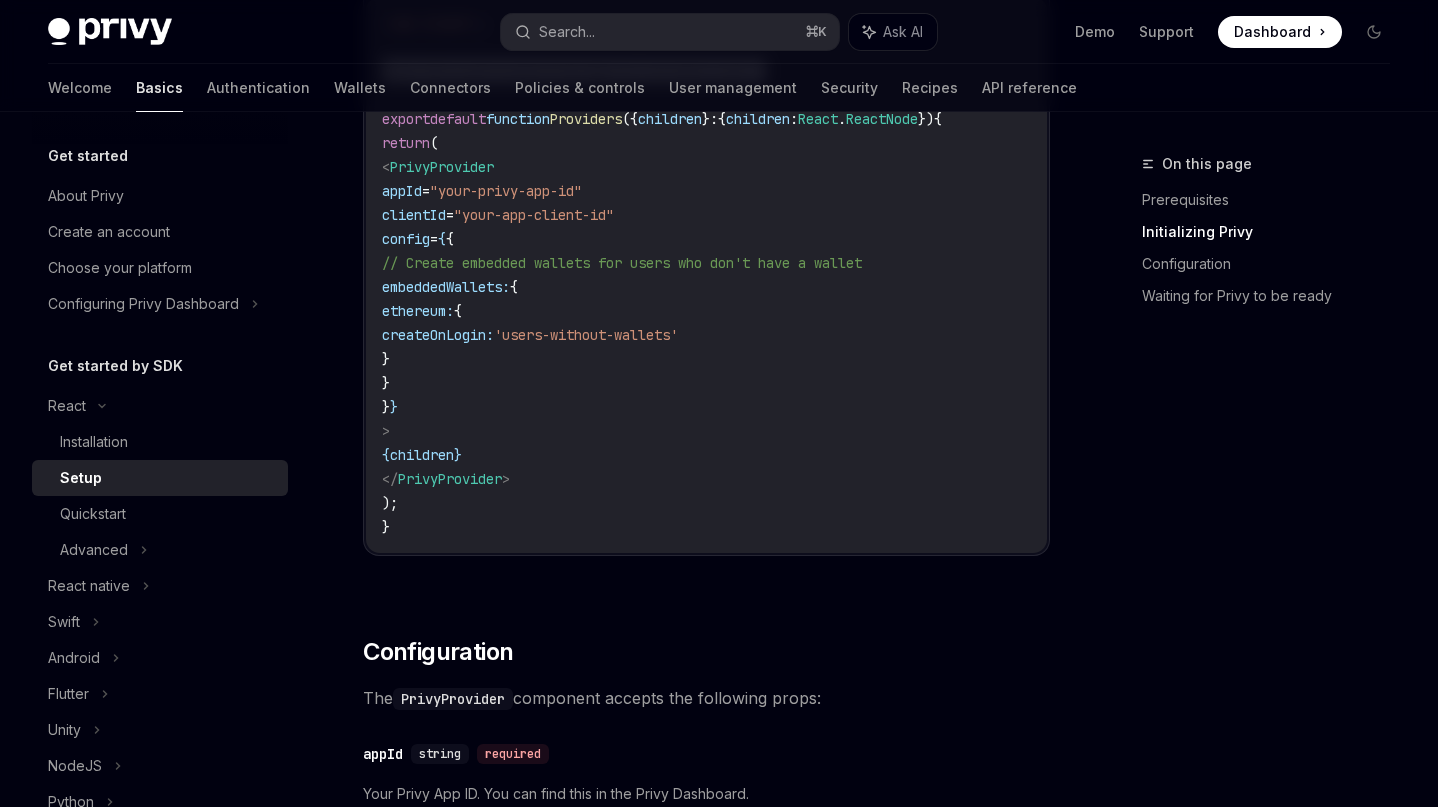 scroll, scrollTop: 875, scrollLeft: 0, axis: vertical 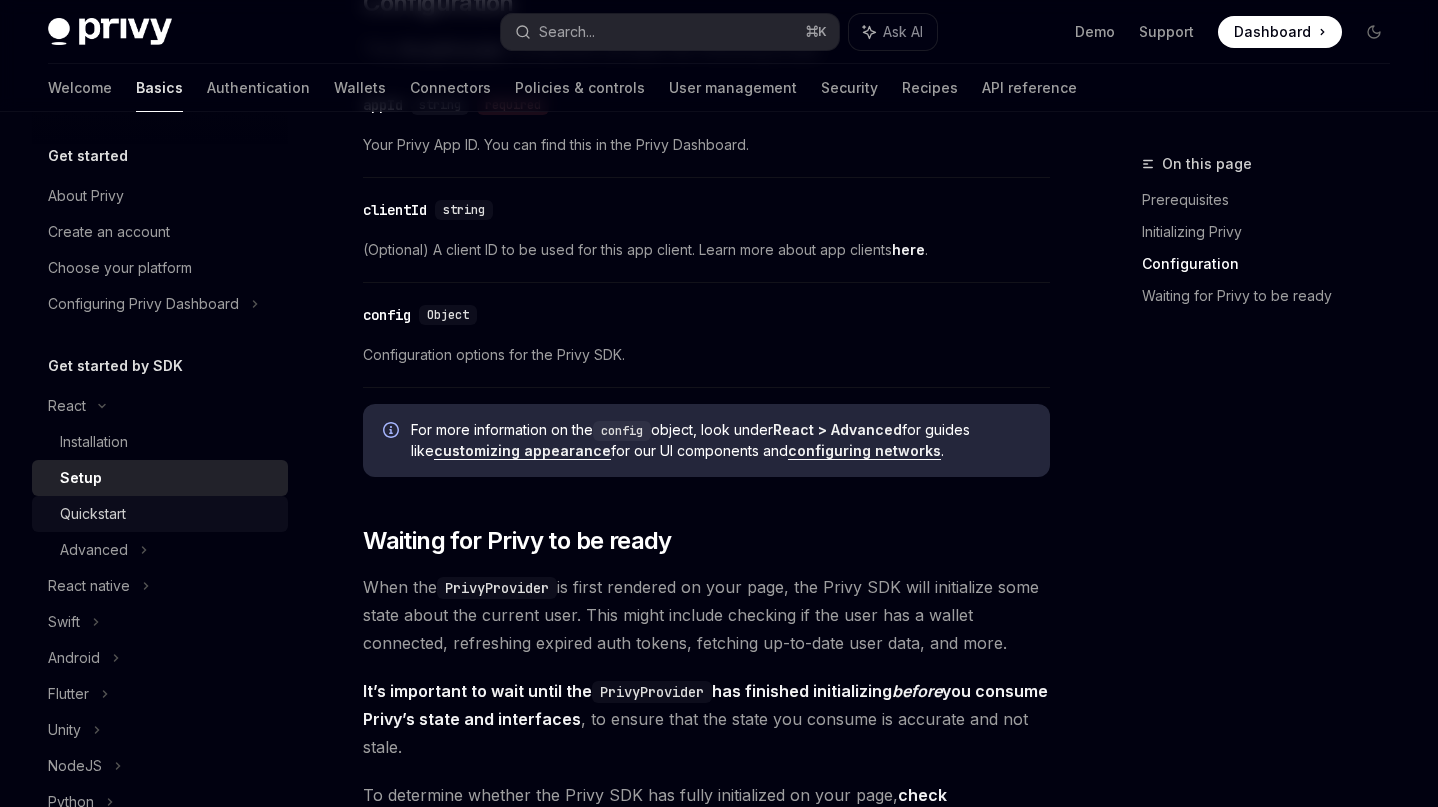 click on "Quickstart" at bounding box center [168, 514] 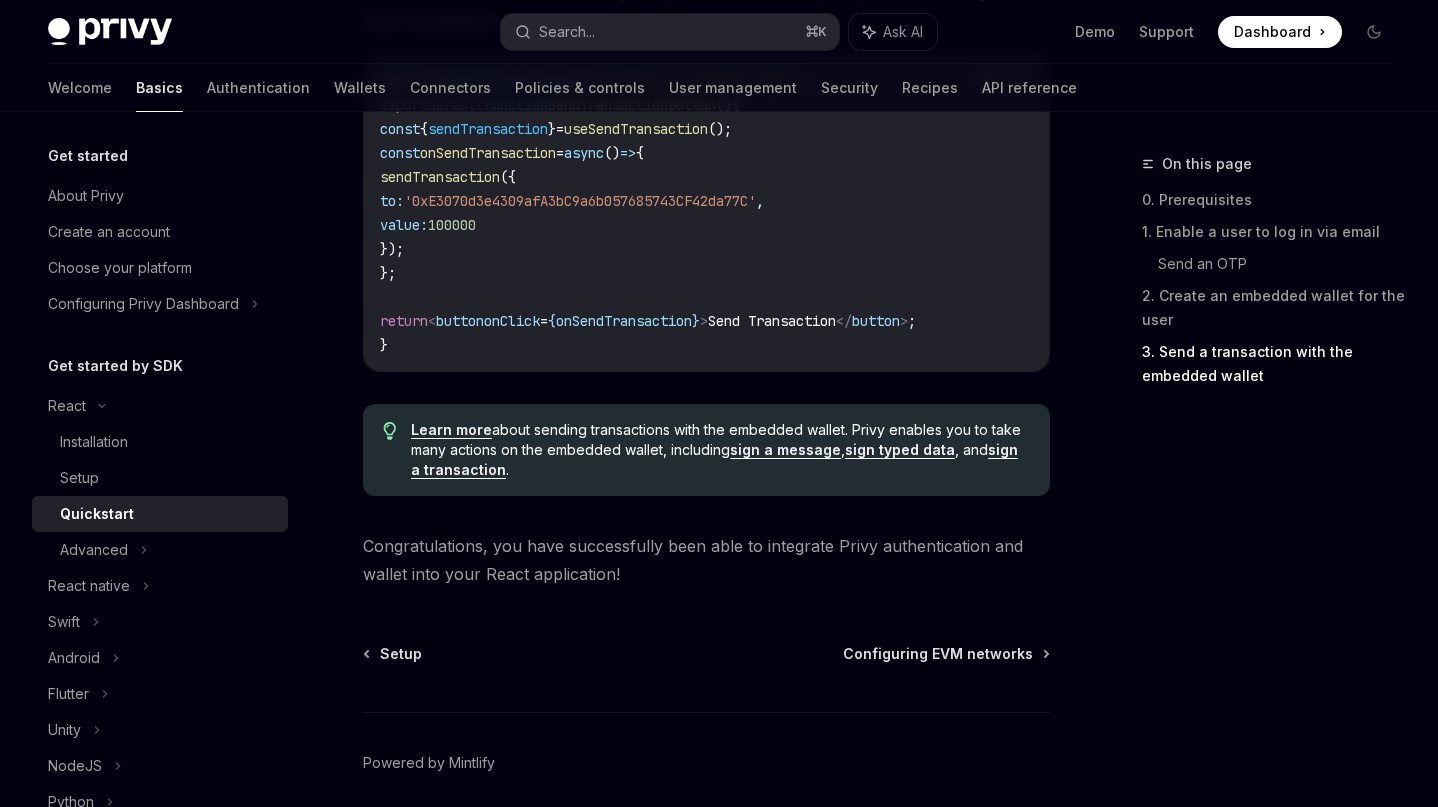scroll, scrollTop: 2051, scrollLeft: 0, axis: vertical 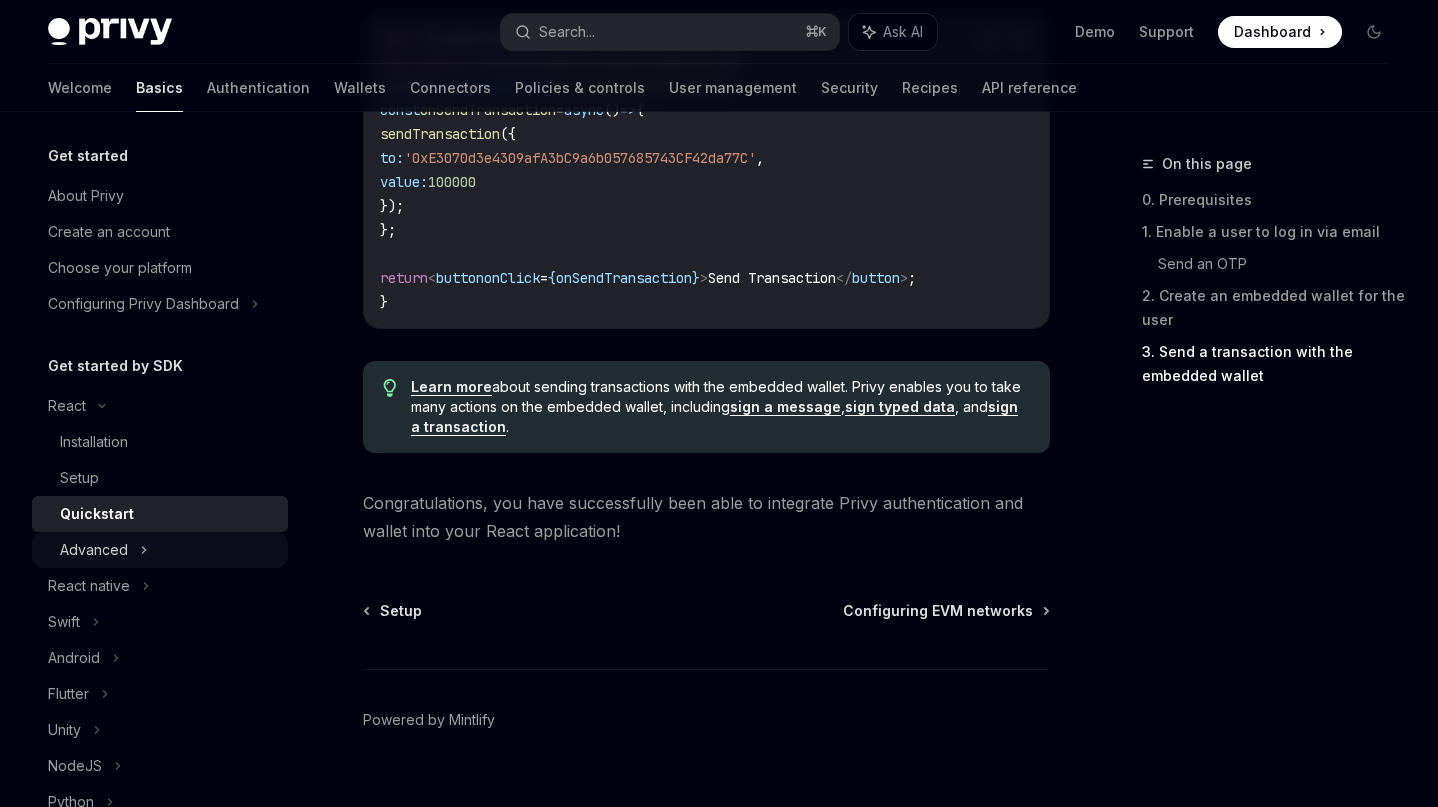click 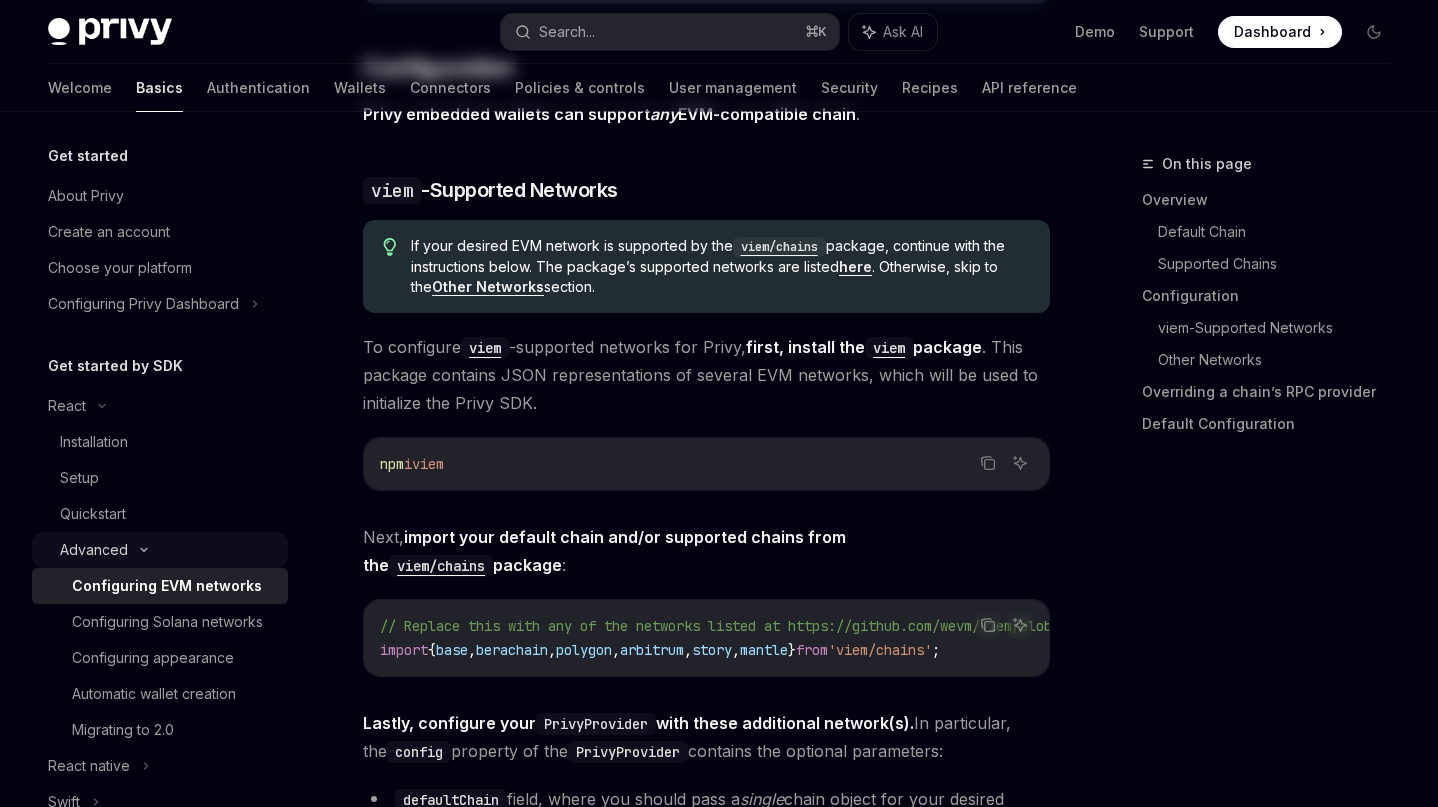 scroll, scrollTop: 0, scrollLeft: 0, axis: both 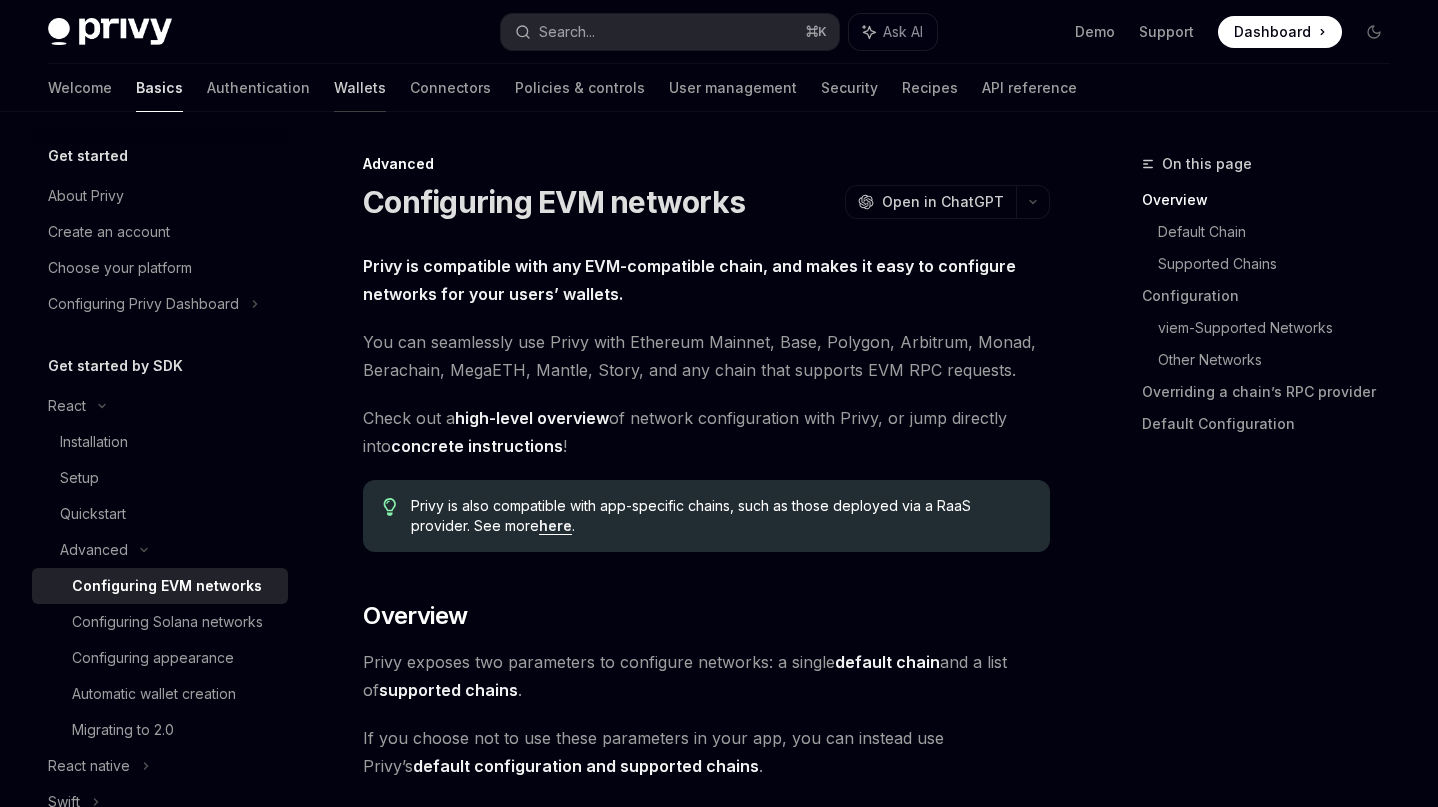 click on "Wallets" at bounding box center [360, 88] 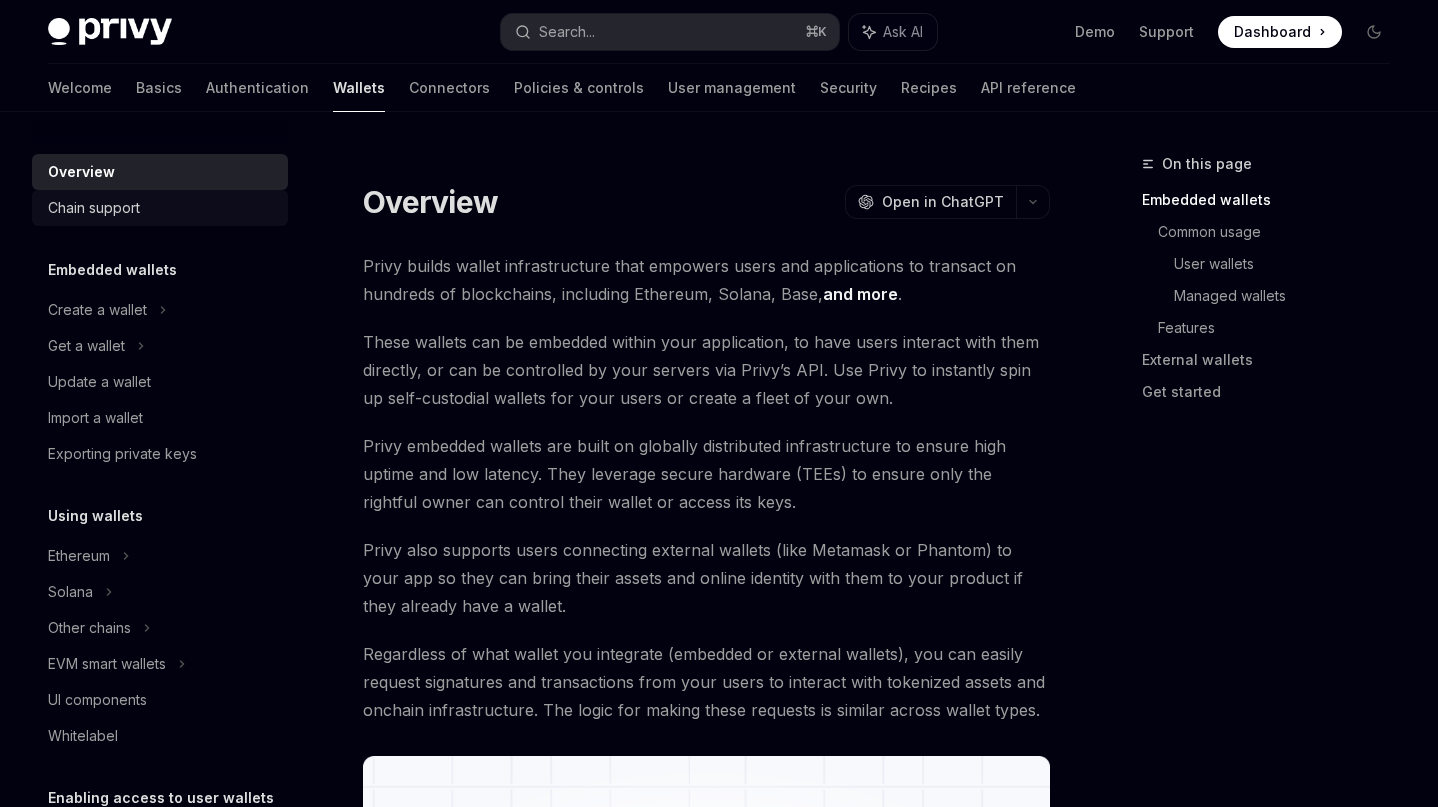 click on "Chain support" at bounding box center [160, 208] 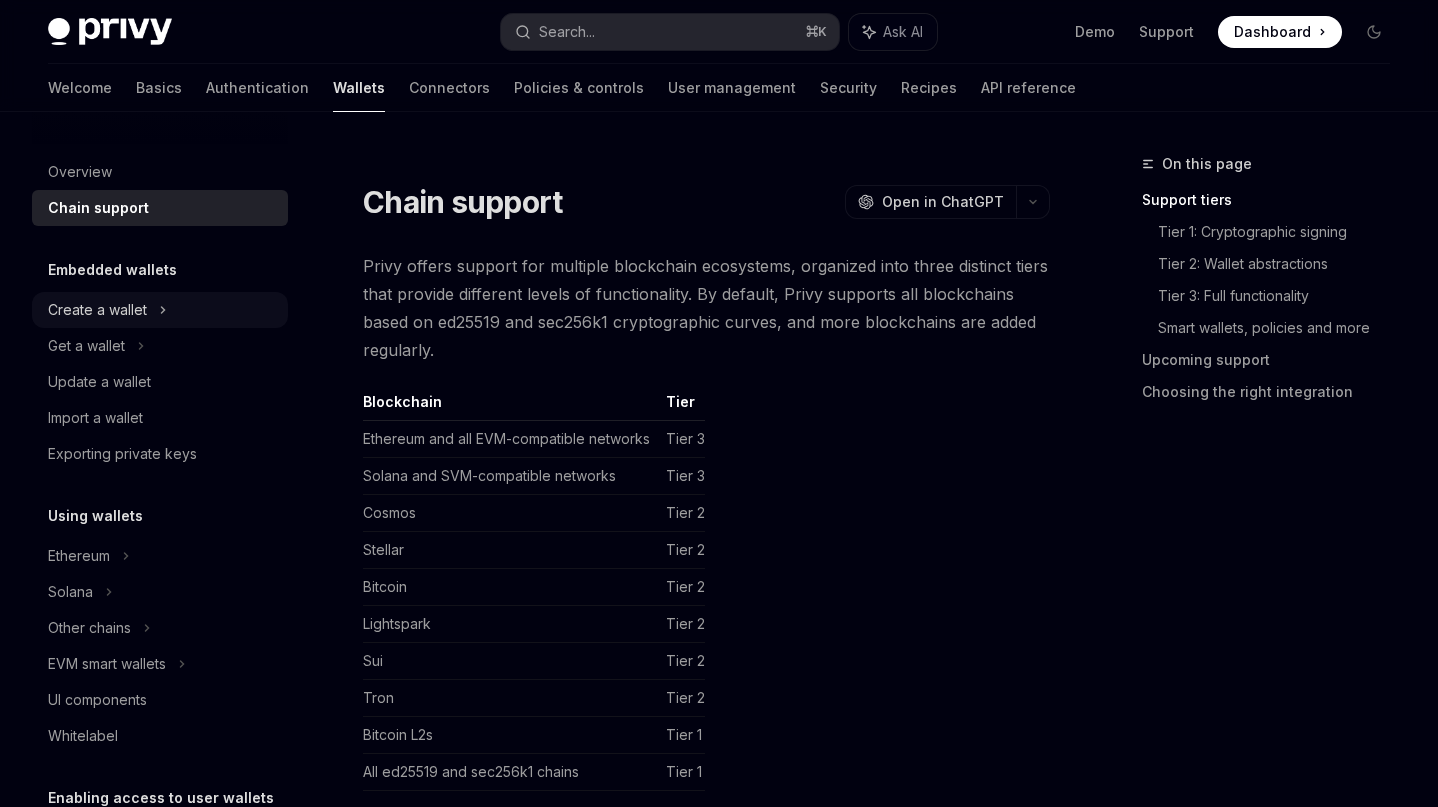 click on "Create a wallet" at bounding box center [97, 310] 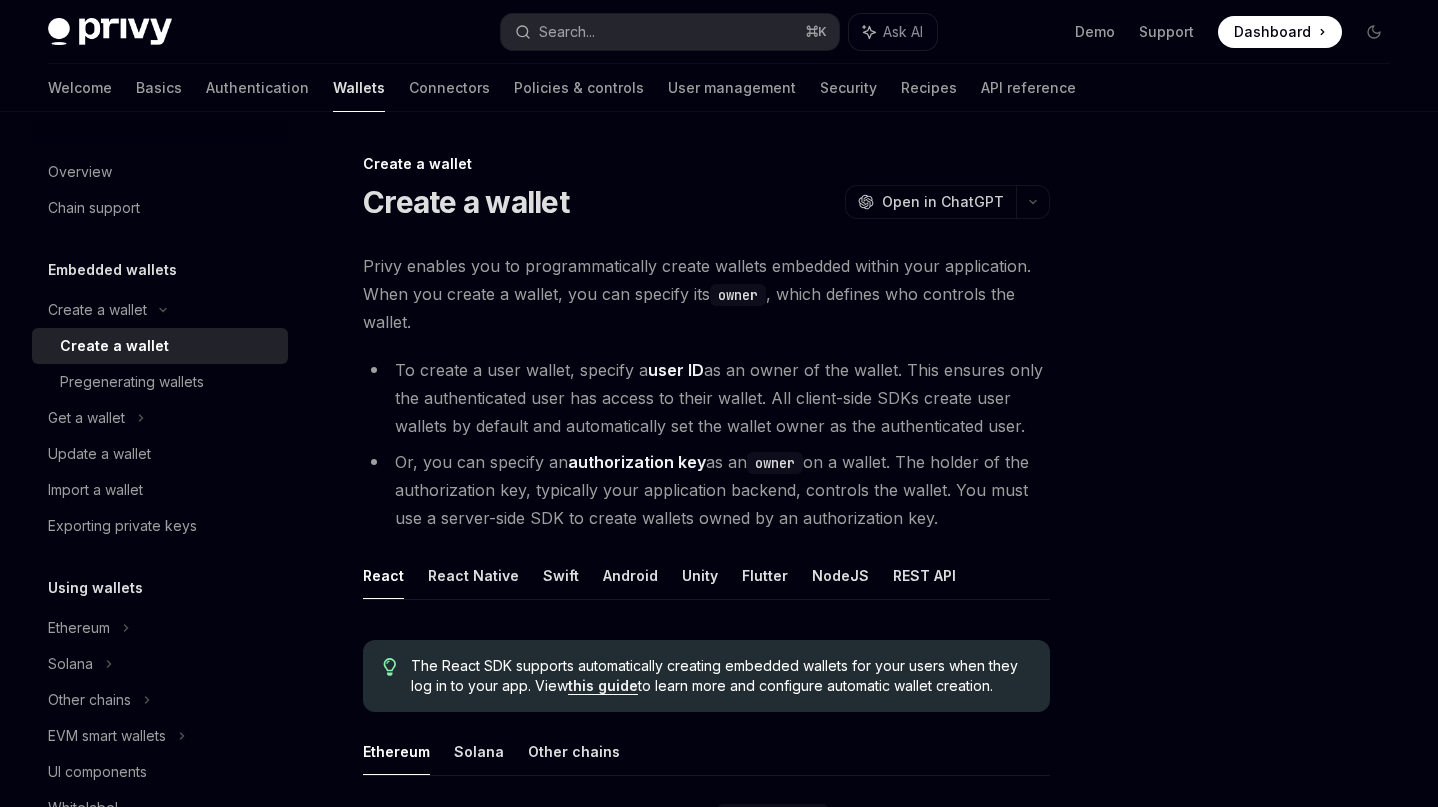 click on "Create a wallet" at bounding box center (114, 346) 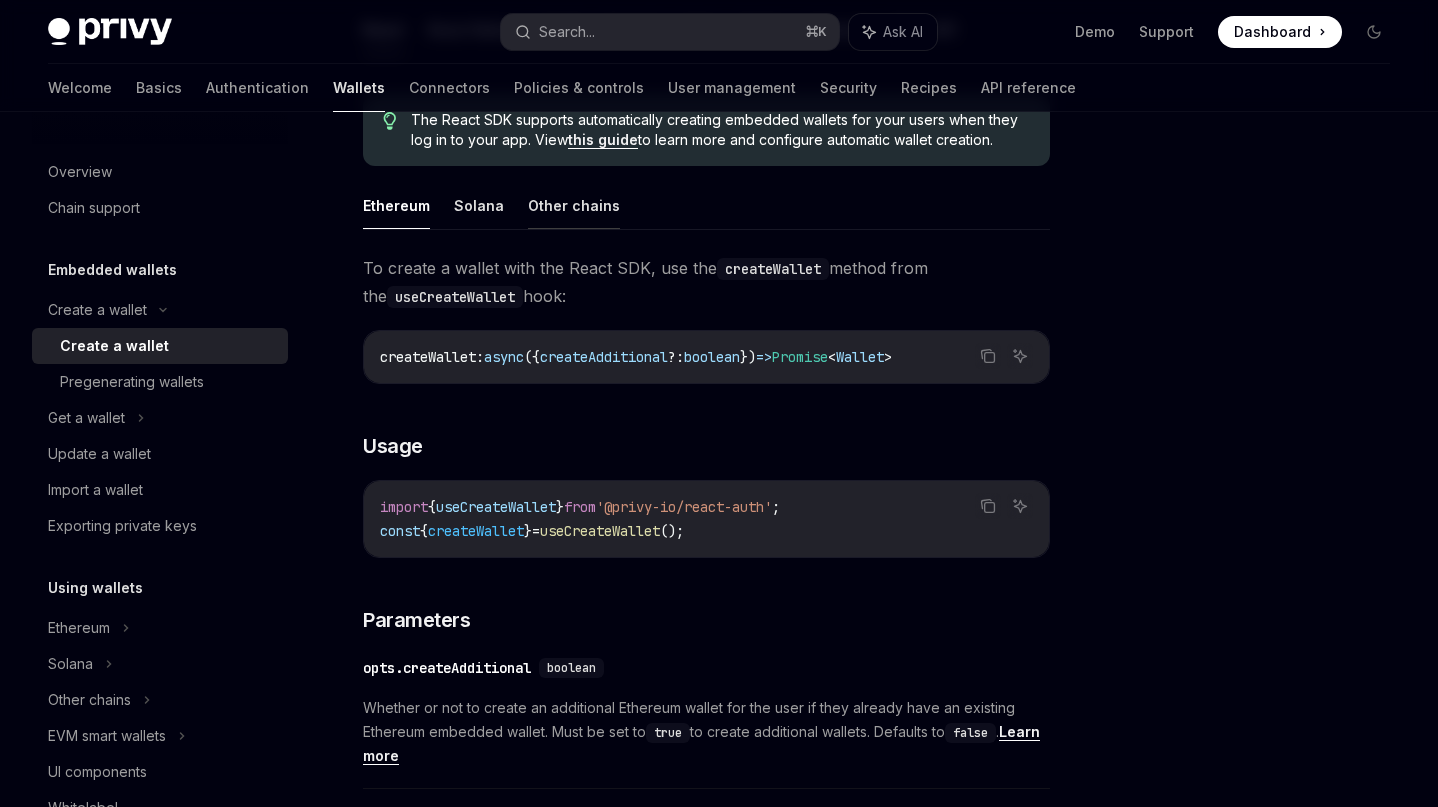 click on "Other chains" at bounding box center (574, 205) 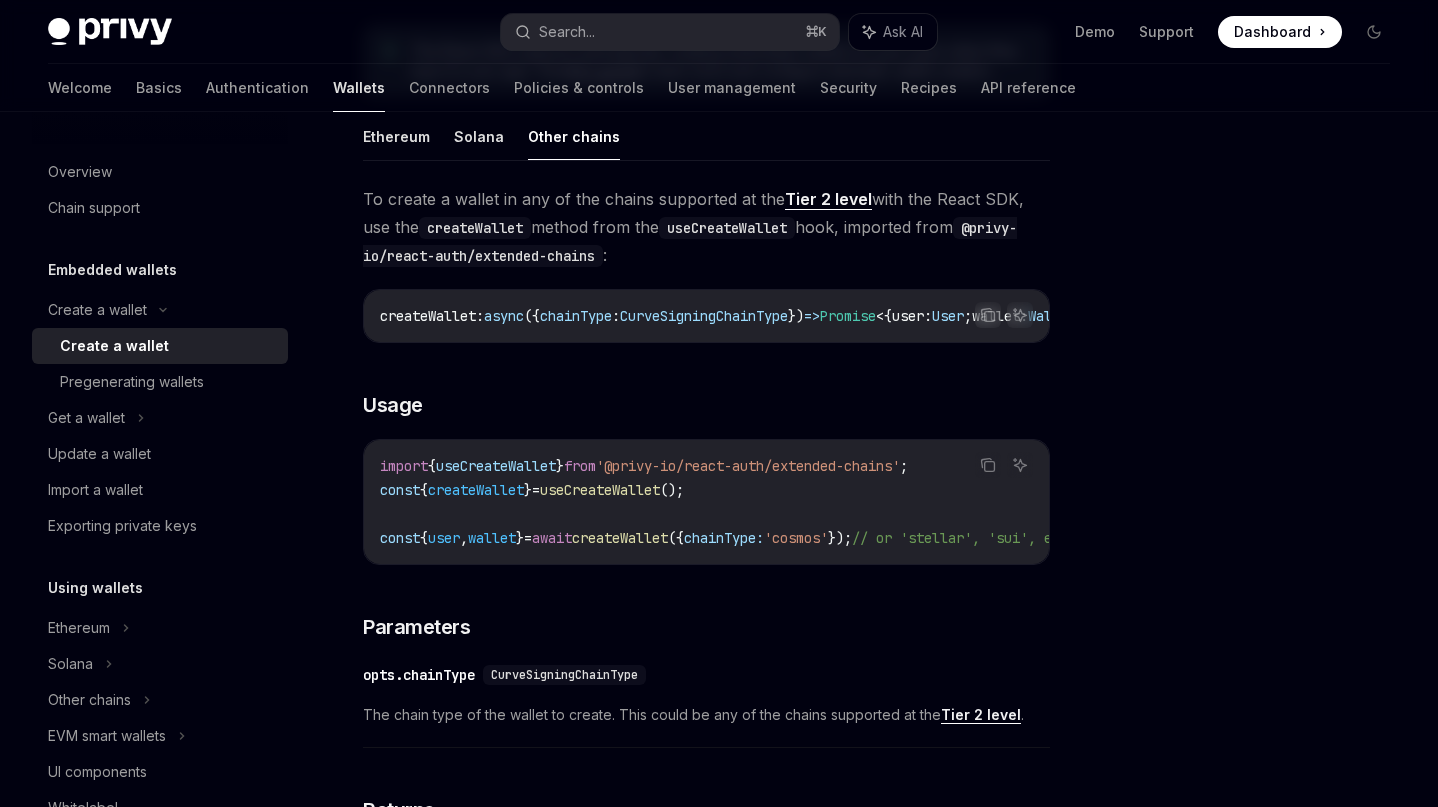 scroll, scrollTop: 624, scrollLeft: 0, axis: vertical 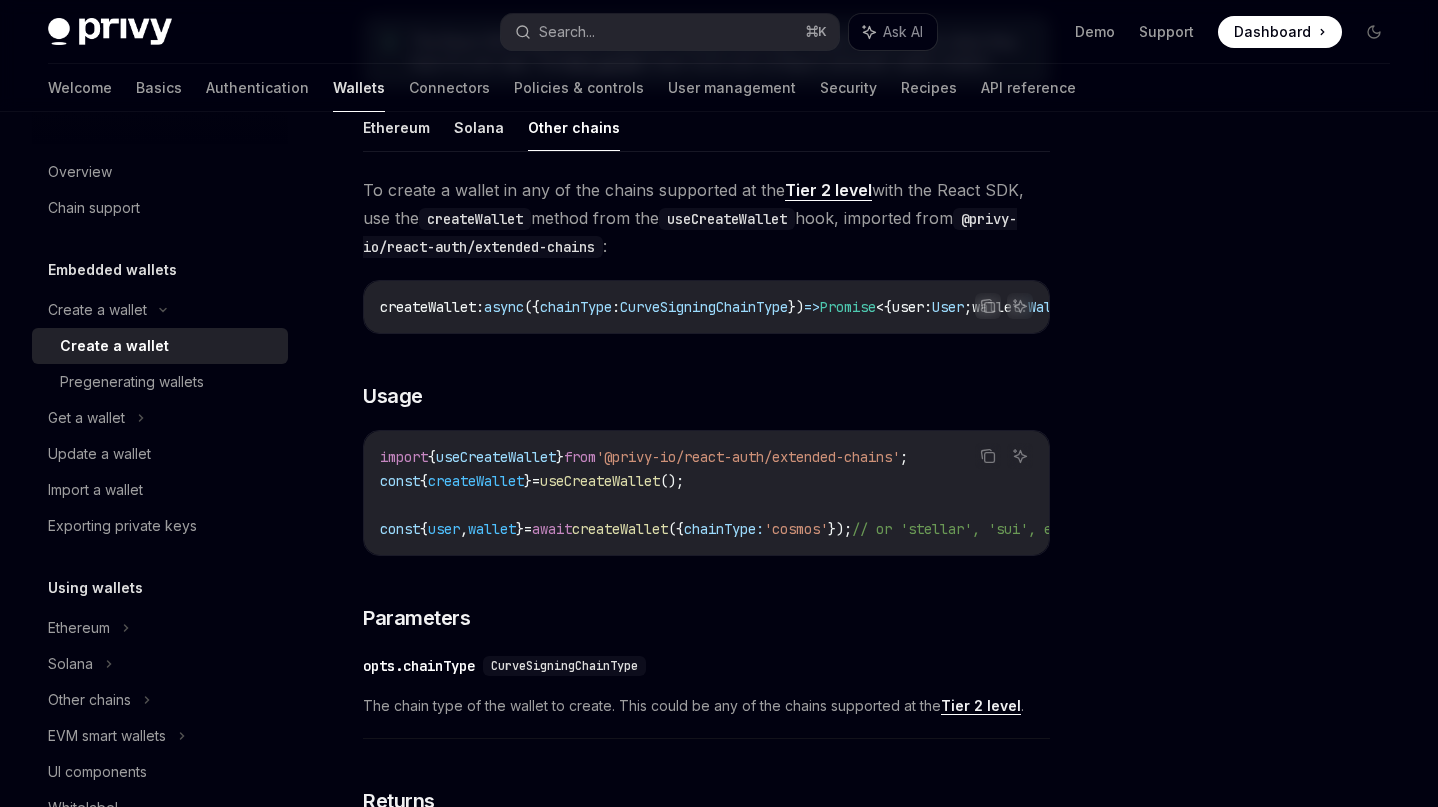 click on "}" at bounding box center [560, 457] 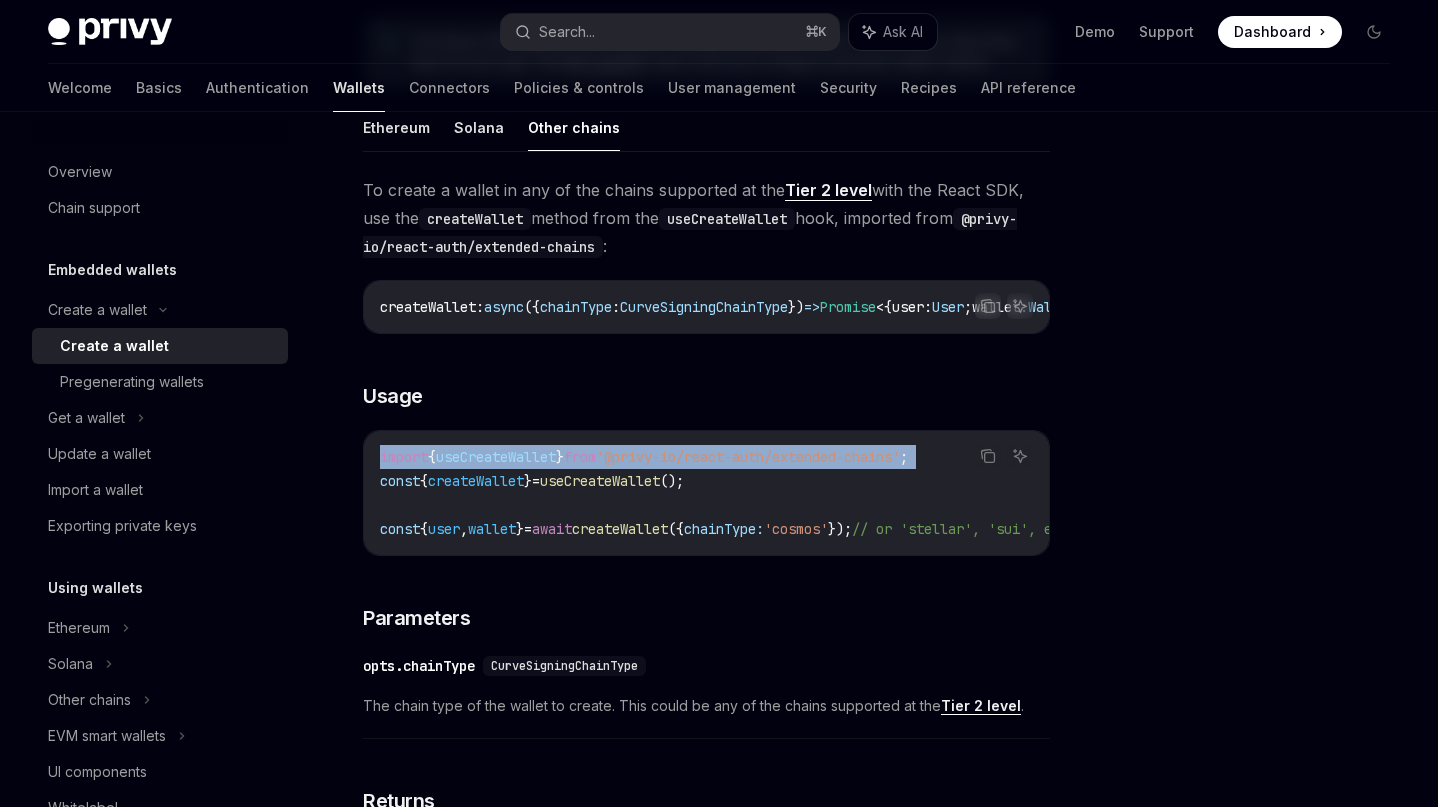 click on "}" at bounding box center [560, 457] 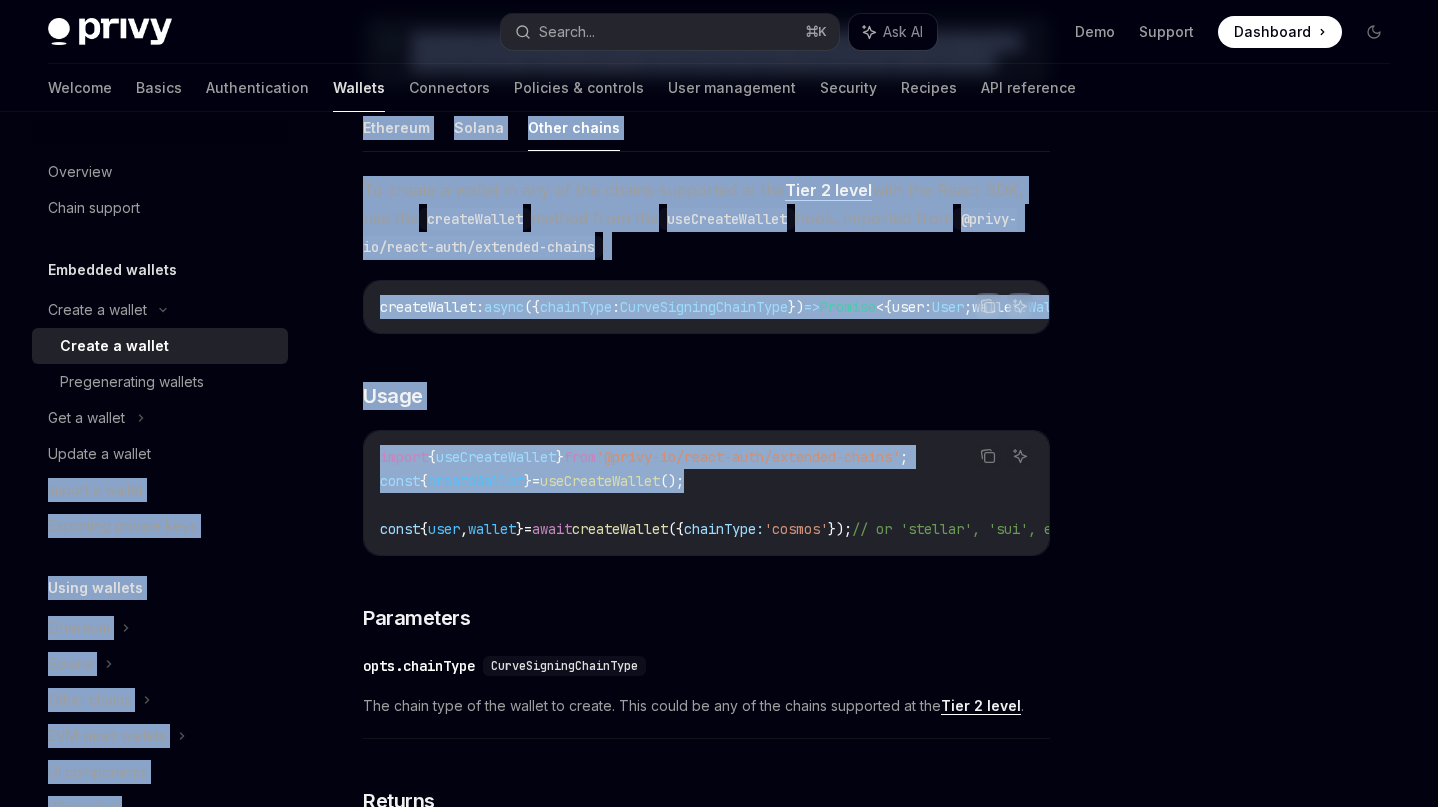 drag, startPoint x: 759, startPoint y: 486, endPoint x: 319, endPoint y: 468, distance: 440.36804 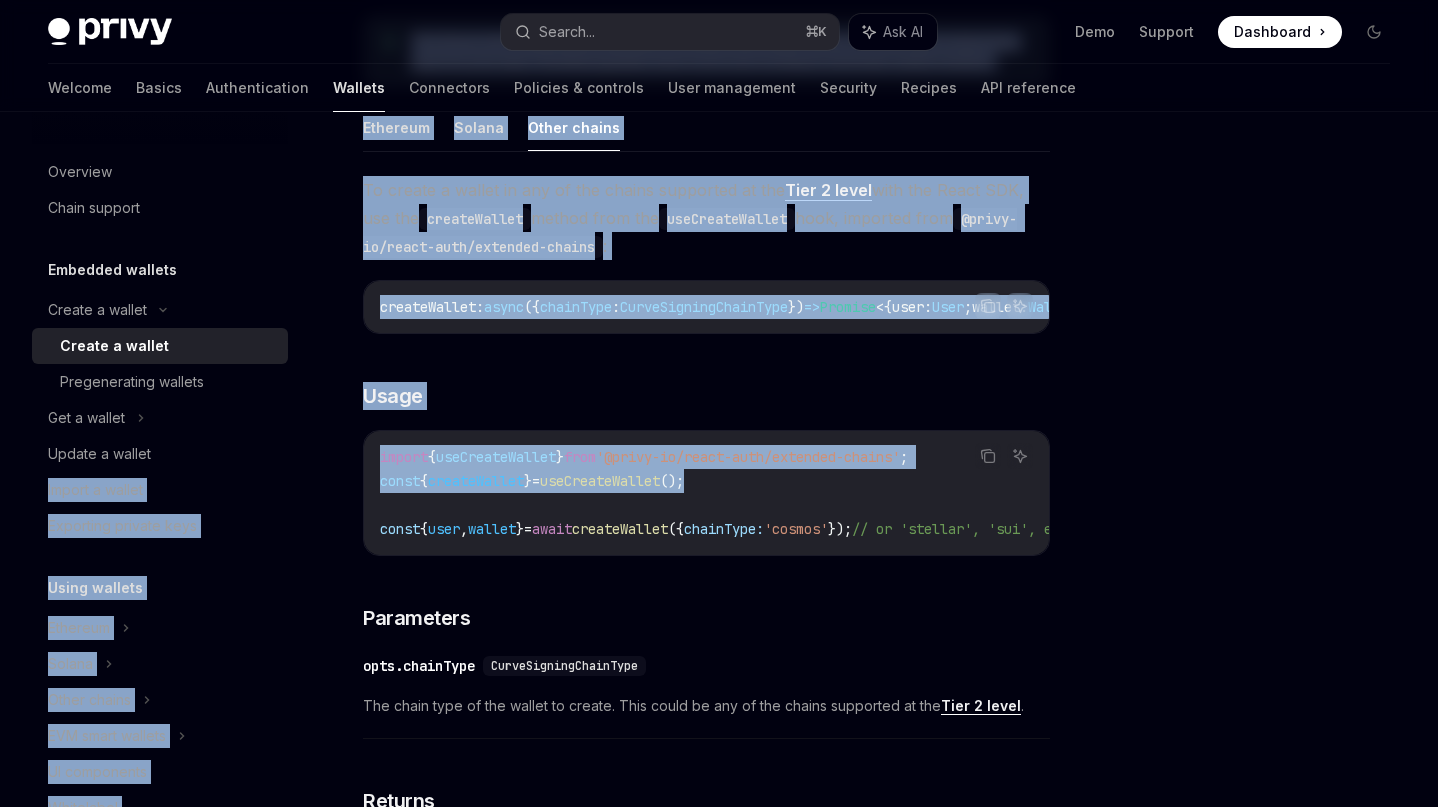 click on "=" at bounding box center (536, 481) 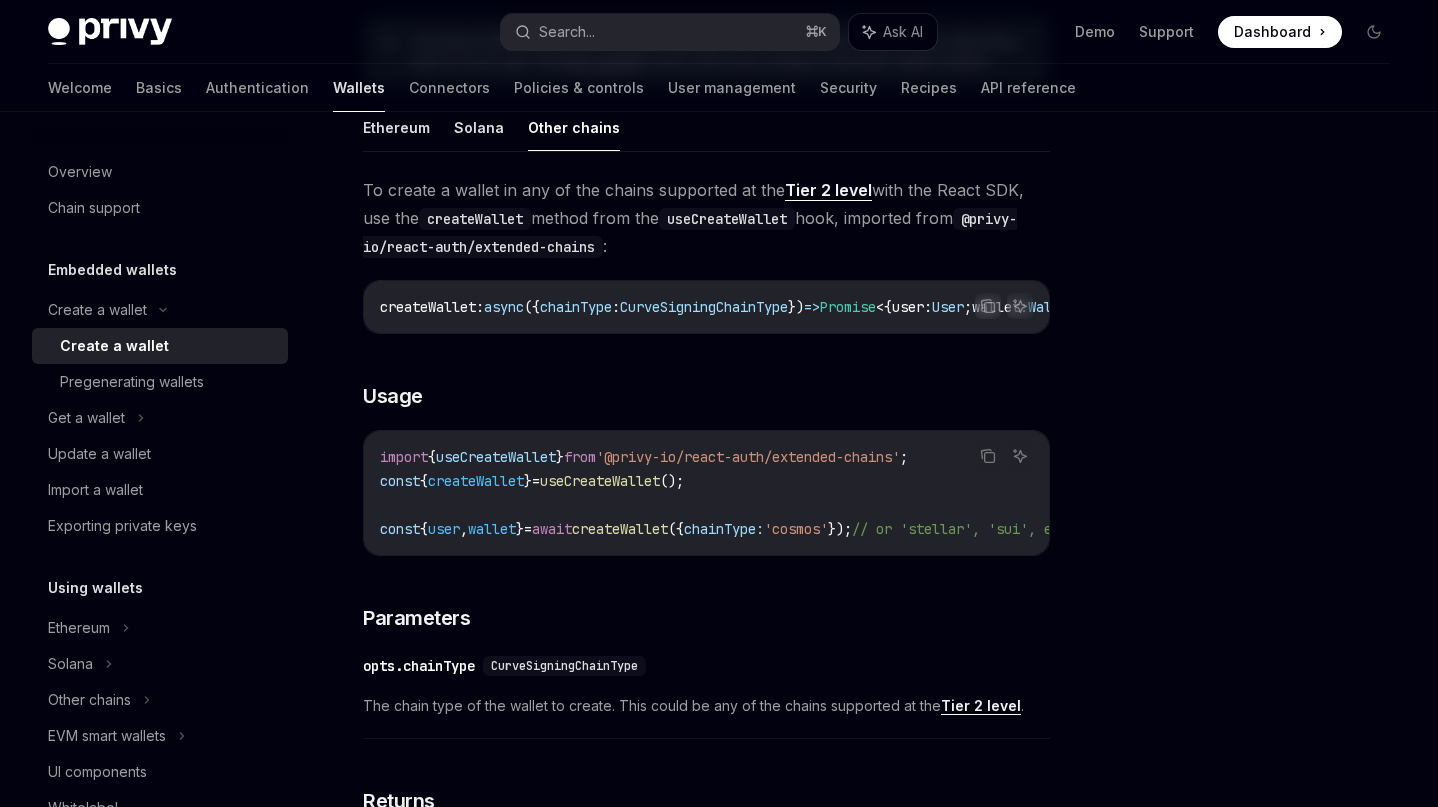 click on "from" at bounding box center [580, 457] 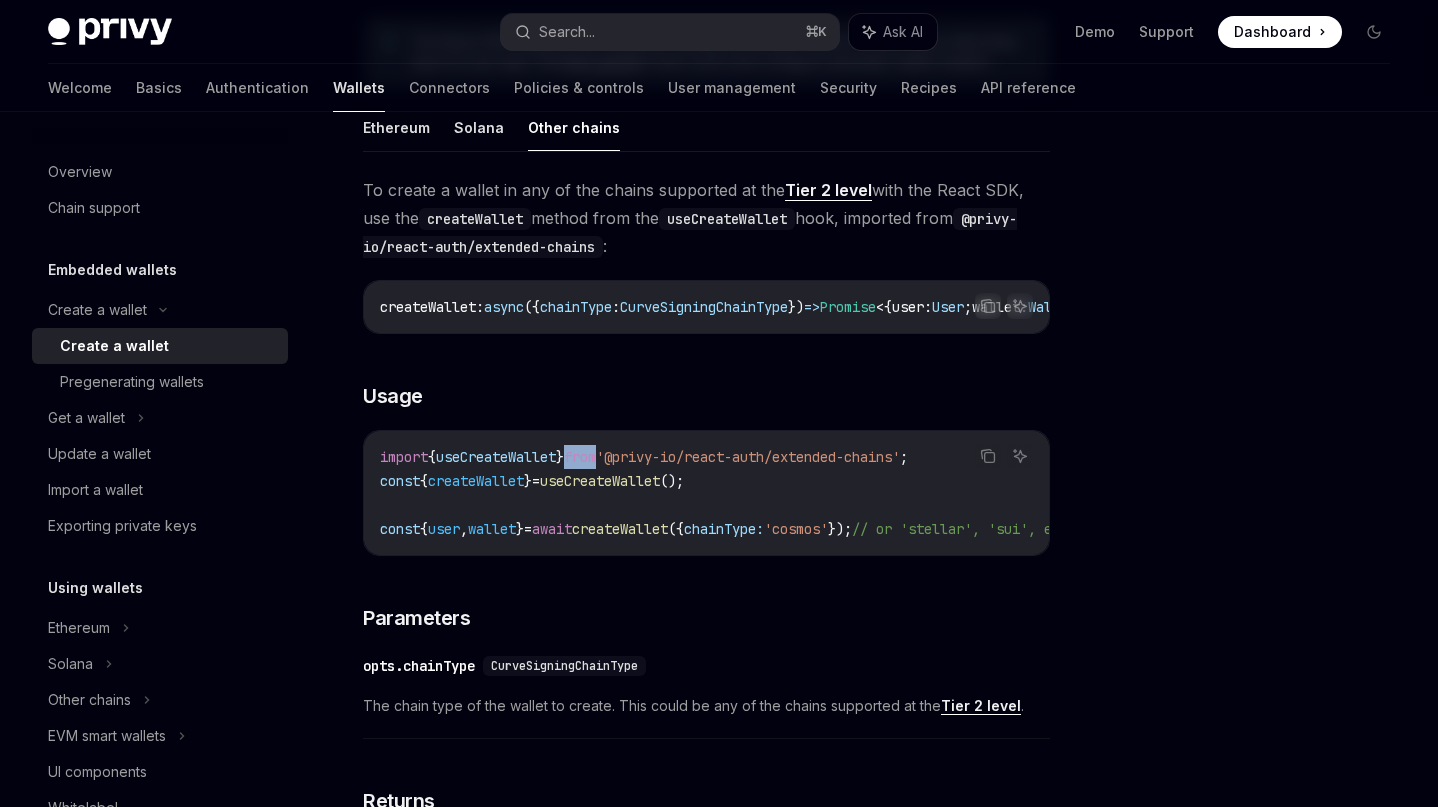 click on "from" at bounding box center [580, 457] 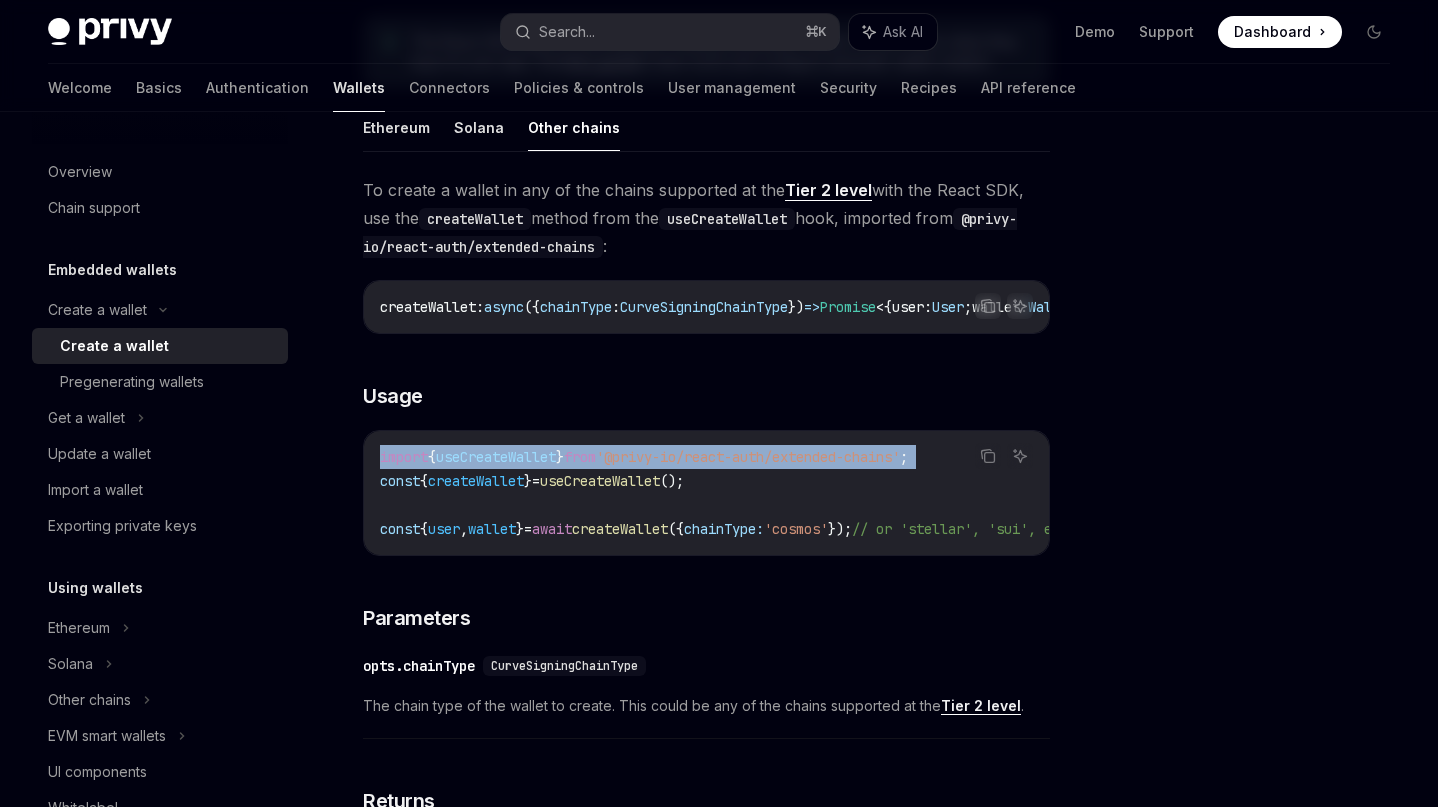 click on "from" at bounding box center [580, 457] 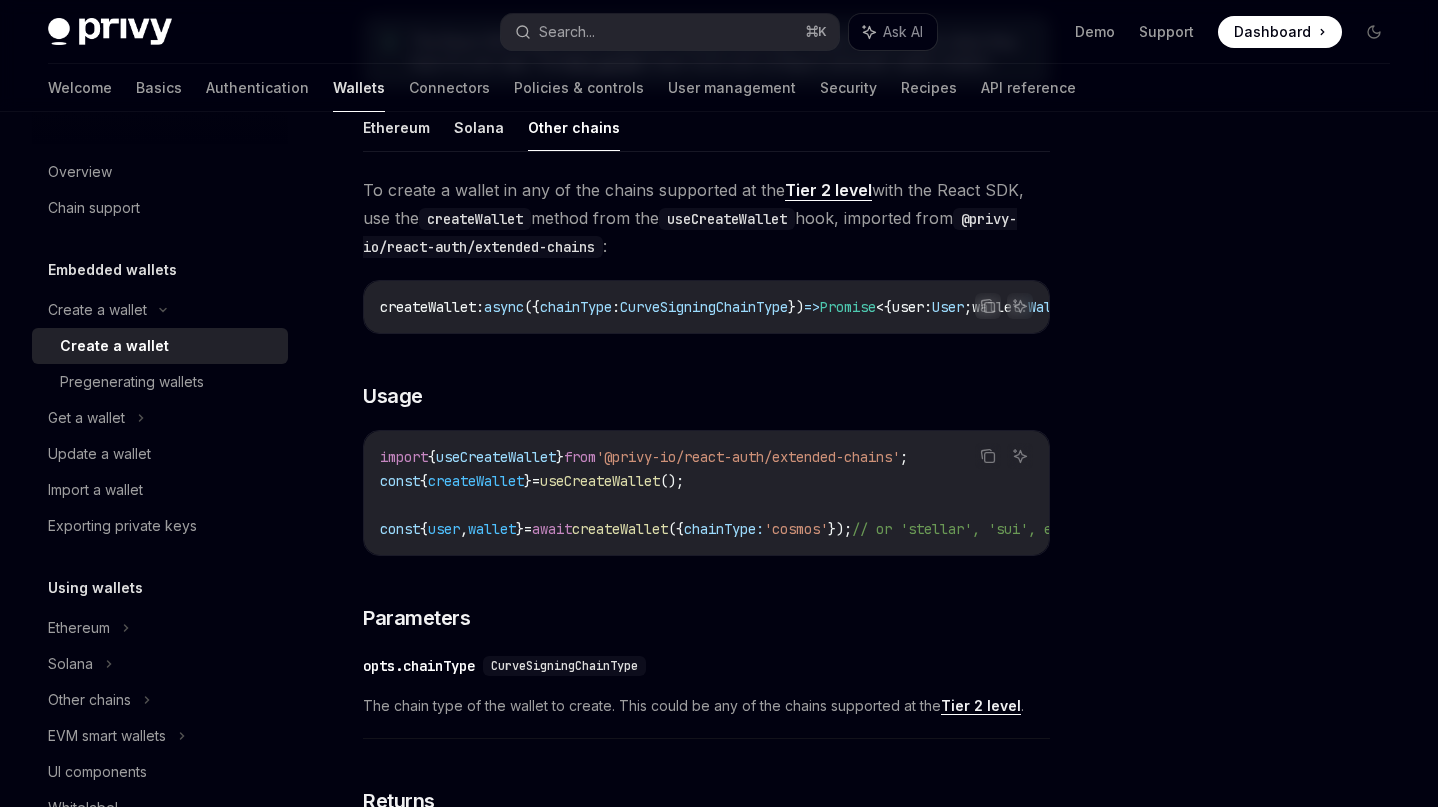 click on "import" at bounding box center (404, 457) 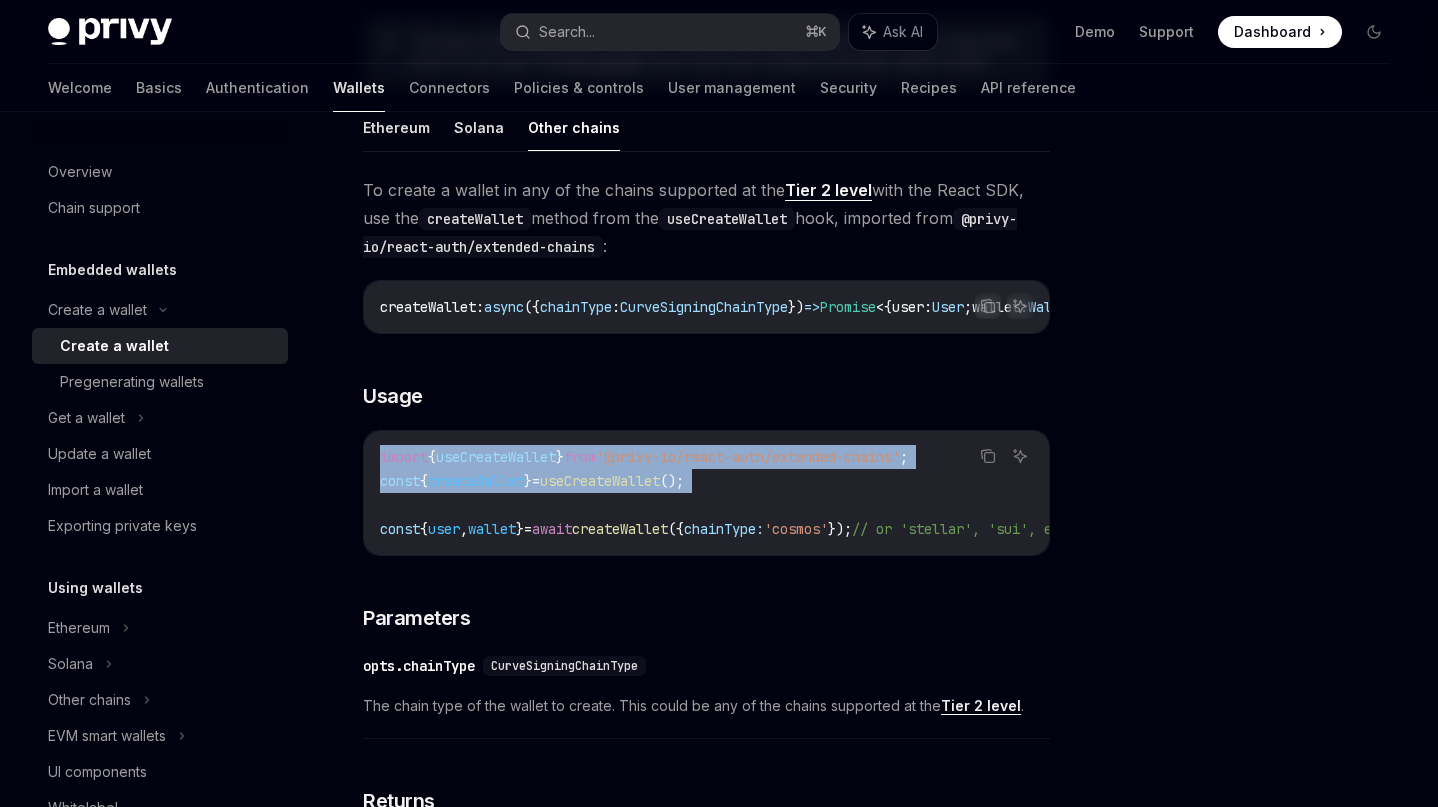 drag, startPoint x: 381, startPoint y: 465, endPoint x: 901, endPoint y: 503, distance: 521.3866 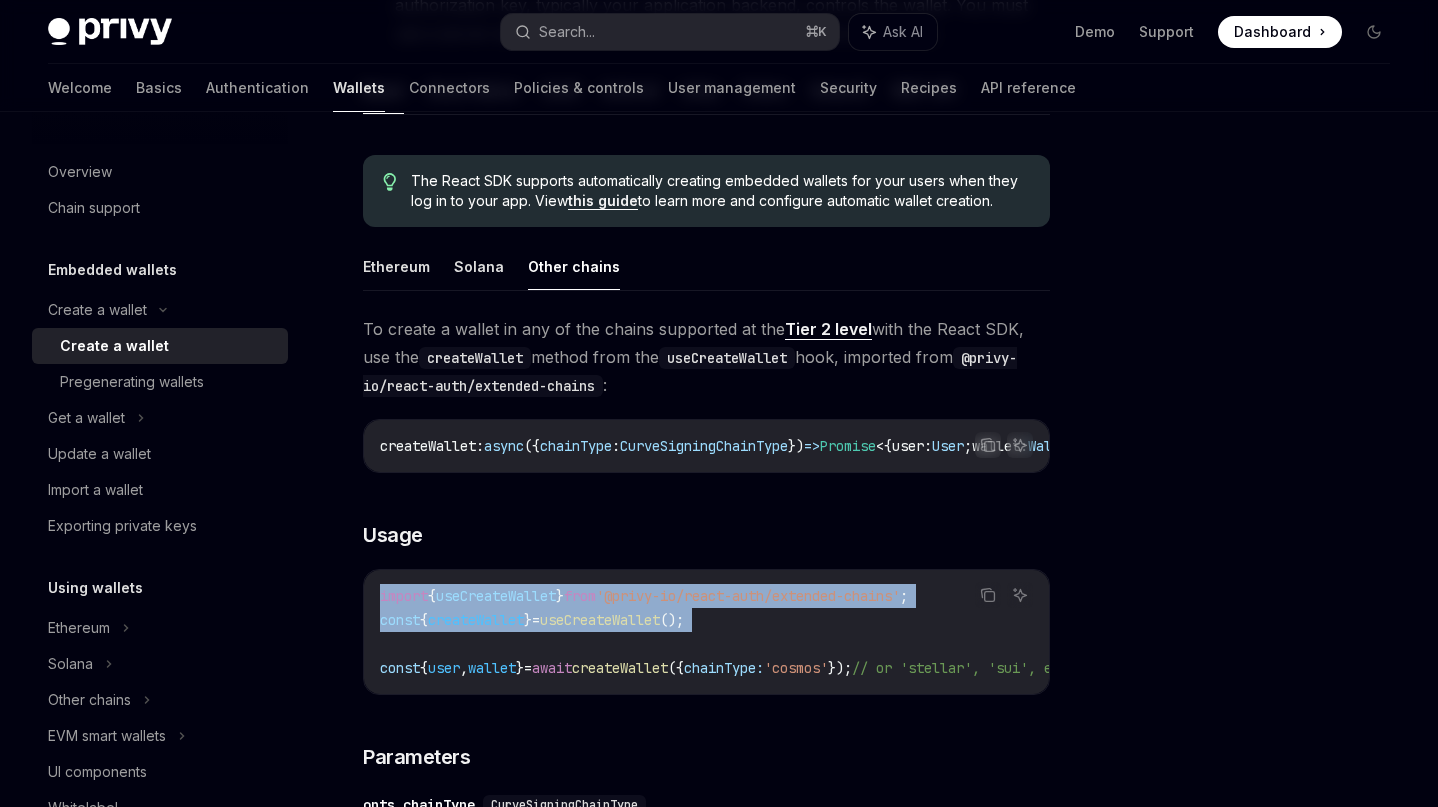 scroll, scrollTop: 487, scrollLeft: 0, axis: vertical 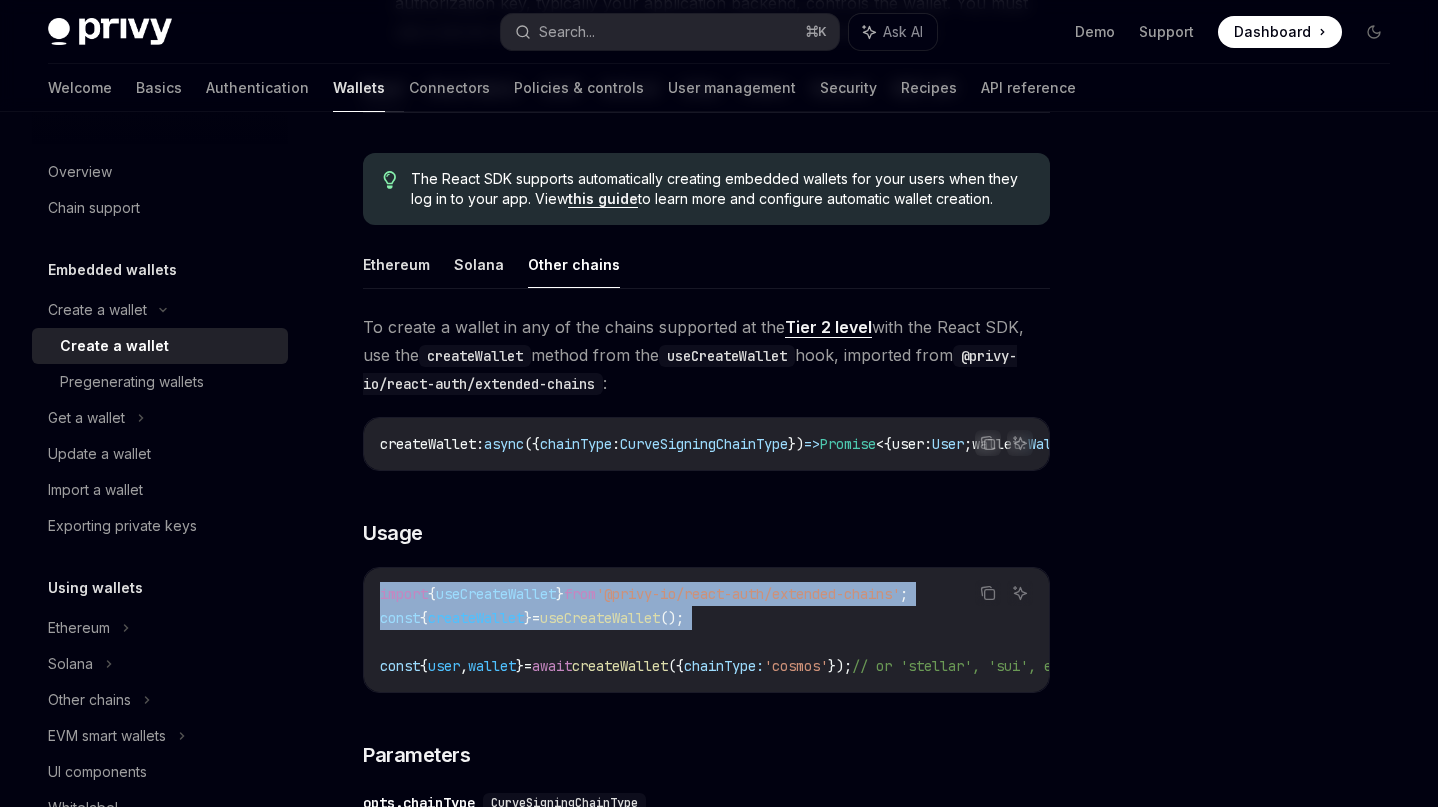 click on "import  { useCreateWallet }  from  '@privy-io/react-auth/extended-chains' ;
const  { createWallet }  =  useCreateWallet ();
const  { user ,  wallet }  =  await  createWallet ({ chainType:  'cosmos' });  // or 'stellar', 'sui', etc." at bounding box center (752, 630) 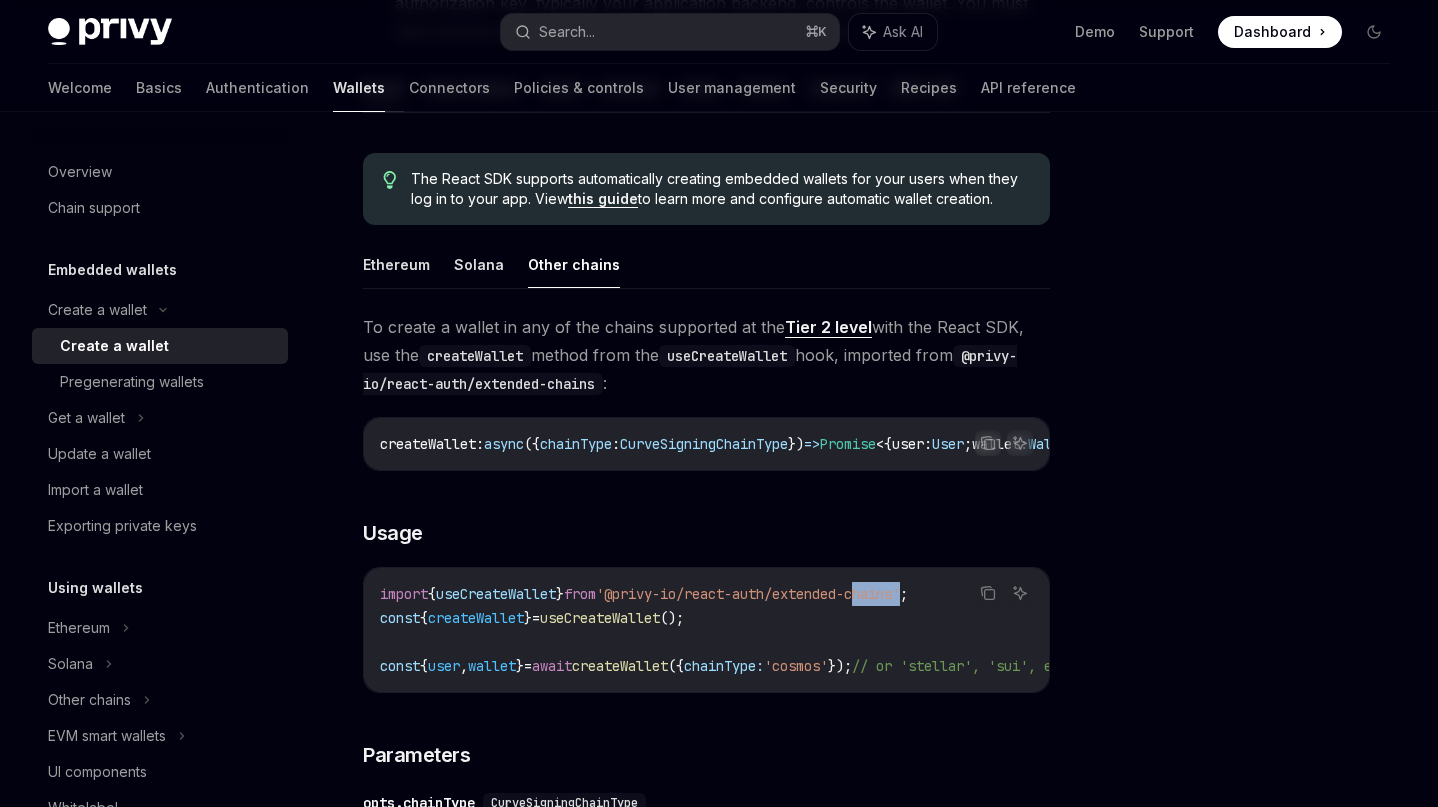 click on "import  { useCreateWallet }  from  '@privy-io/react-auth/extended-chains' ;
const  { createWallet }  =  useCreateWallet ();
const  { user ,  wallet }  =  await  createWallet ({ chainType:  'cosmos' });  // or 'stellar', 'sui', etc." at bounding box center (752, 630) 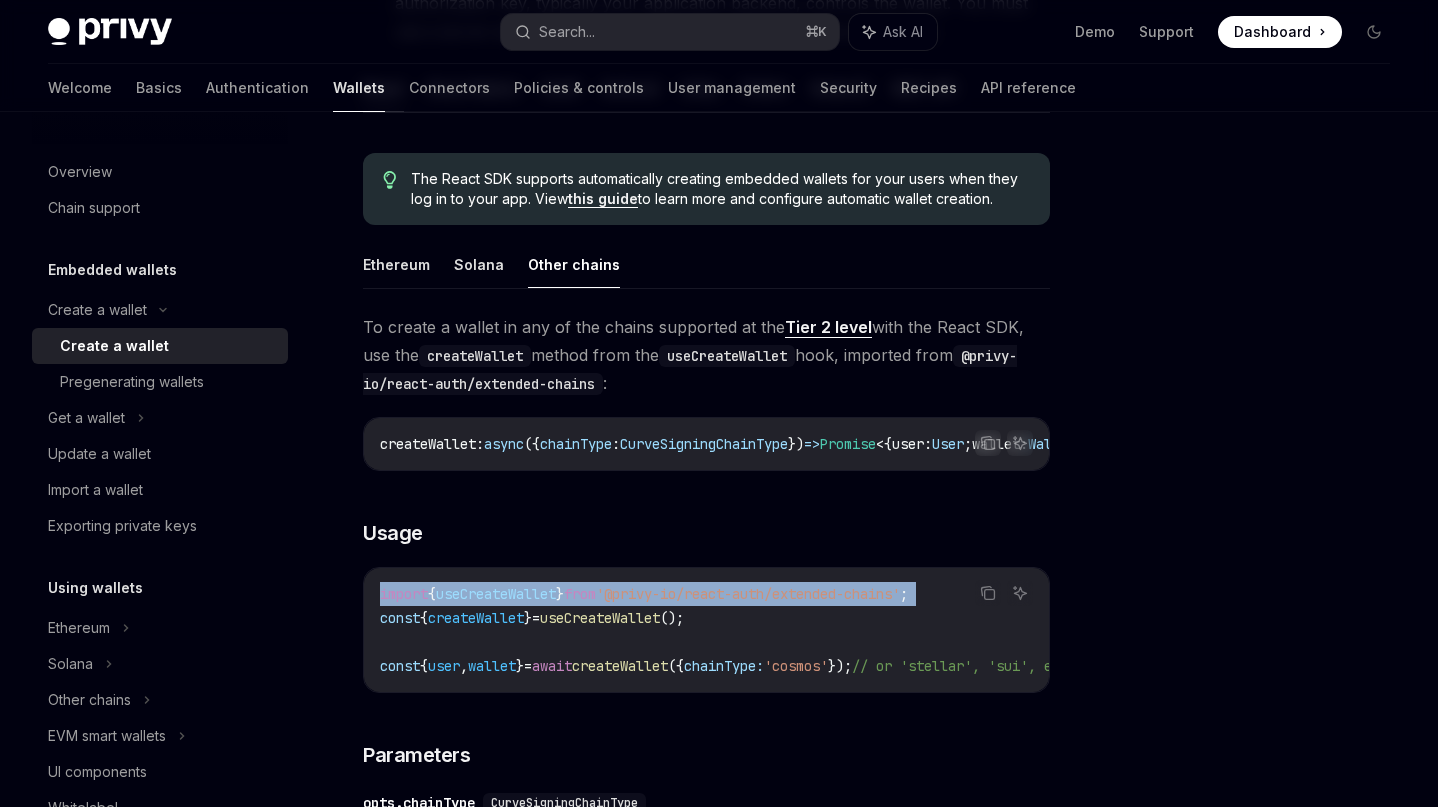 click on "import  { useCreateWallet }  from  '@privy-io/react-auth/extended-chains' ;
const  { createWallet }  =  useCreateWallet ();
const  { user ,  wallet }  =  await  createWallet ({ chainType:  'cosmos' });  // or 'stellar', 'sui', etc." at bounding box center (752, 630) 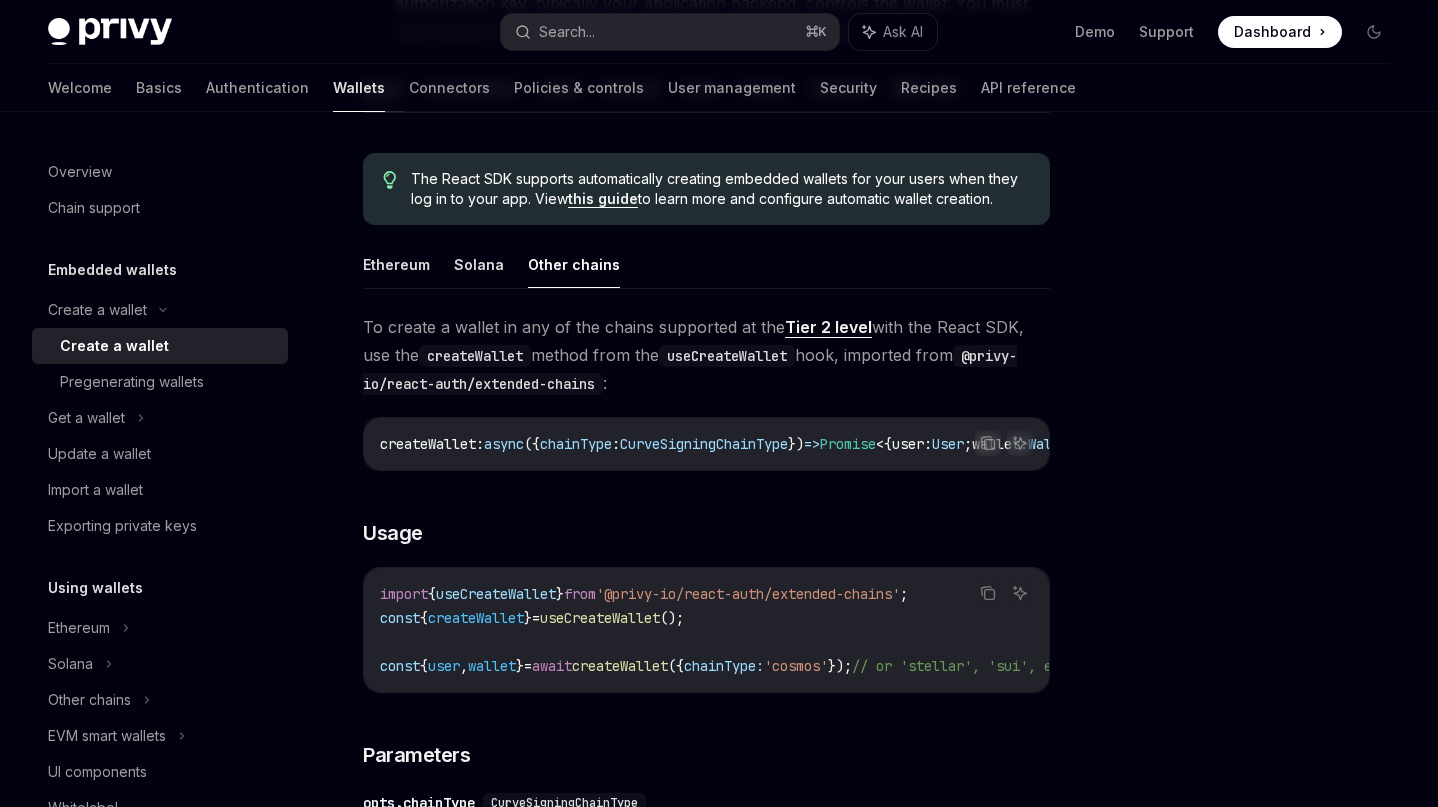 click on "useCreateWallet" at bounding box center (600, 618) 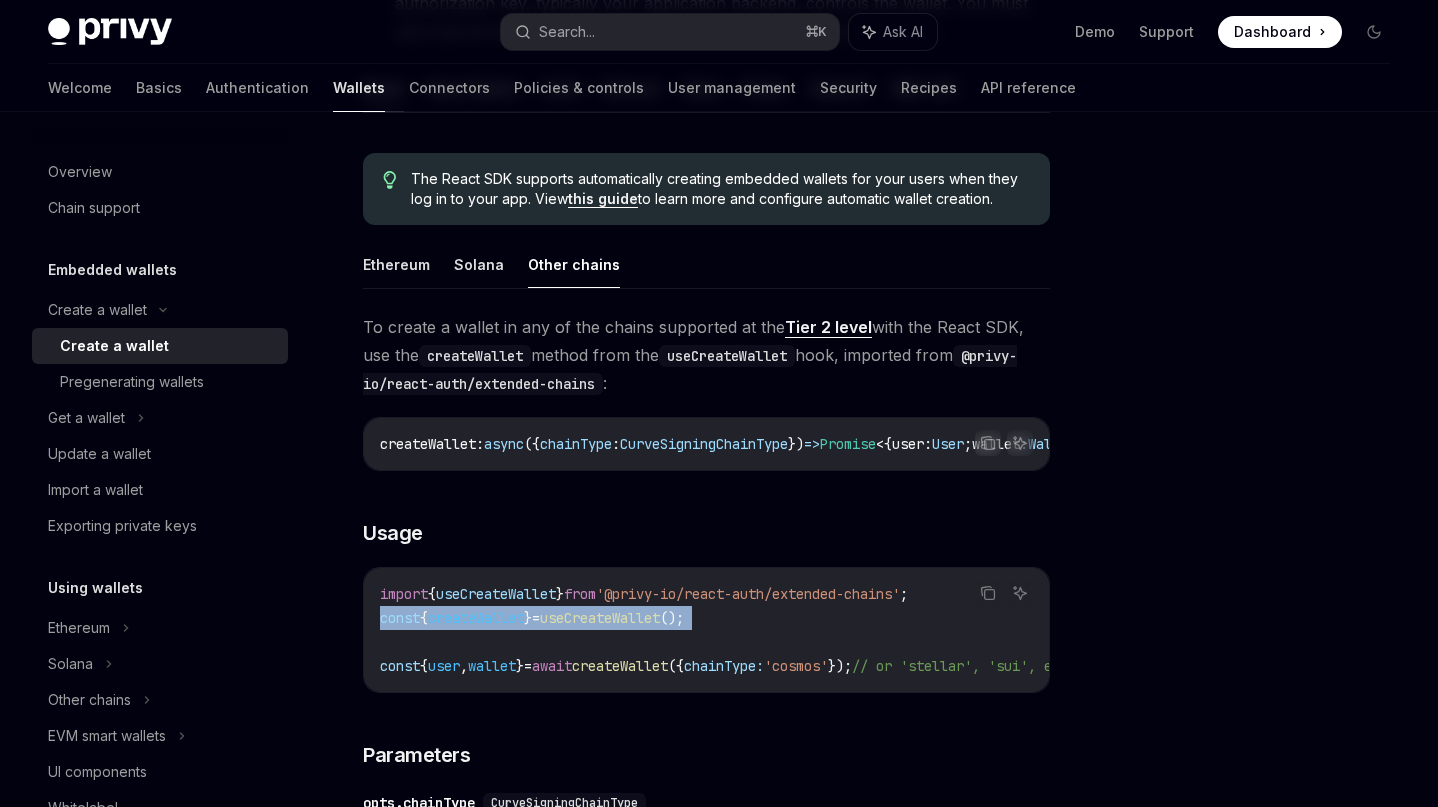 click on "useCreateWallet" at bounding box center (600, 618) 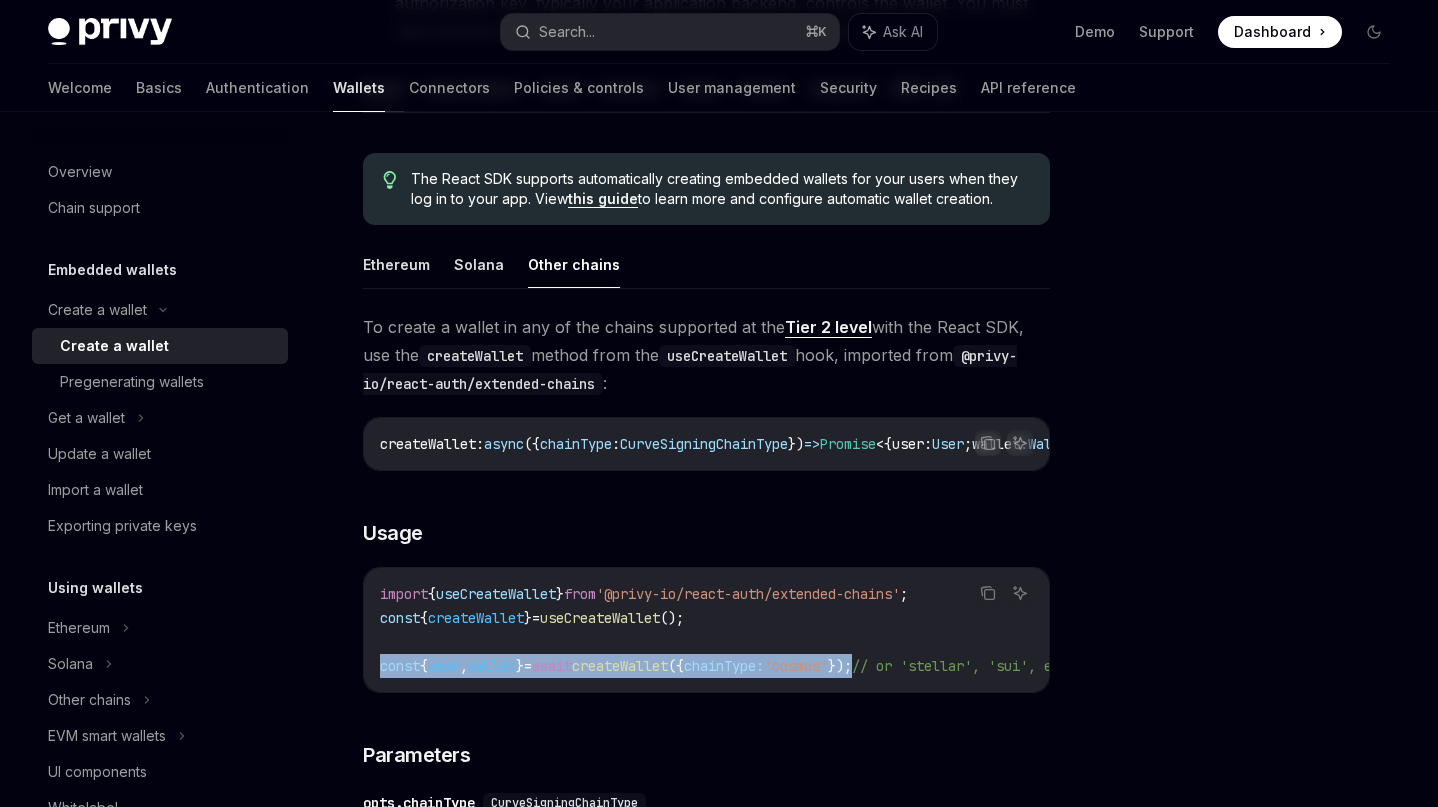 drag, startPoint x: 383, startPoint y: 674, endPoint x: 925, endPoint y: 678, distance: 542.0148 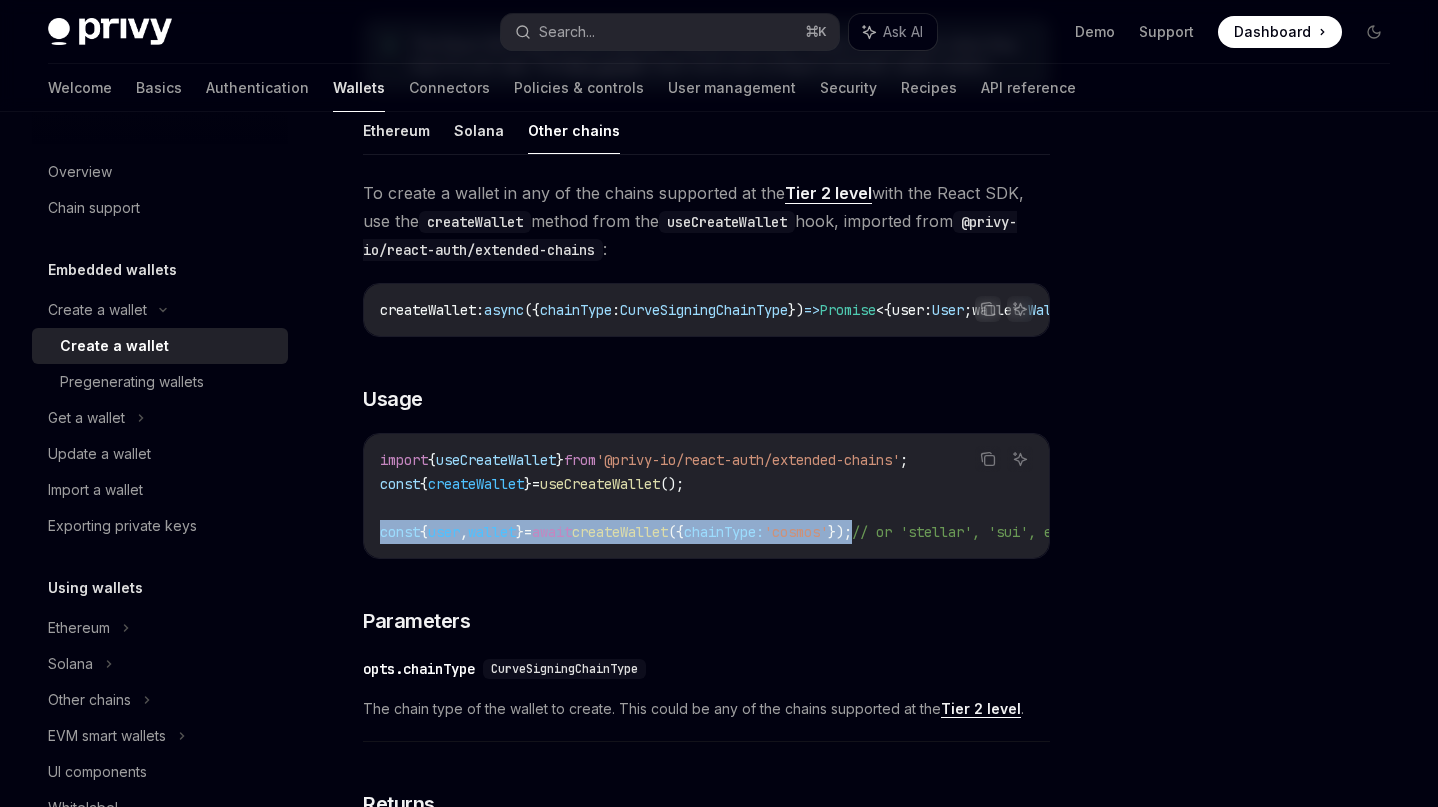 scroll, scrollTop: 0, scrollLeft: 0, axis: both 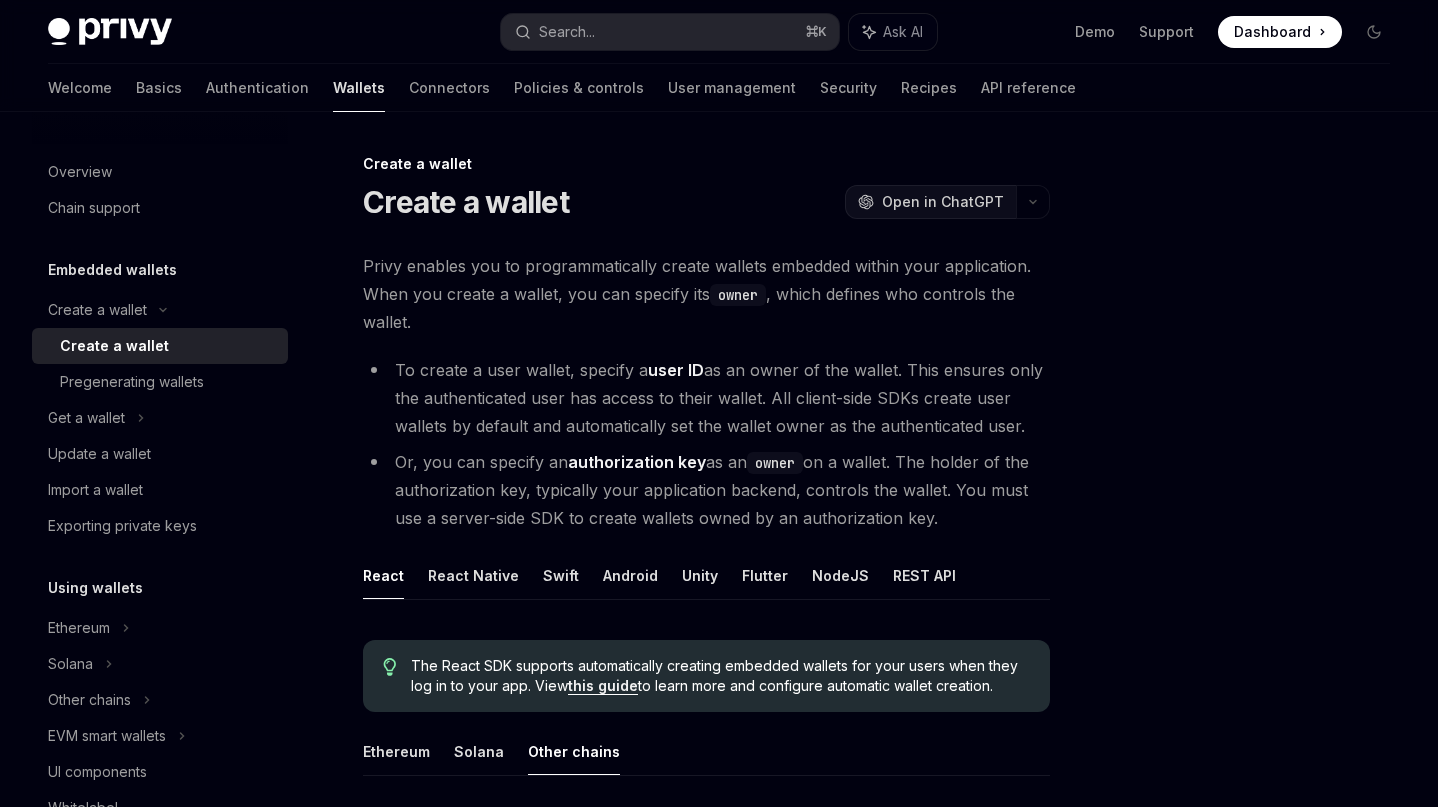 click on "Open in ChatGPT" at bounding box center (943, 202) 